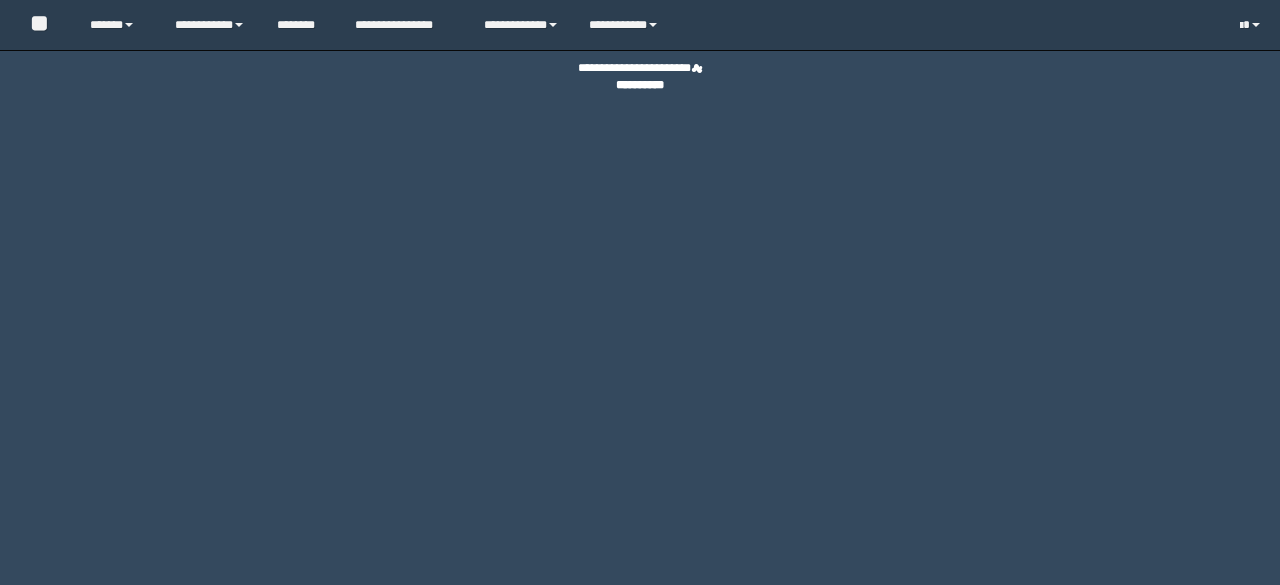 scroll, scrollTop: 0, scrollLeft: 0, axis: both 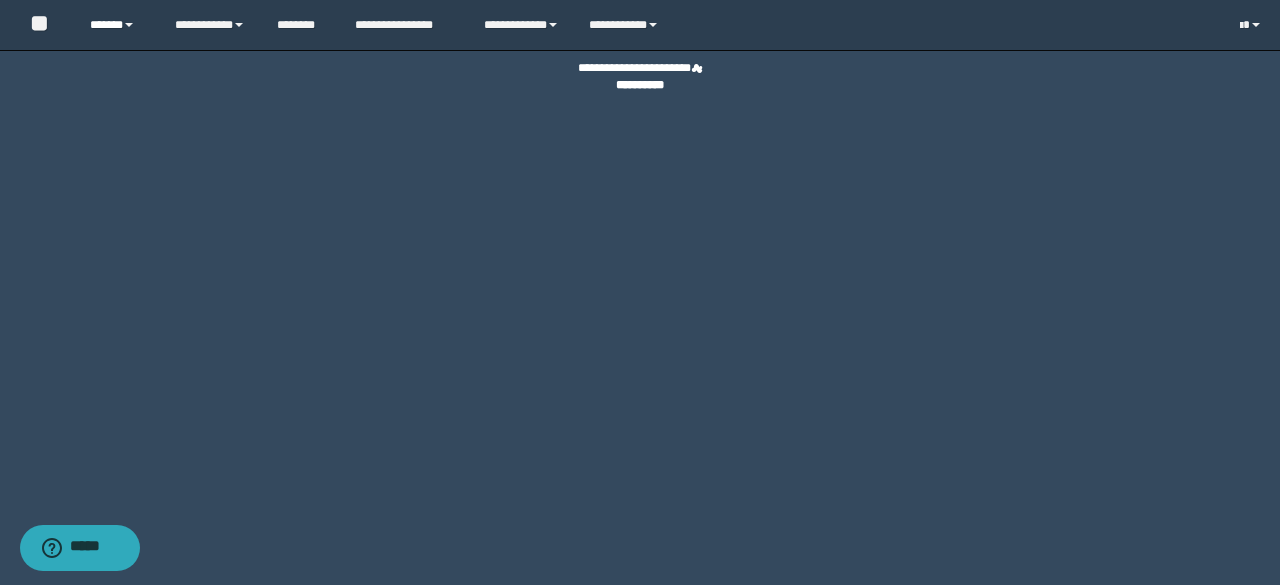 click on "******" at bounding box center (117, 25) 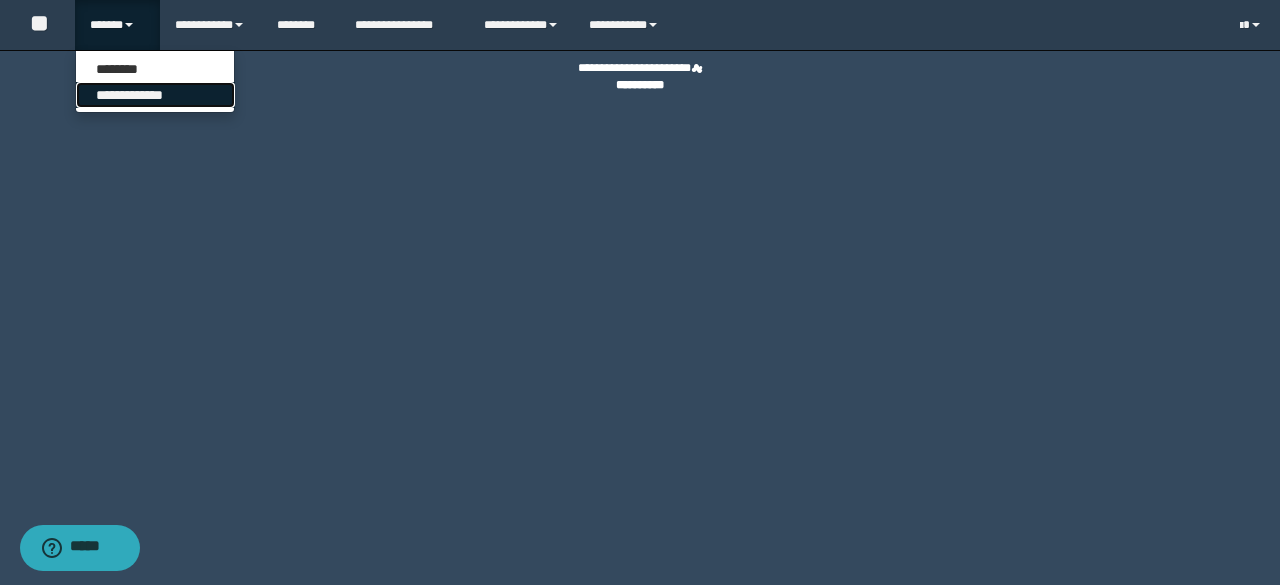 click on "**********" at bounding box center [155, 95] 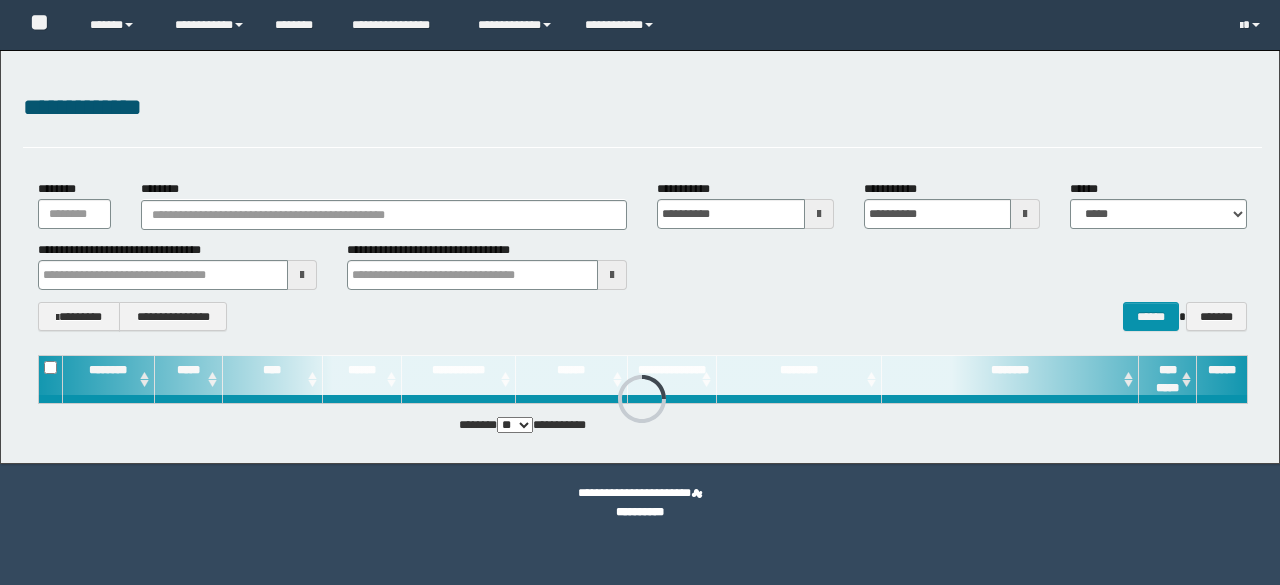 scroll, scrollTop: 0, scrollLeft: 0, axis: both 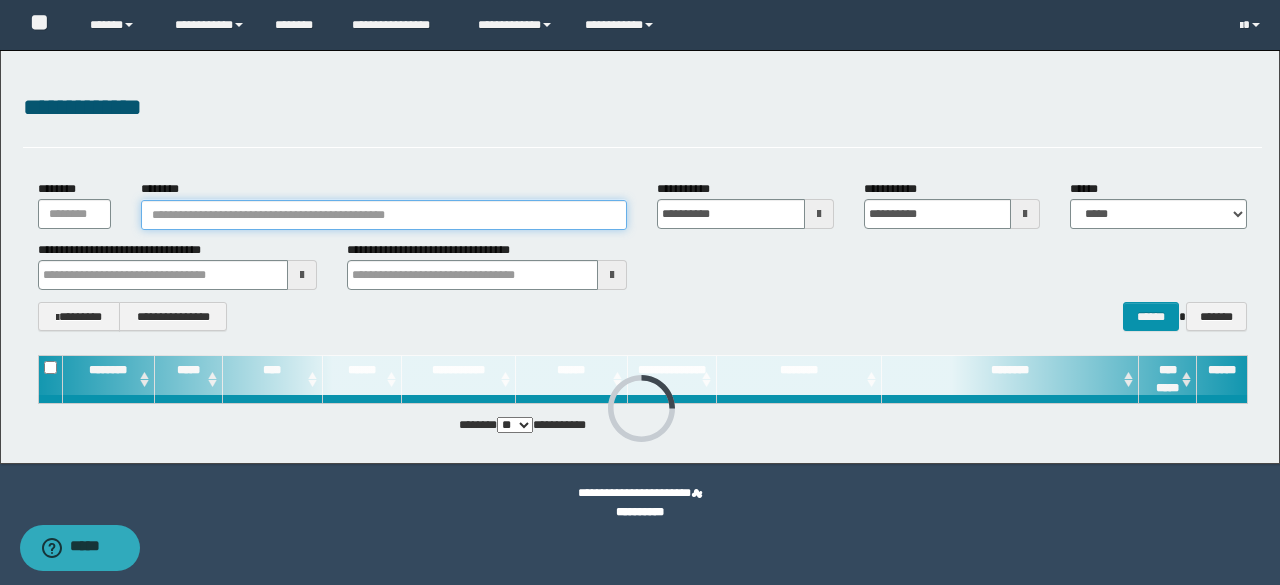 click on "********" at bounding box center [384, 215] 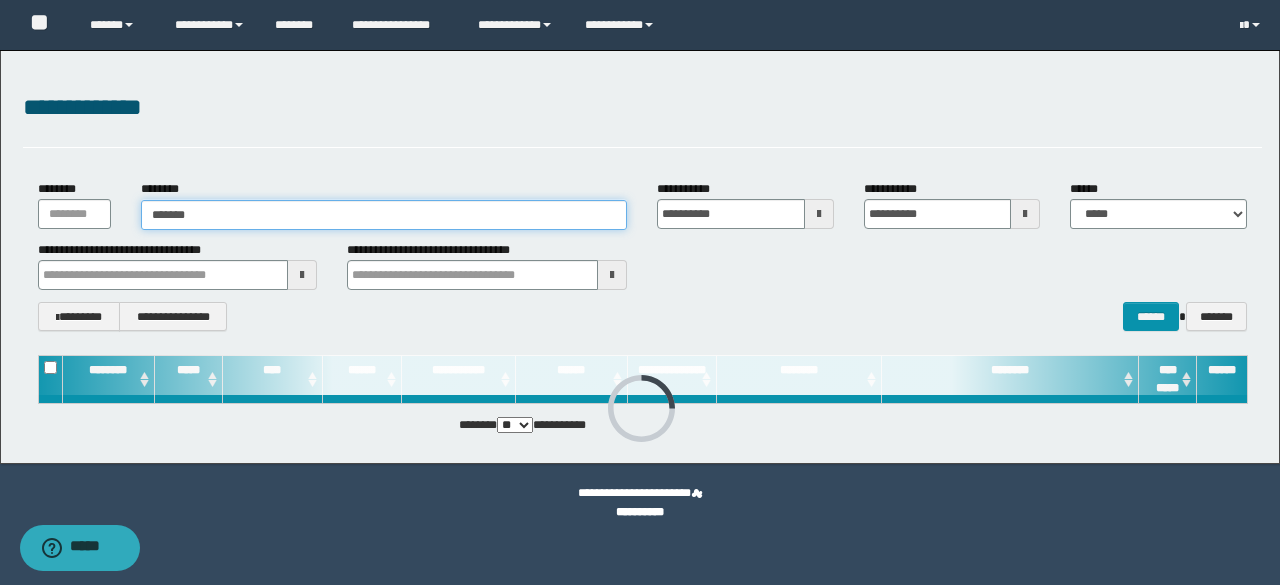 type on "*******" 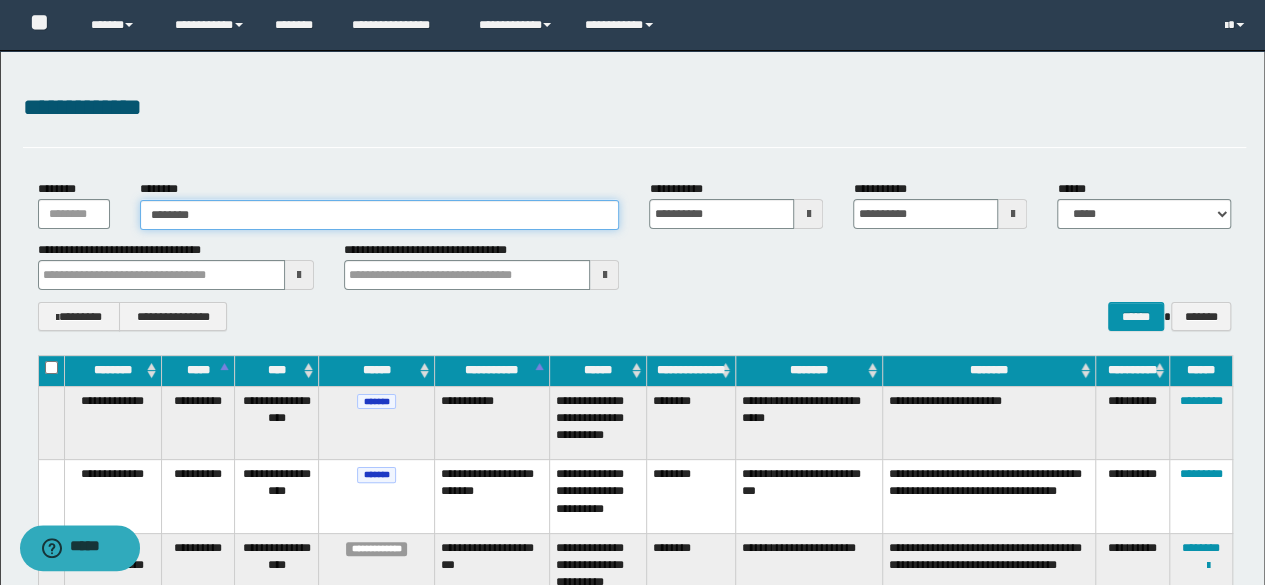 type on "*******" 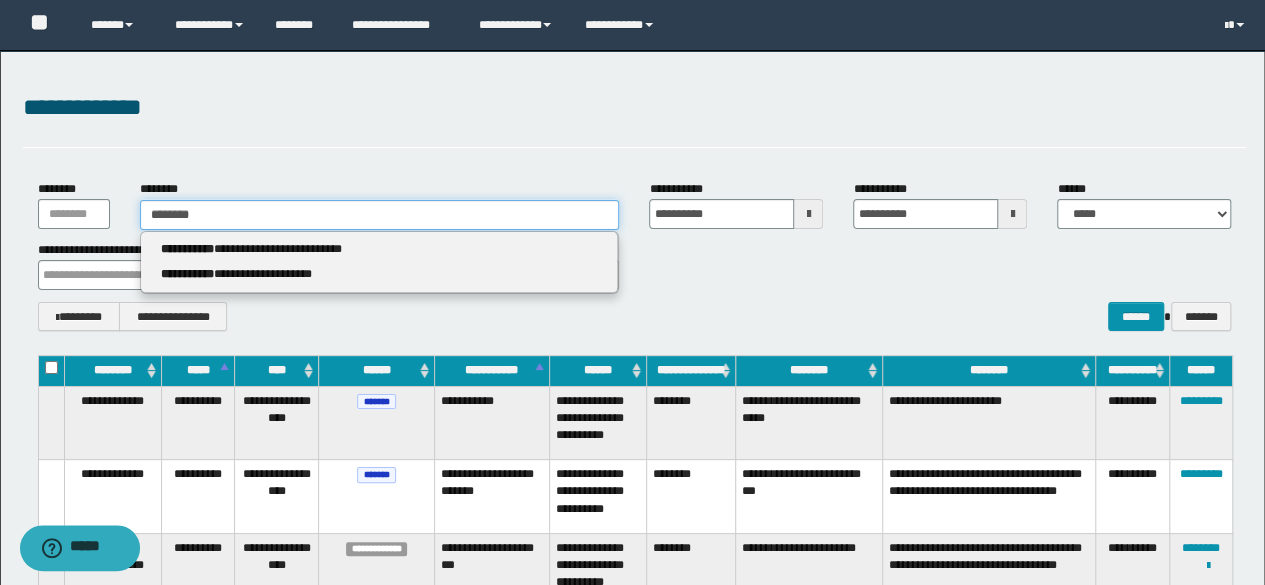 type 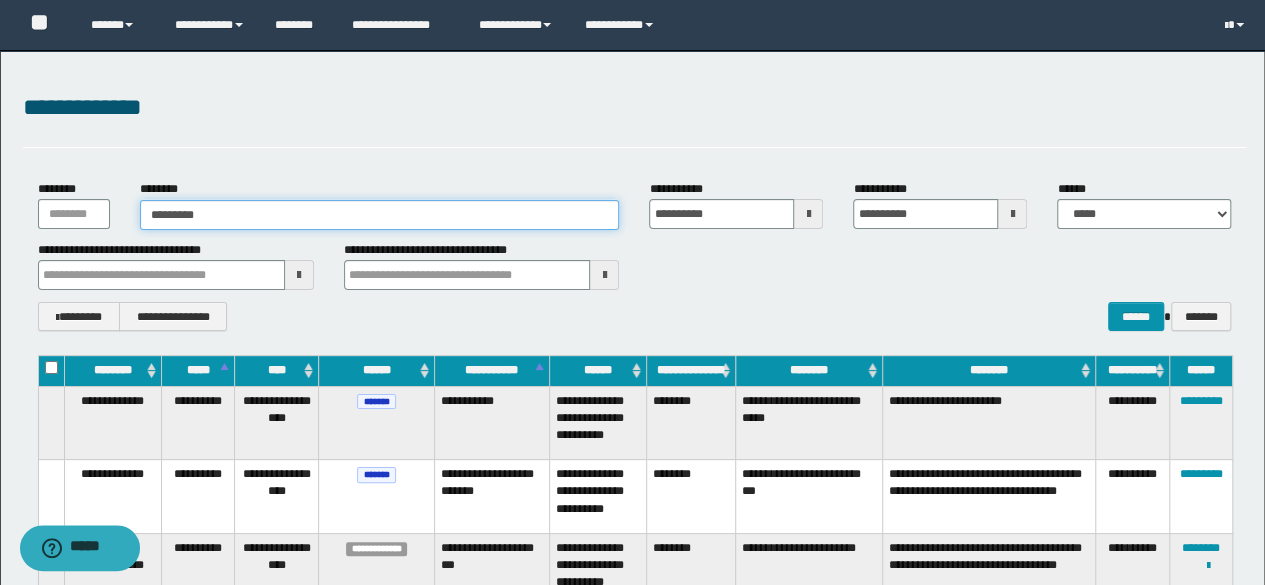 type on "*******" 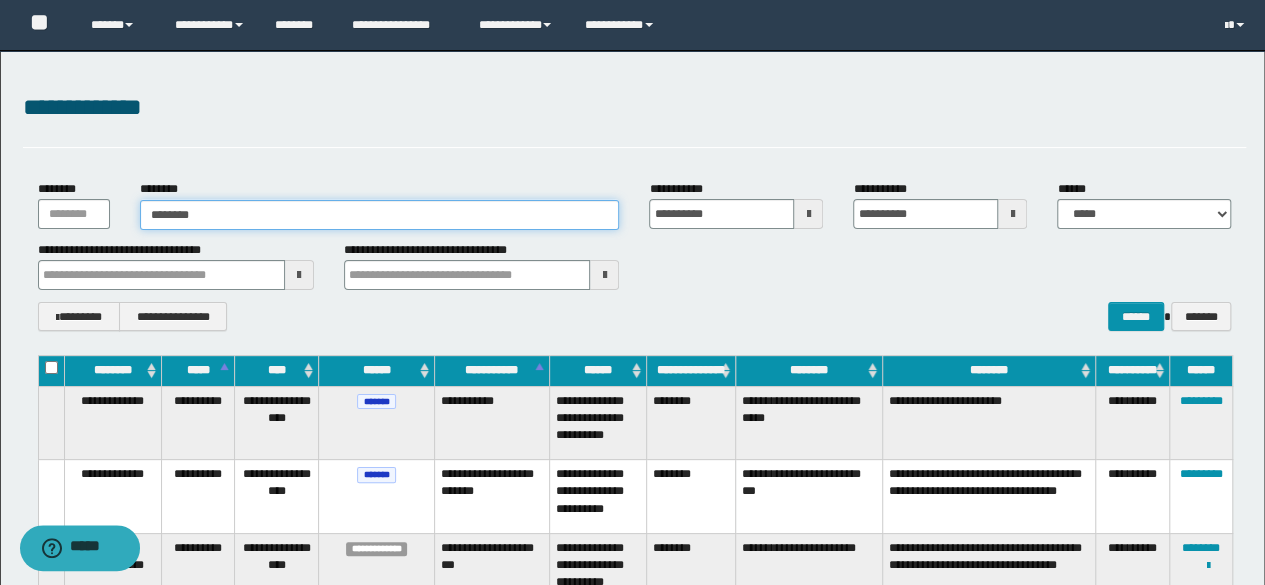 type on "*******" 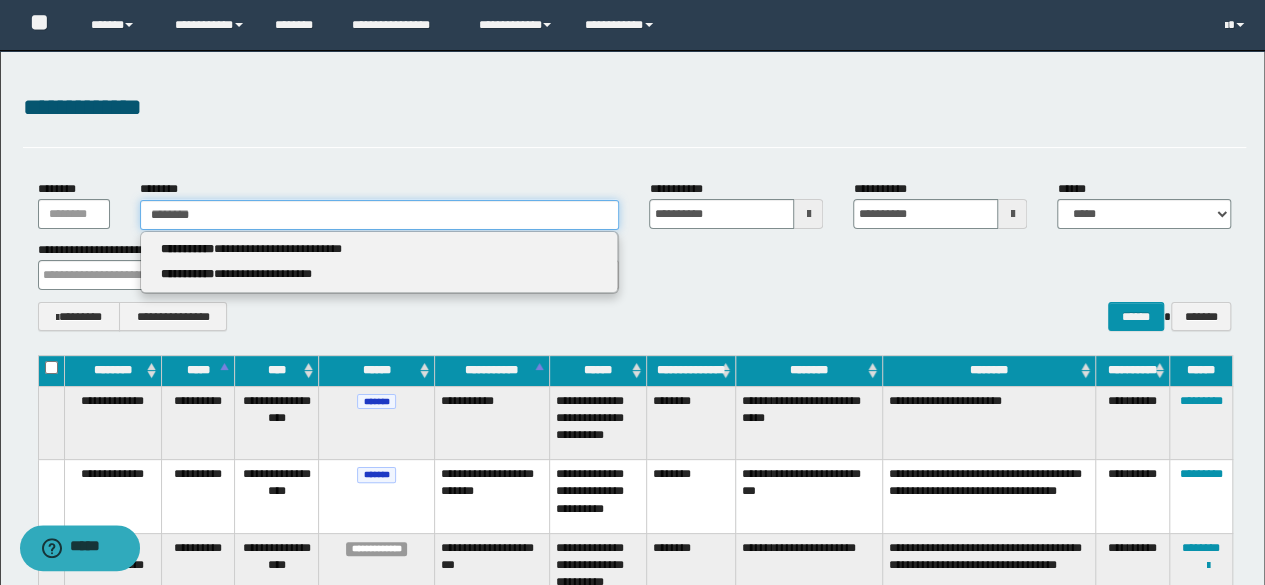 type 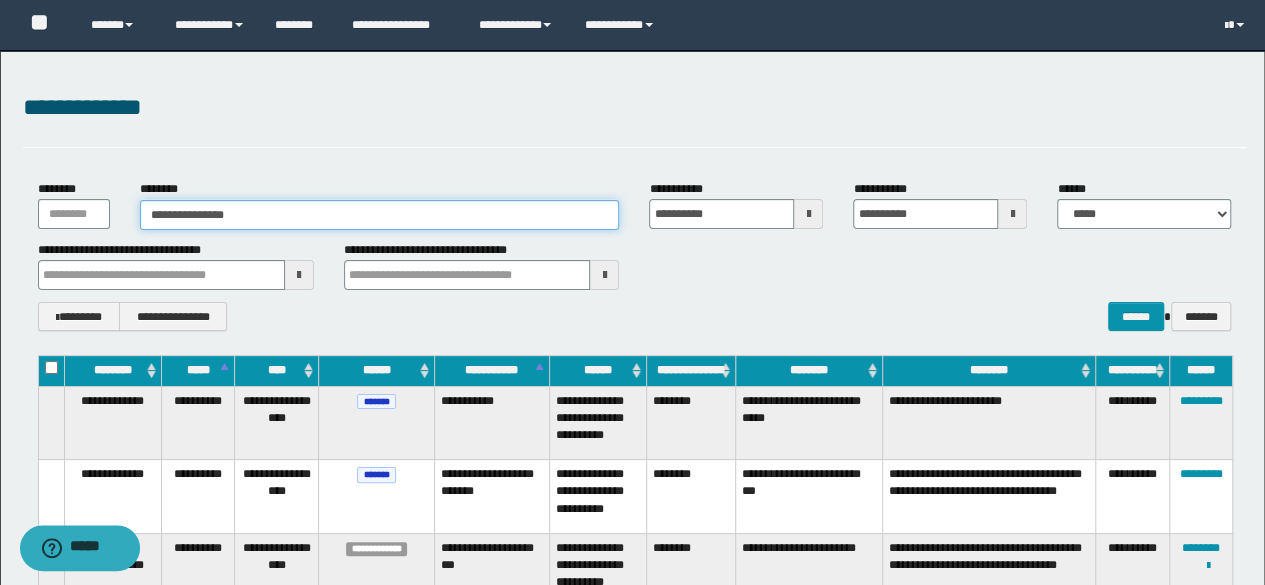 type on "**********" 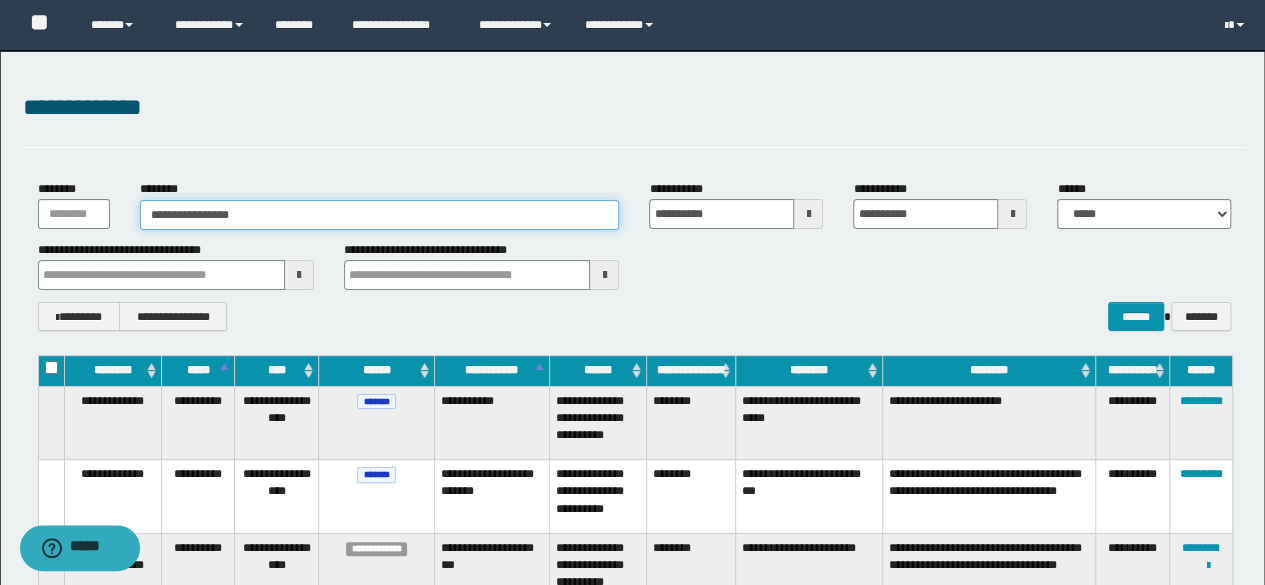 type on "**********" 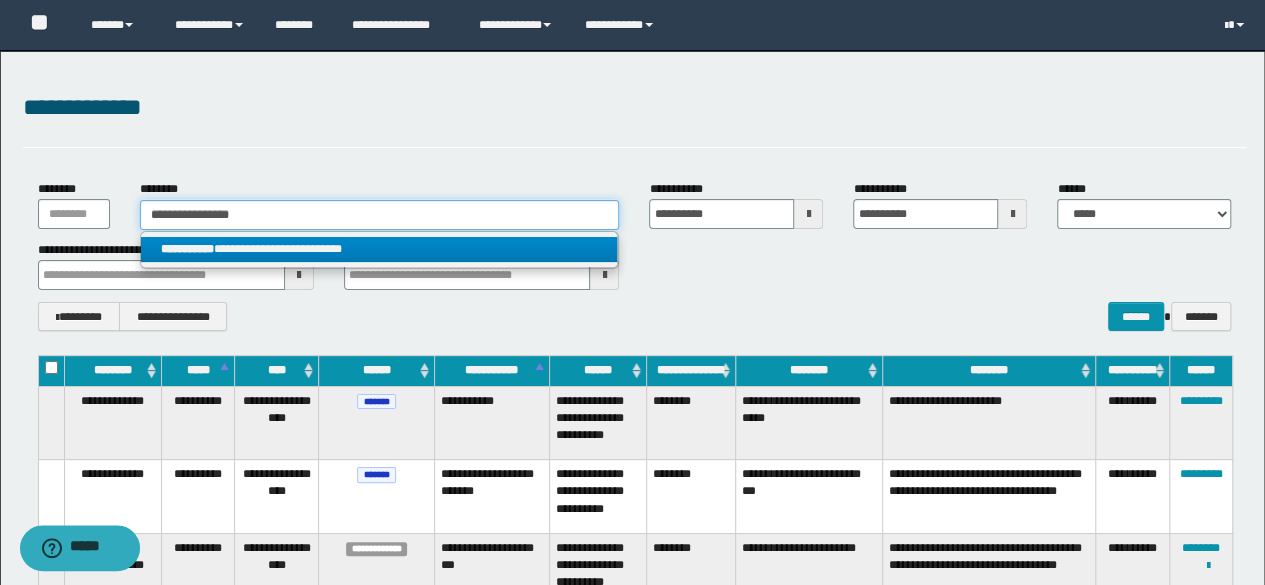type on "**********" 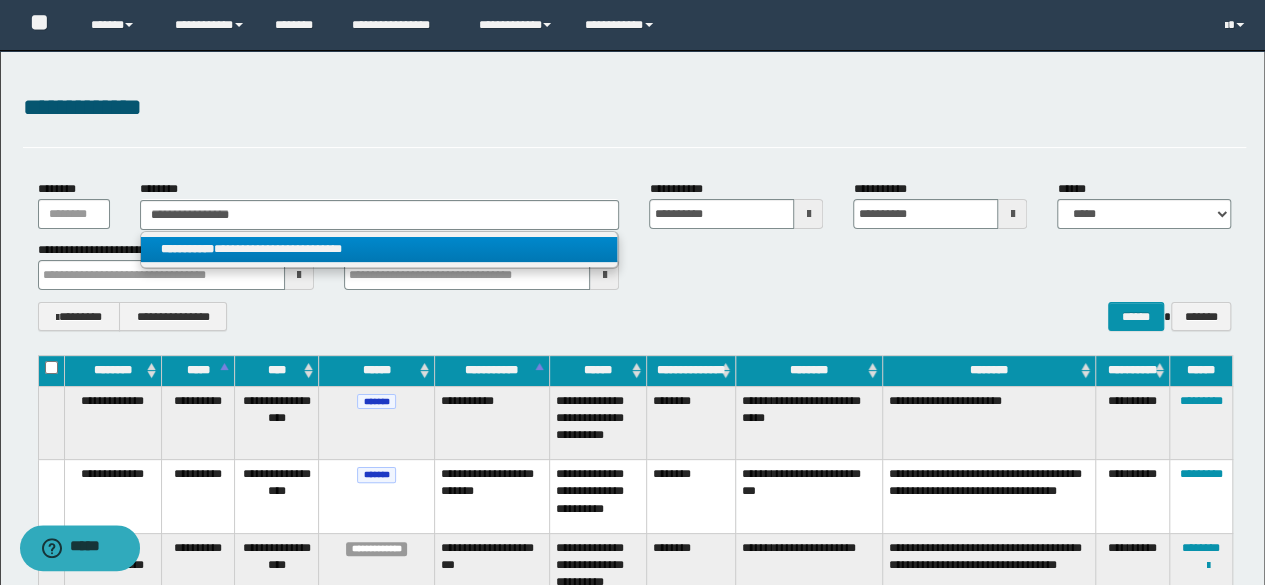 click on "**********" at bounding box center [379, 249] 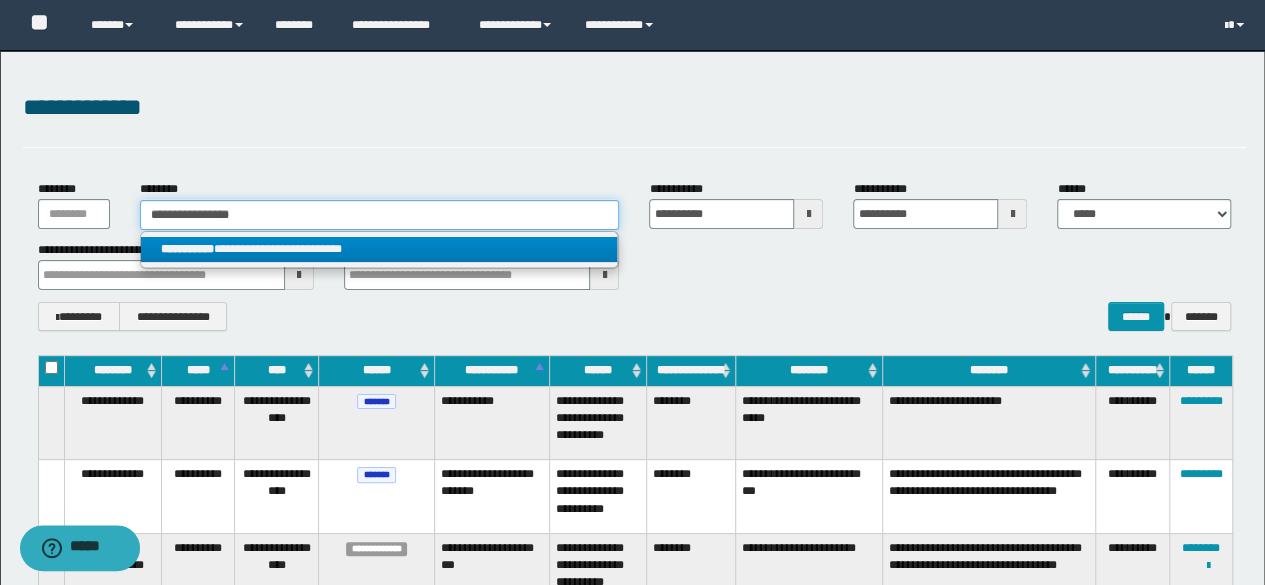 type 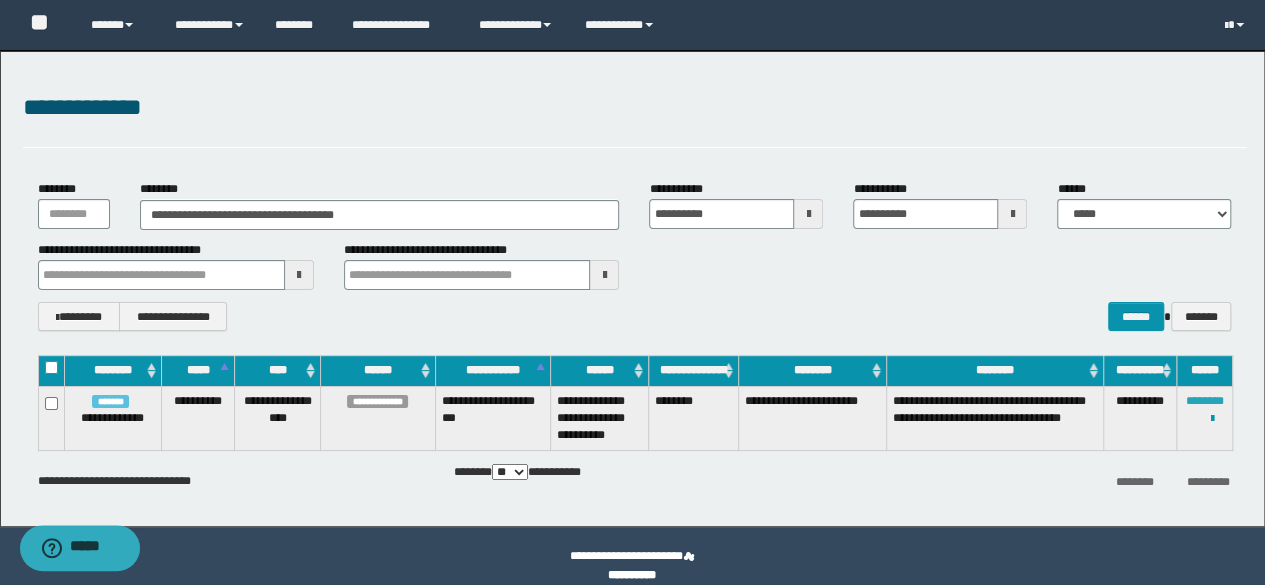 click on "********" at bounding box center [1205, 401] 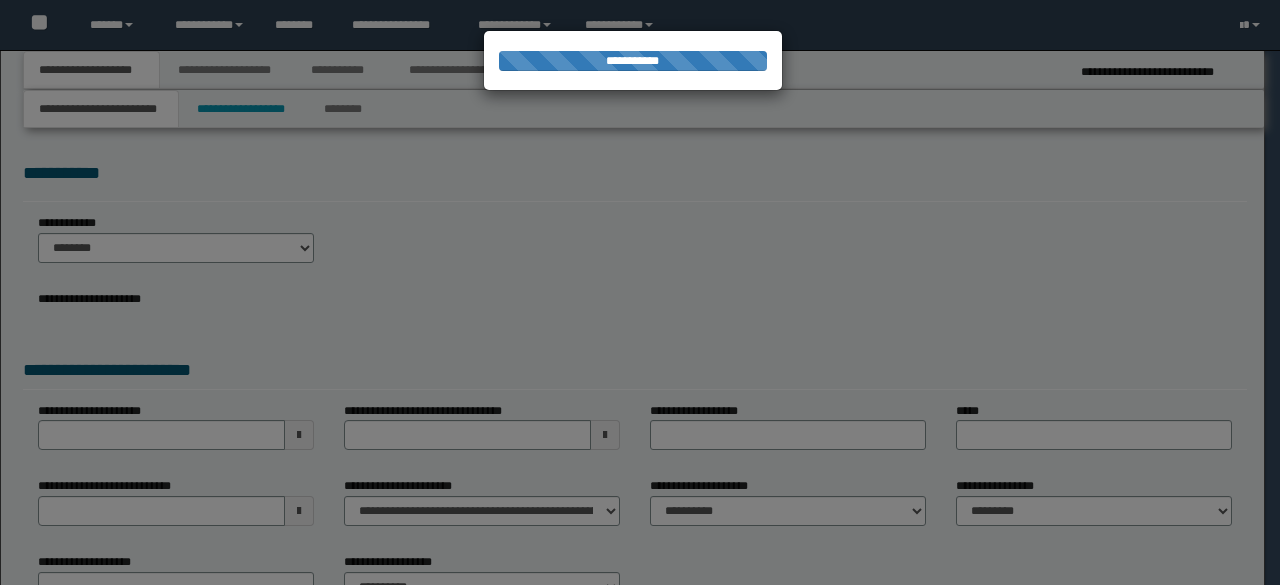 scroll, scrollTop: 0, scrollLeft: 0, axis: both 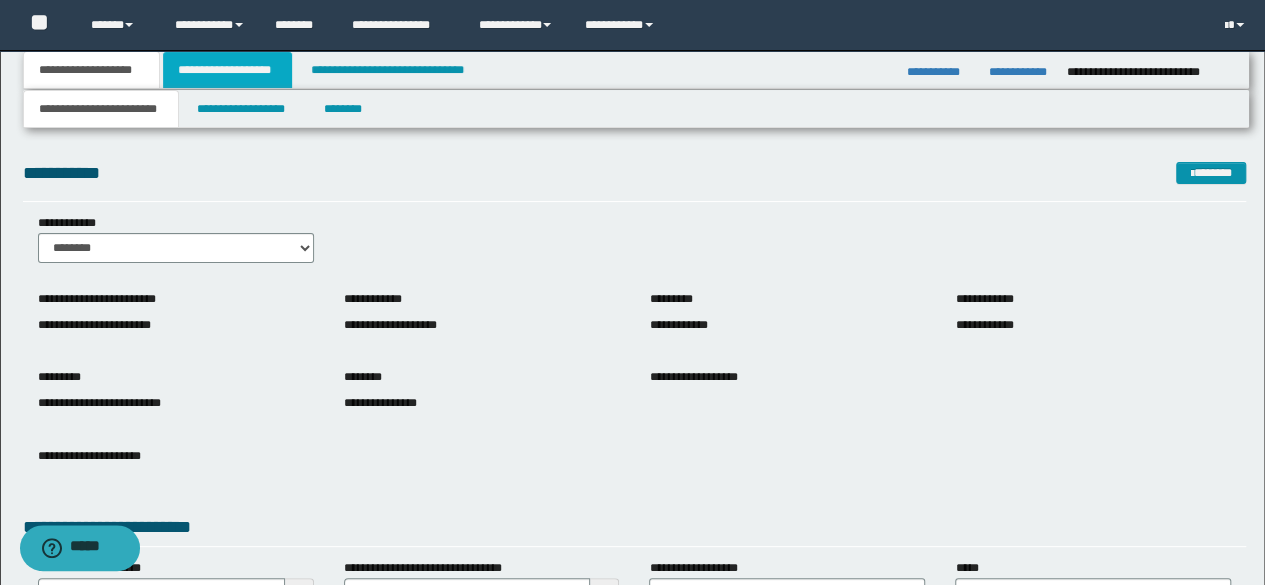 click on "**********" at bounding box center (227, 70) 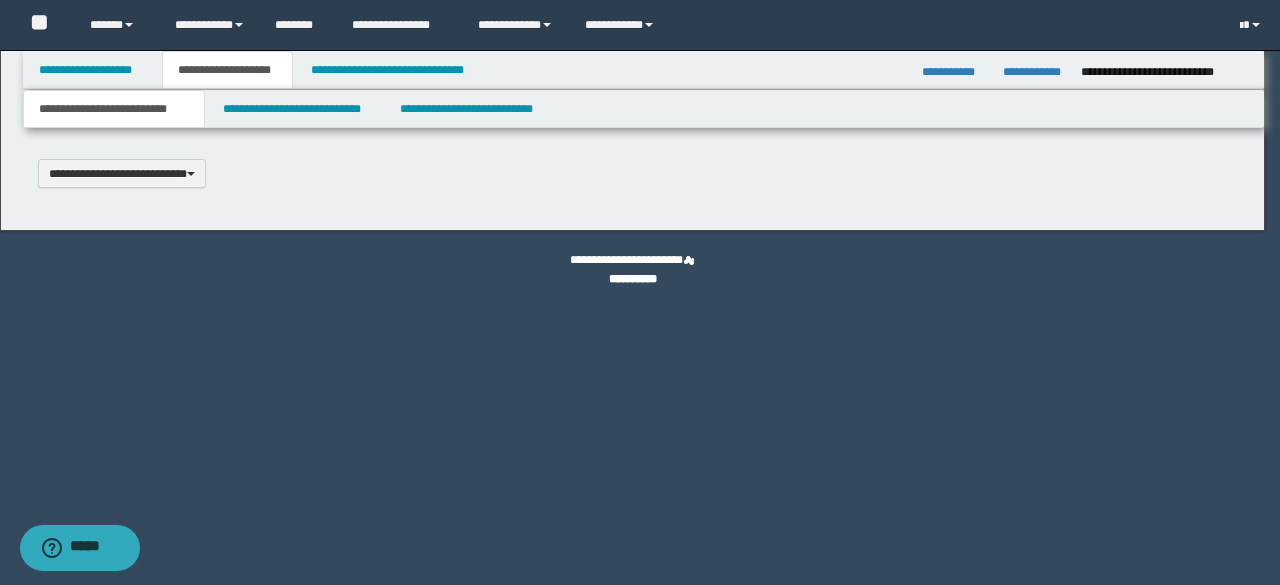 type 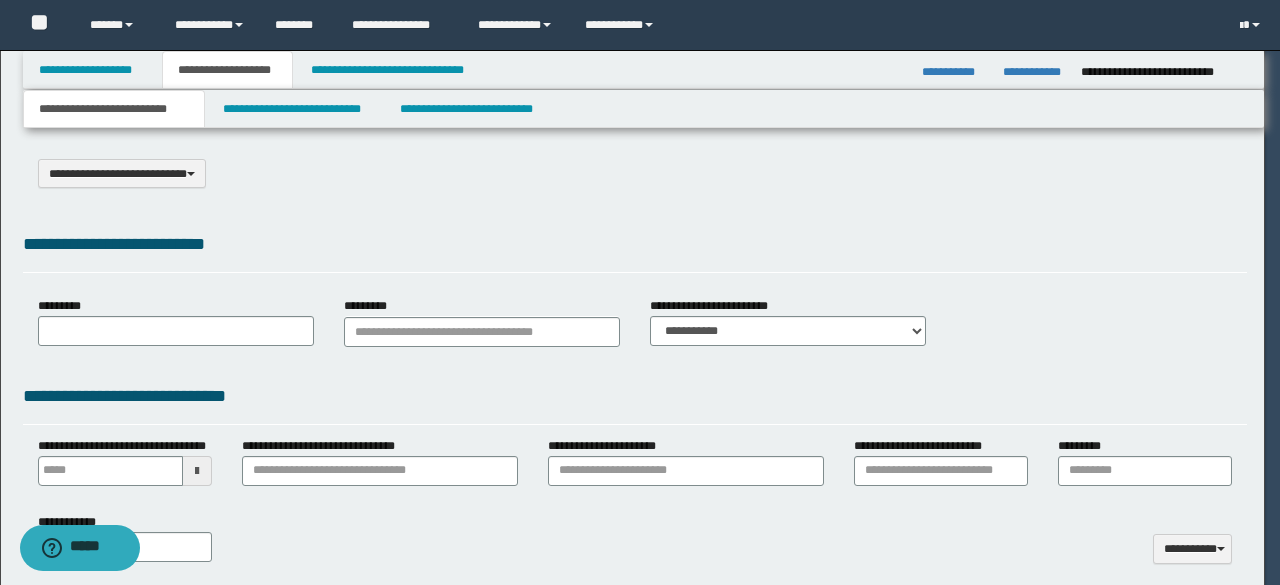 type on "**********" 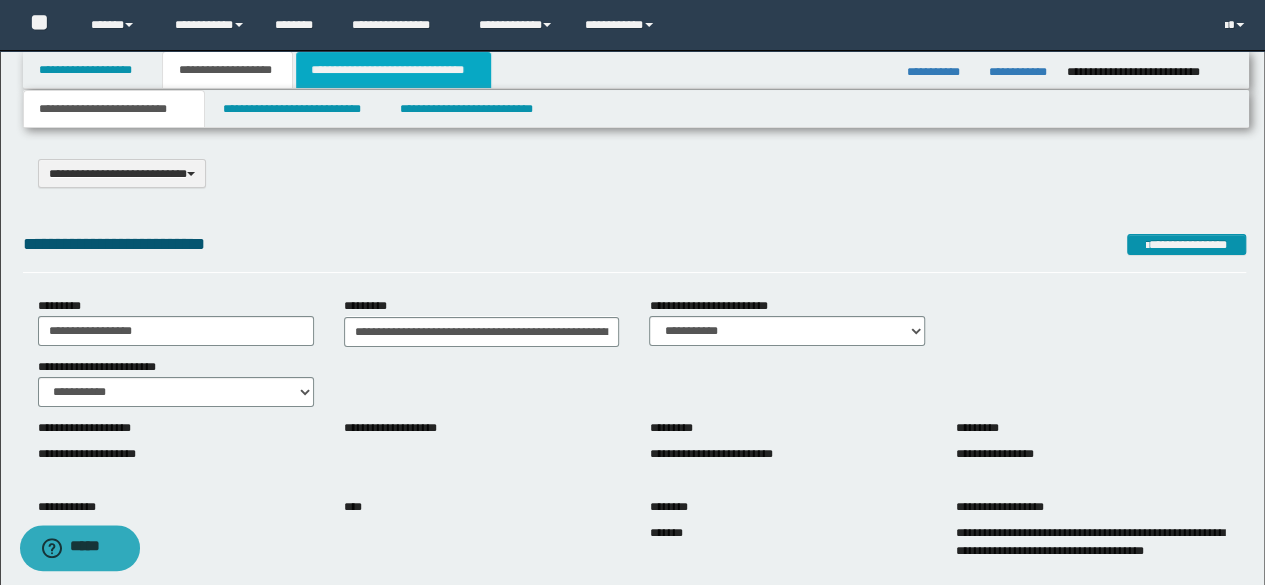 click on "**********" at bounding box center (393, 70) 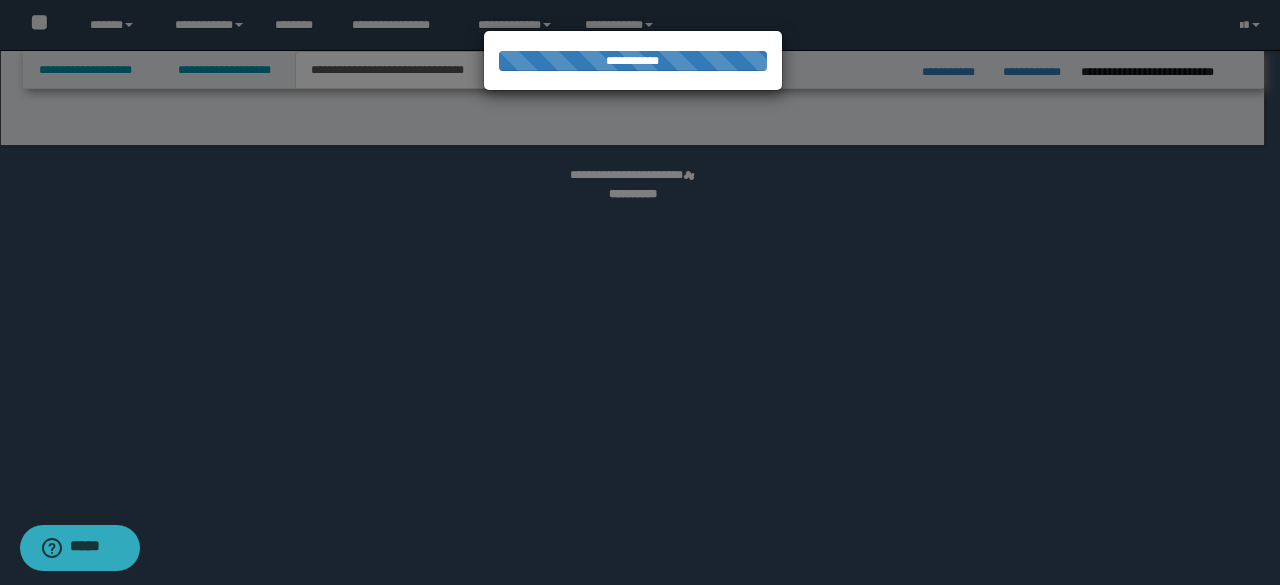 select on "*" 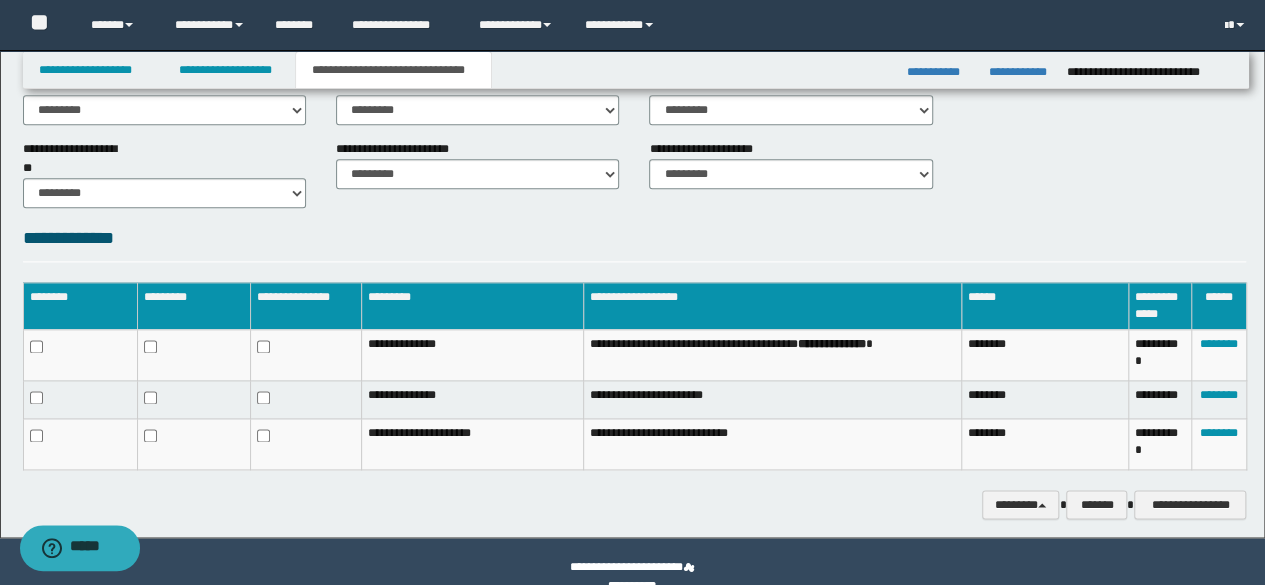 scroll, scrollTop: 1191, scrollLeft: 0, axis: vertical 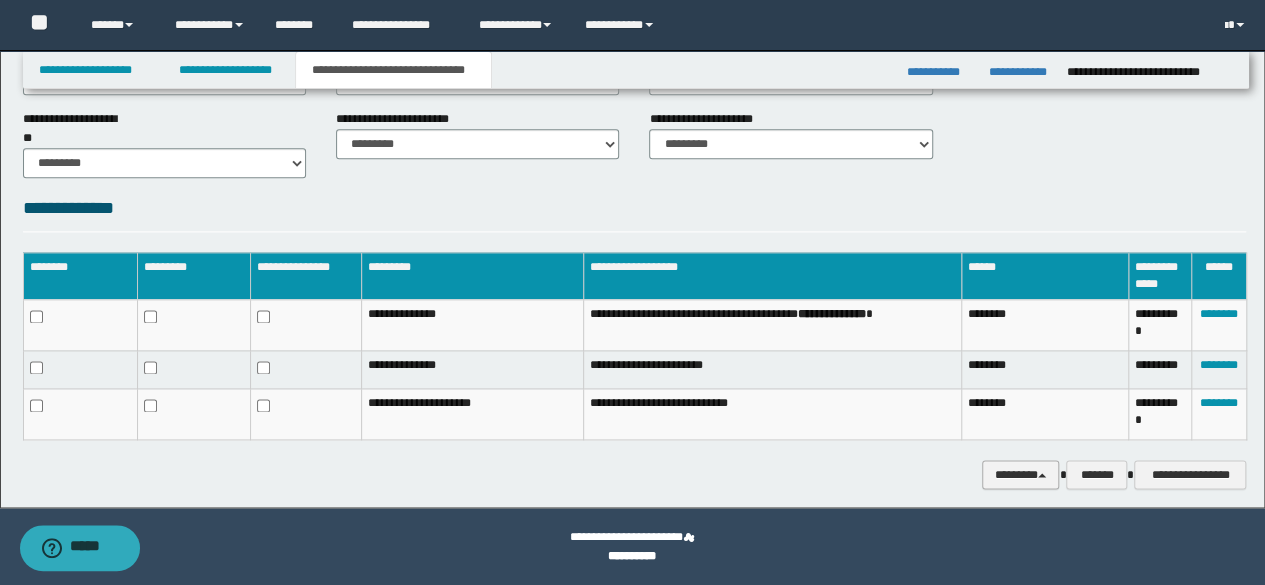 click on "********" at bounding box center (1021, 474) 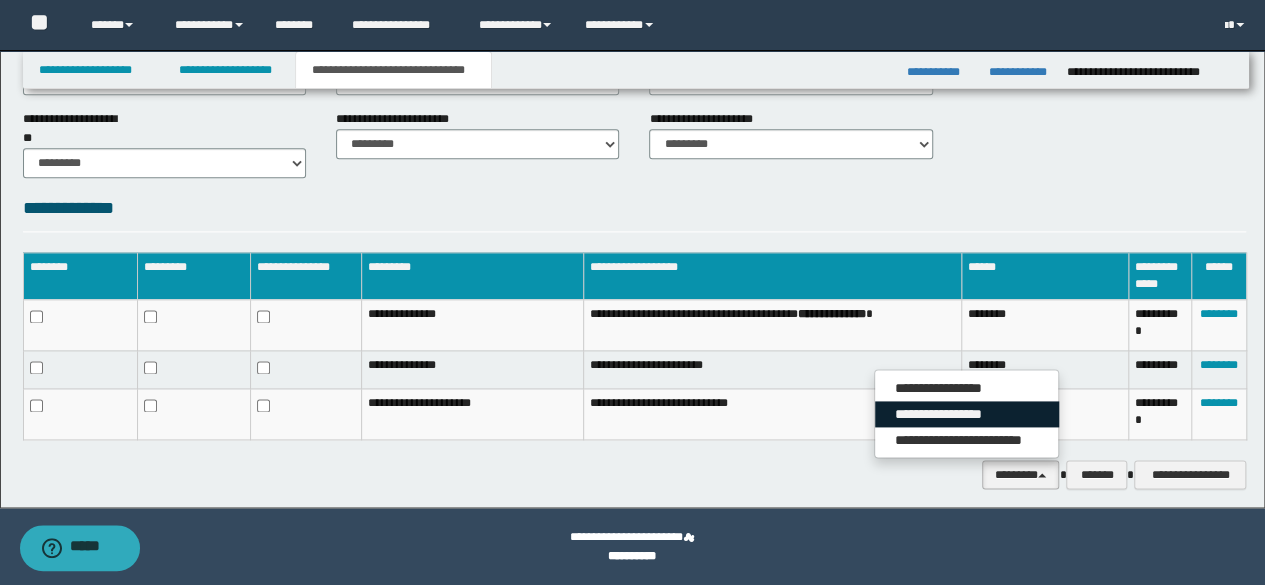 click on "**********" at bounding box center (967, 414) 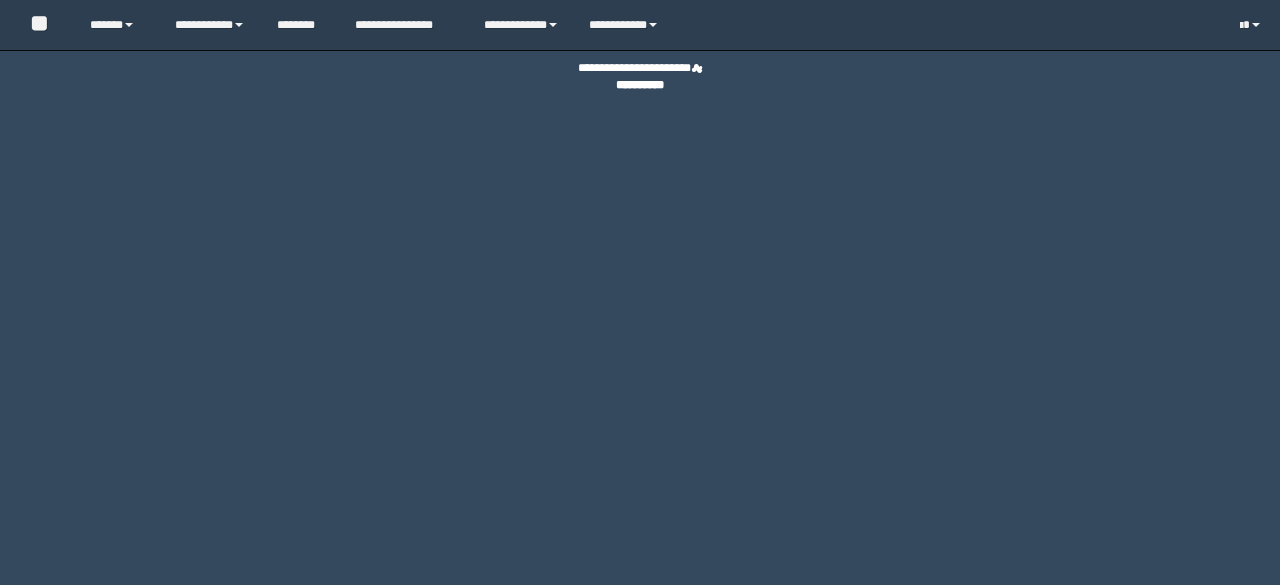 scroll, scrollTop: 0, scrollLeft: 0, axis: both 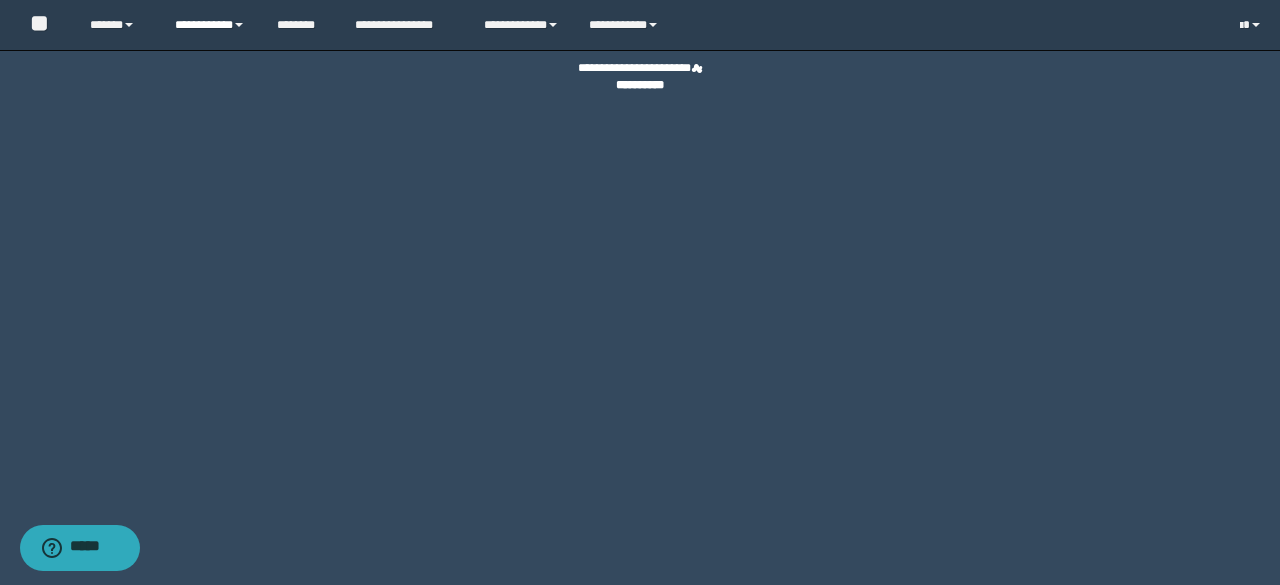 click on "**********" at bounding box center (210, 25) 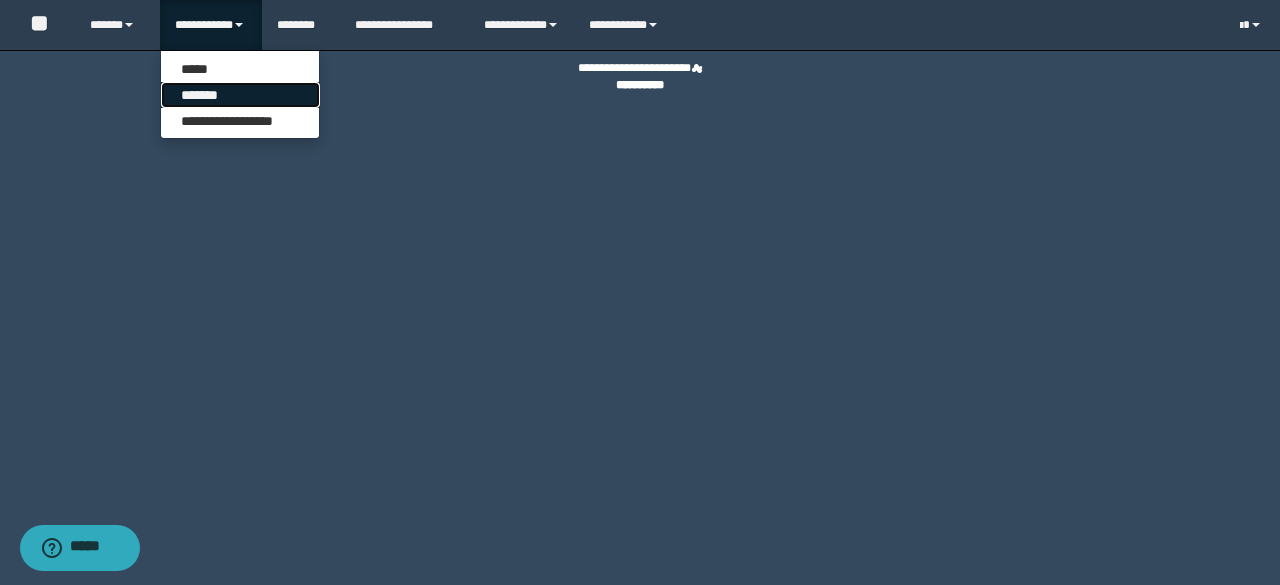 click on "*******" at bounding box center [240, 95] 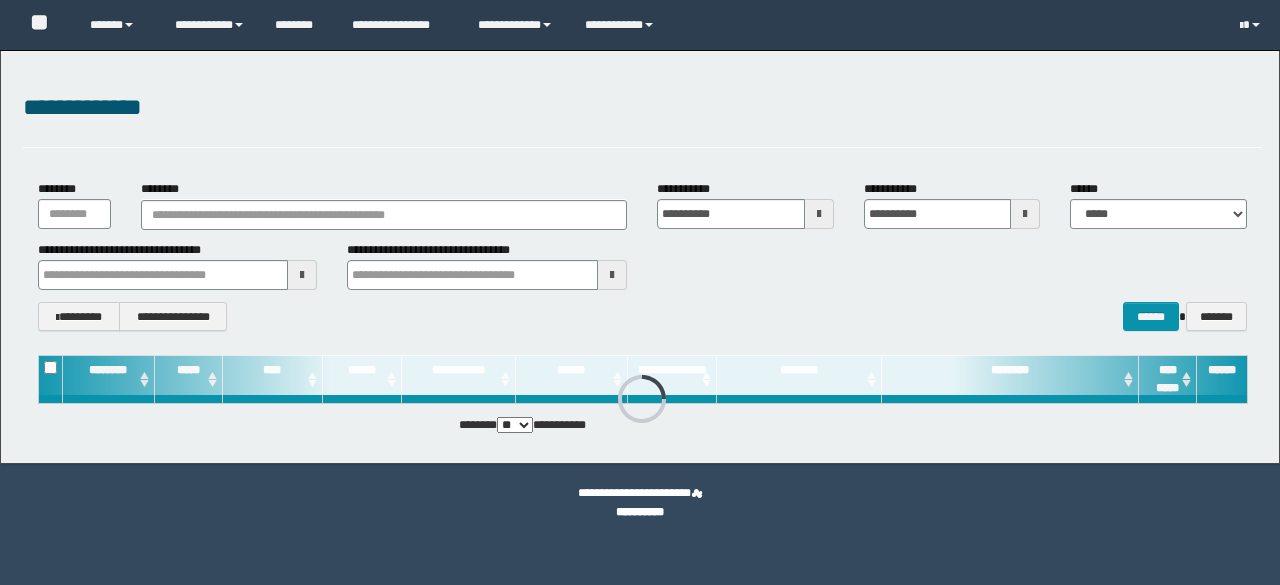 scroll, scrollTop: 0, scrollLeft: 0, axis: both 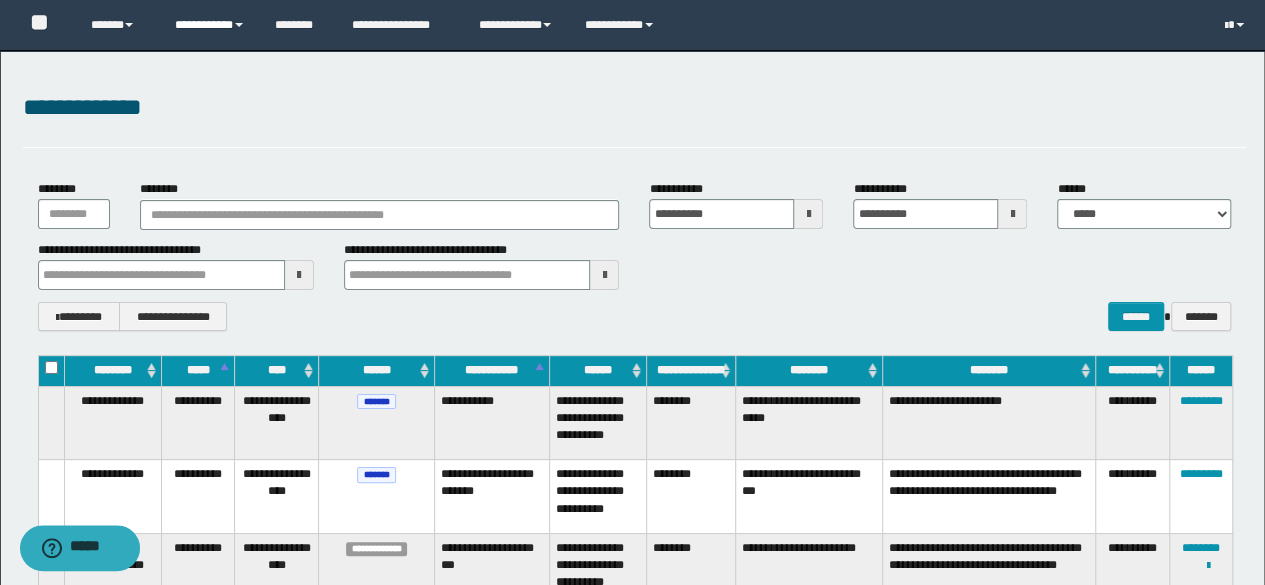 click on "**********" at bounding box center (210, 25) 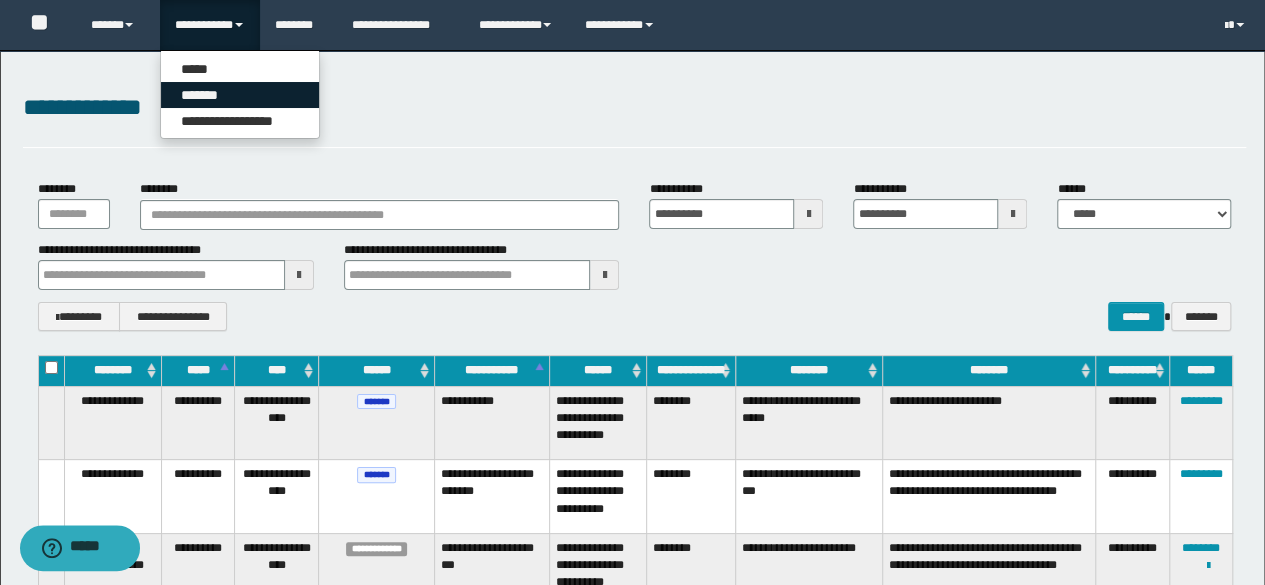 click on "*******" at bounding box center [240, 95] 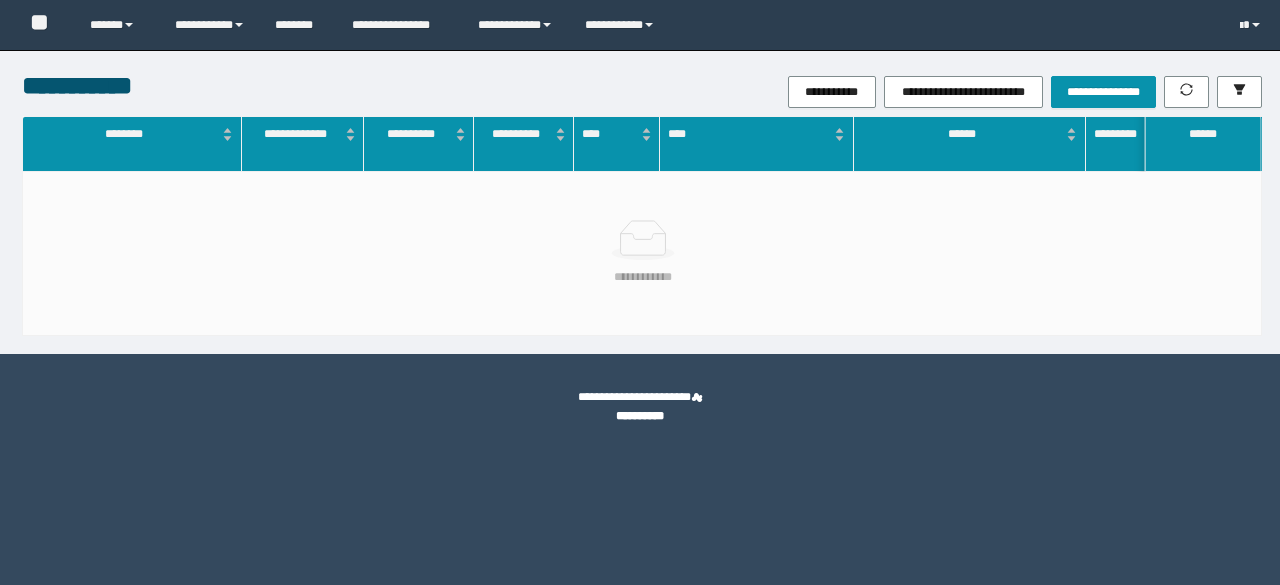 scroll, scrollTop: 0, scrollLeft: 0, axis: both 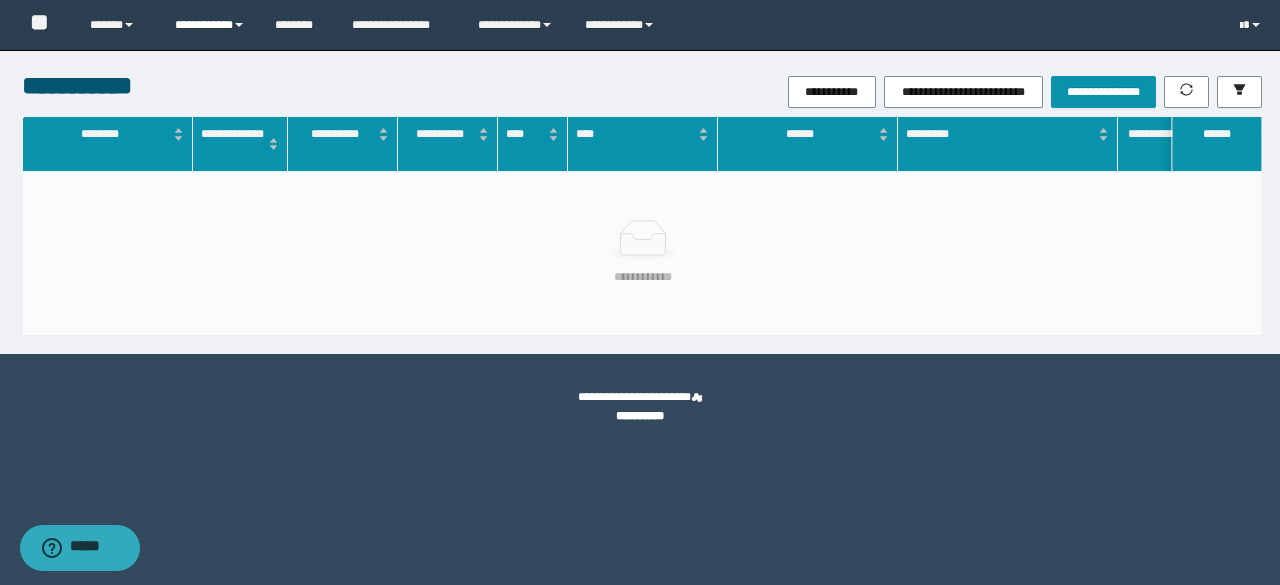 click on "**********" at bounding box center [210, 25] 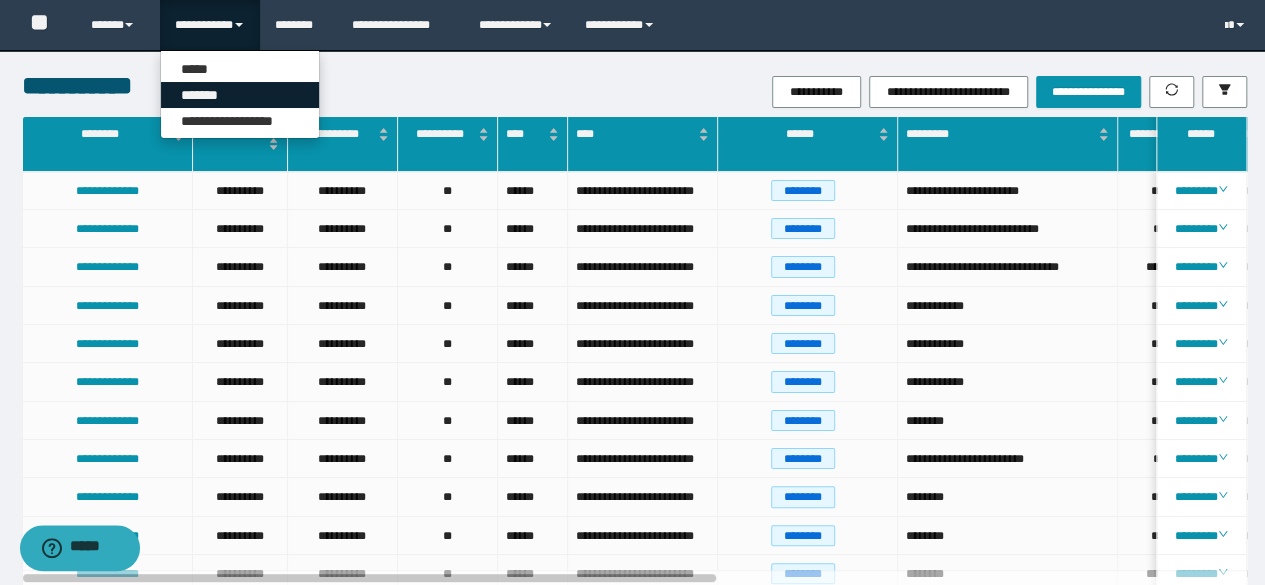 click on "*******" at bounding box center (240, 95) 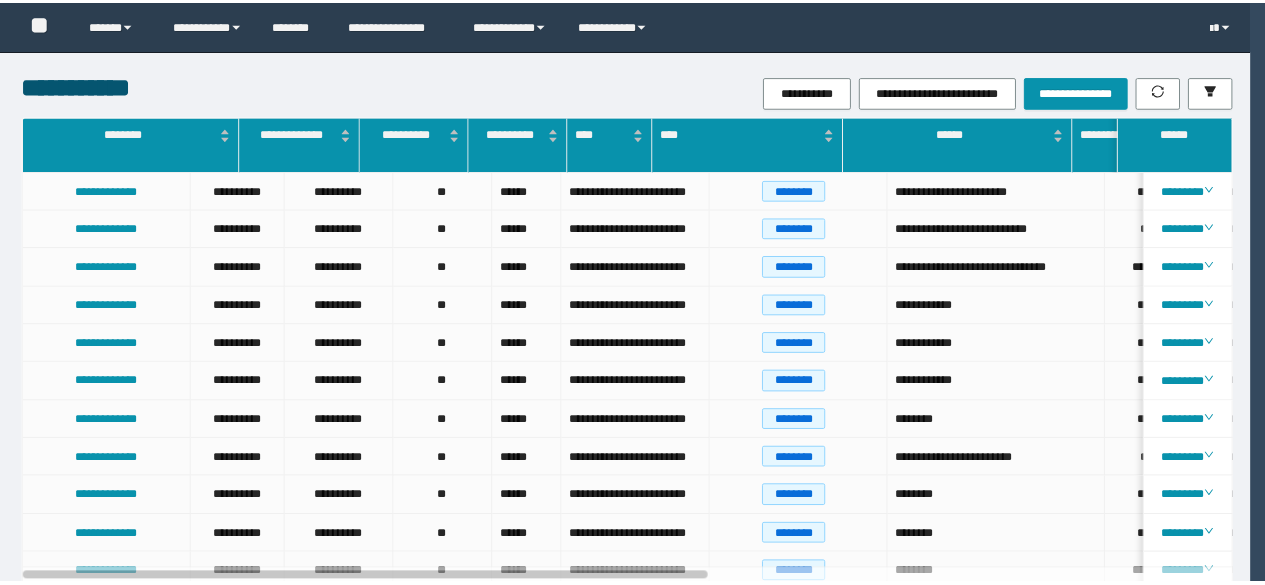 scroll, scrollTop: 0, scrollLeft: 0, axis: both 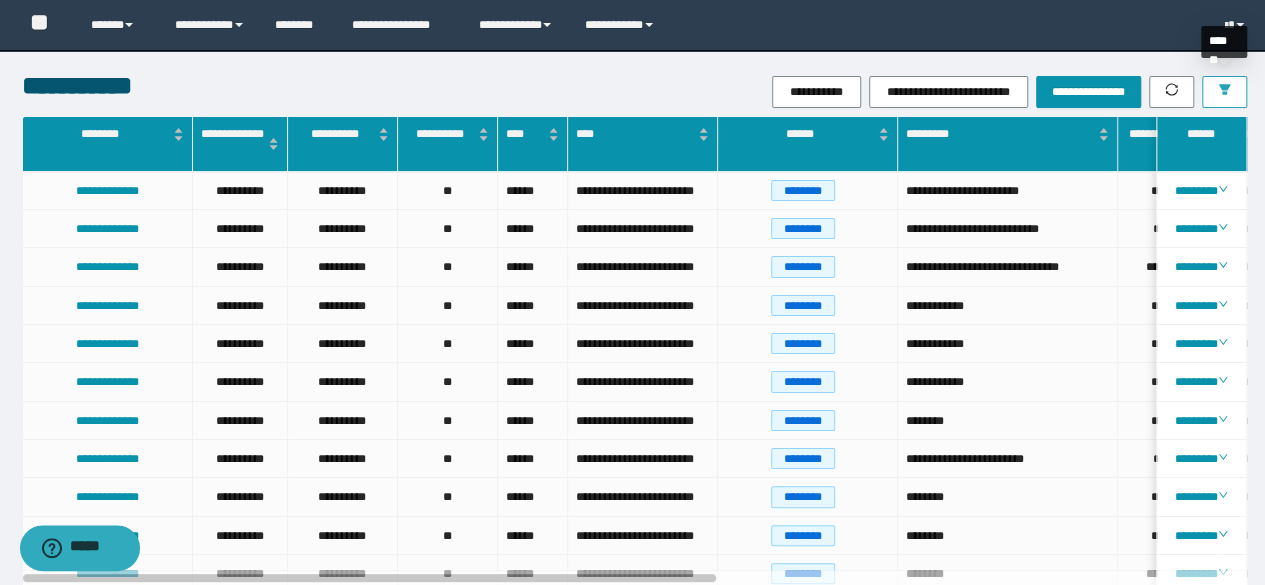 click at bounding box center [1224, 91] 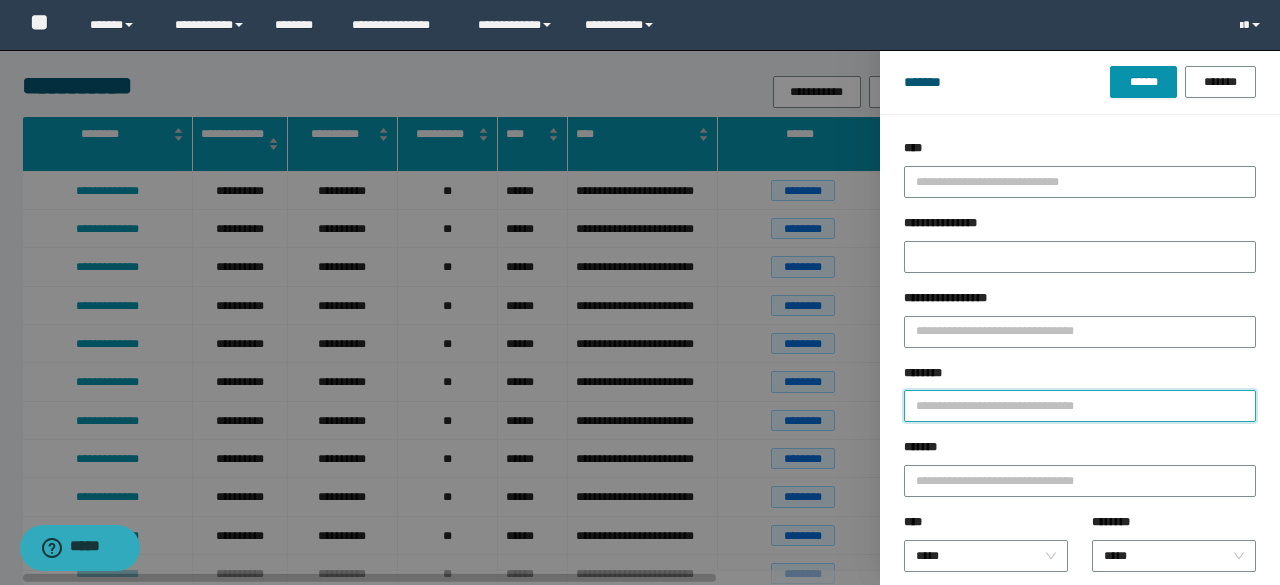 click on "********" at bounding box center [1080, 406] 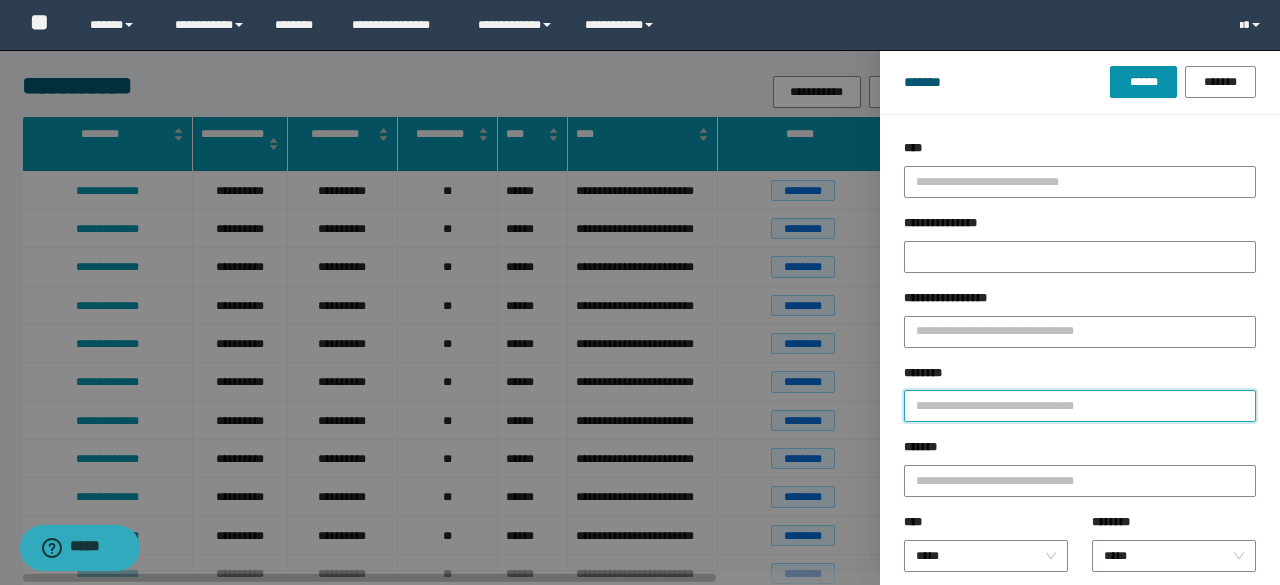type on "*" 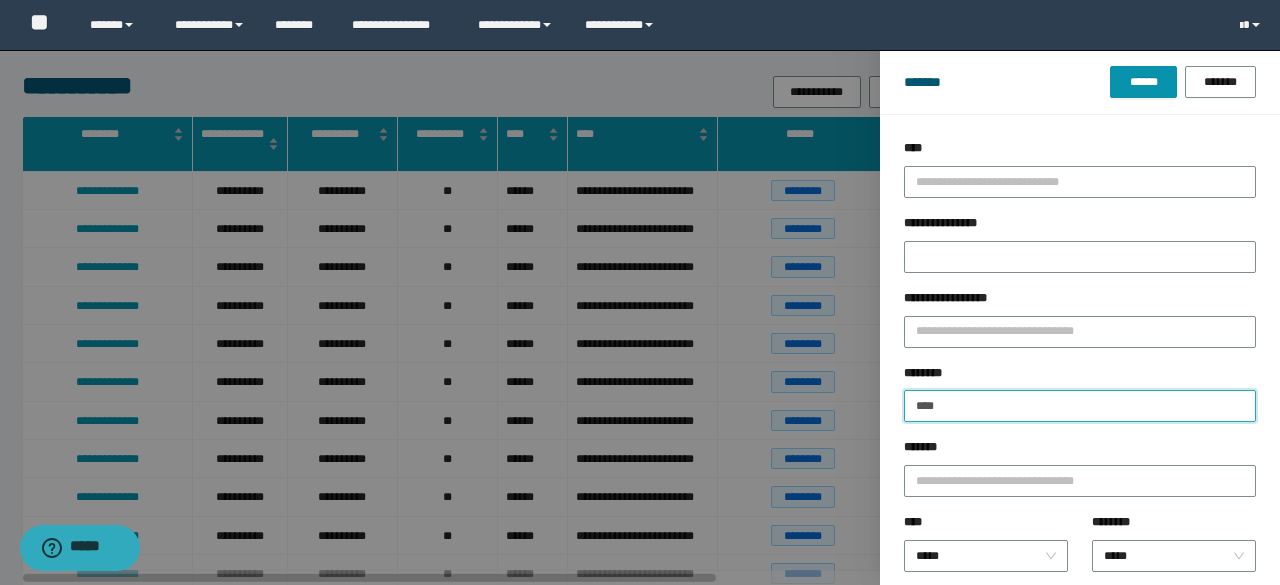 type on "**********" 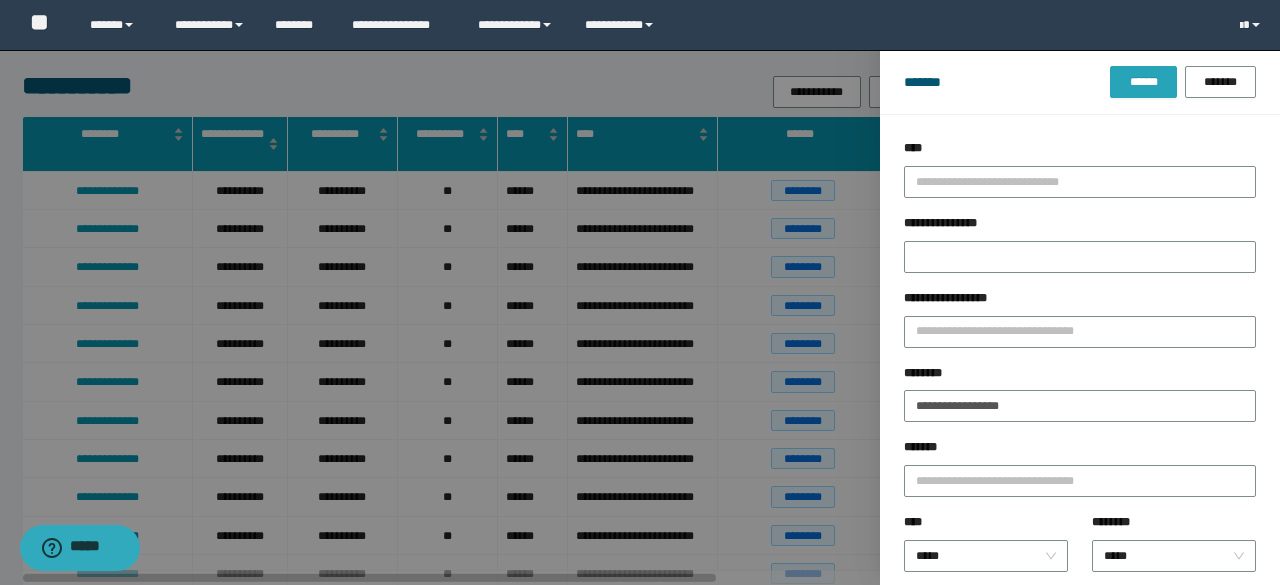 click on "******" at bounding box center (1143, 82) 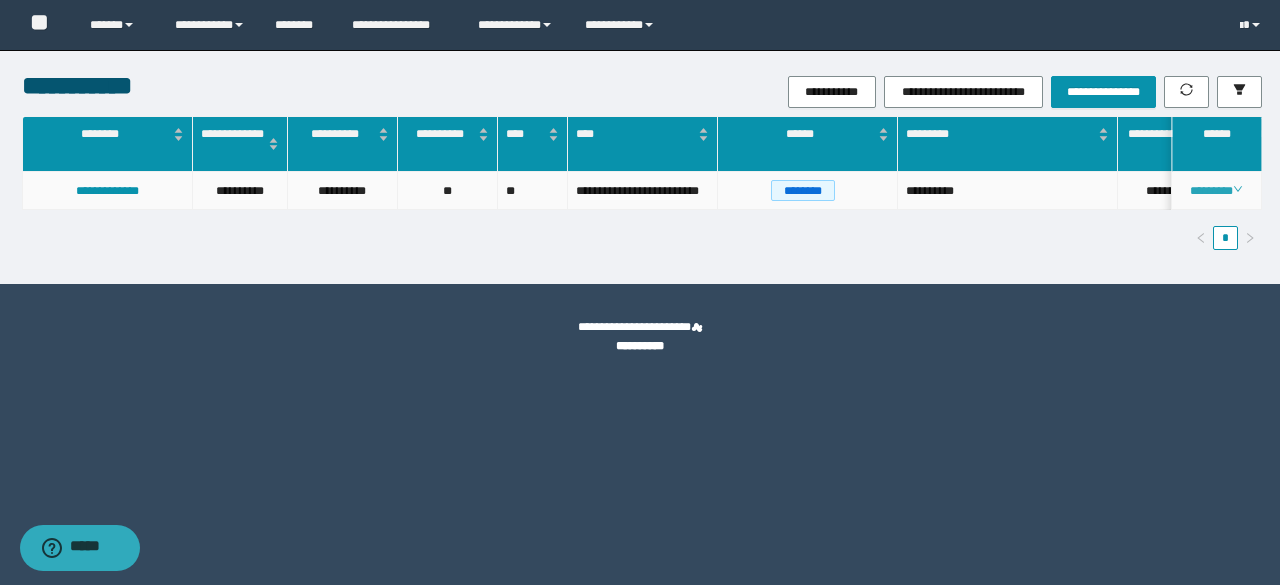 click on "********" at bounding box center [1216, 191] 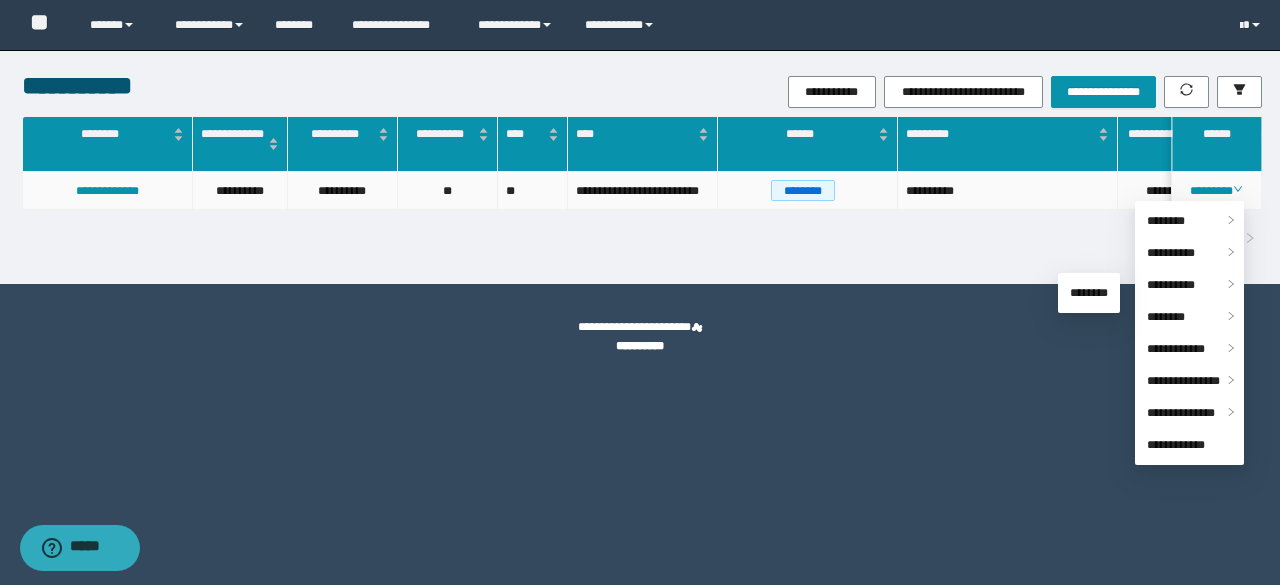 drag, startPoint x: 1183, startPoint y: 287, endPoint x: 1050, endPoint y: 304, distance: 134.08206 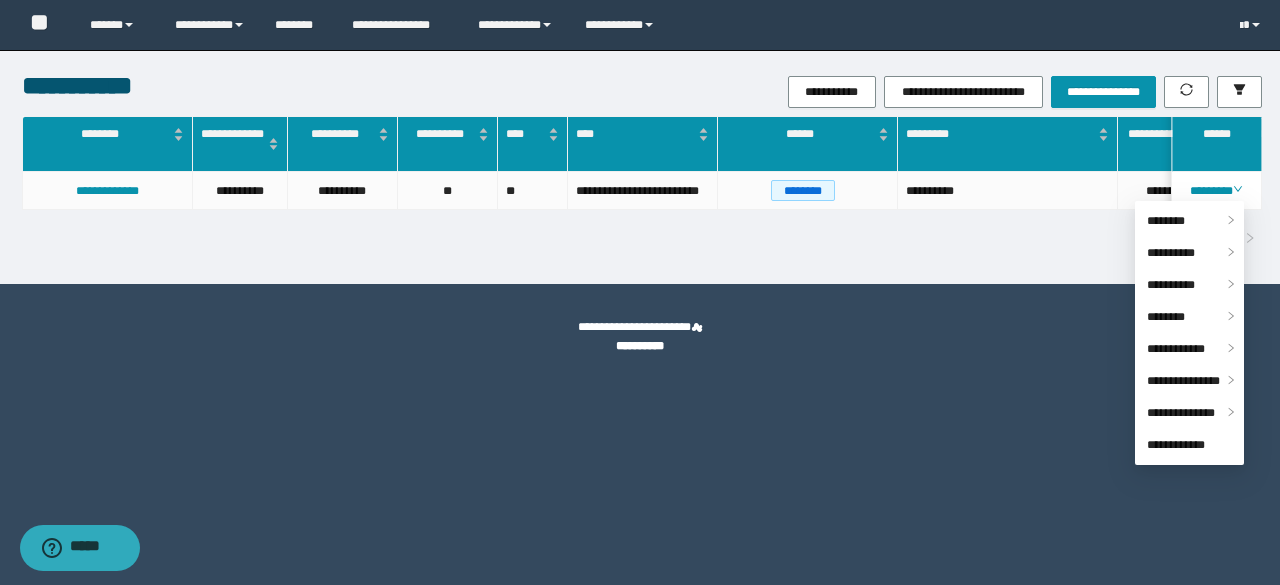 click on "**********" at bounding box center (640, 167) 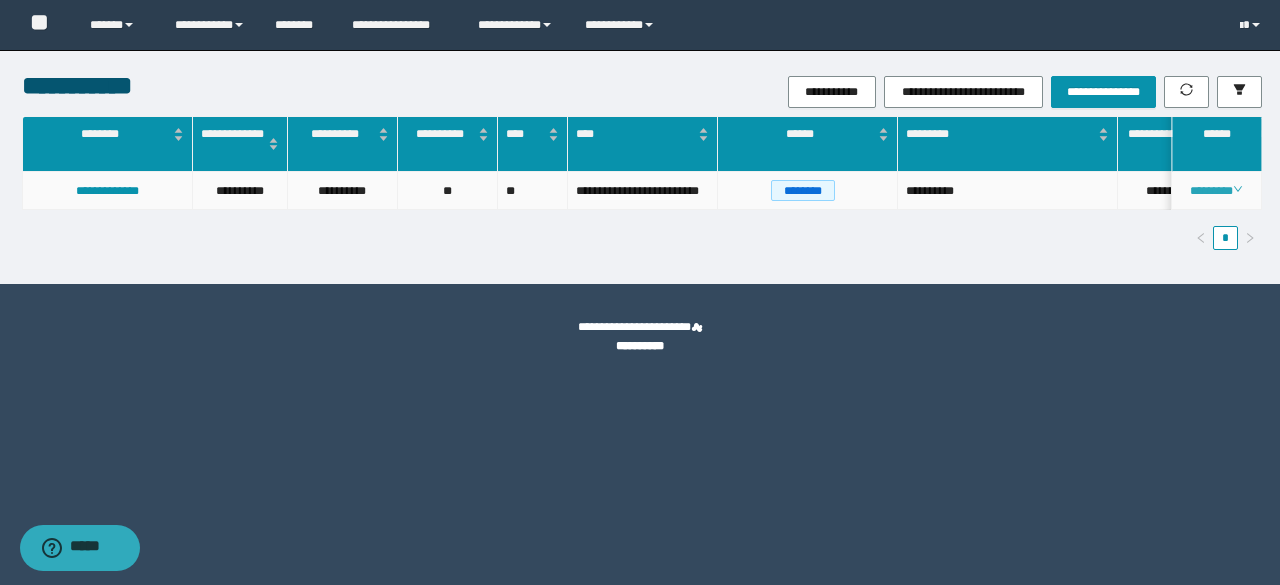 click on "********" at bounding box center [1216, 191] 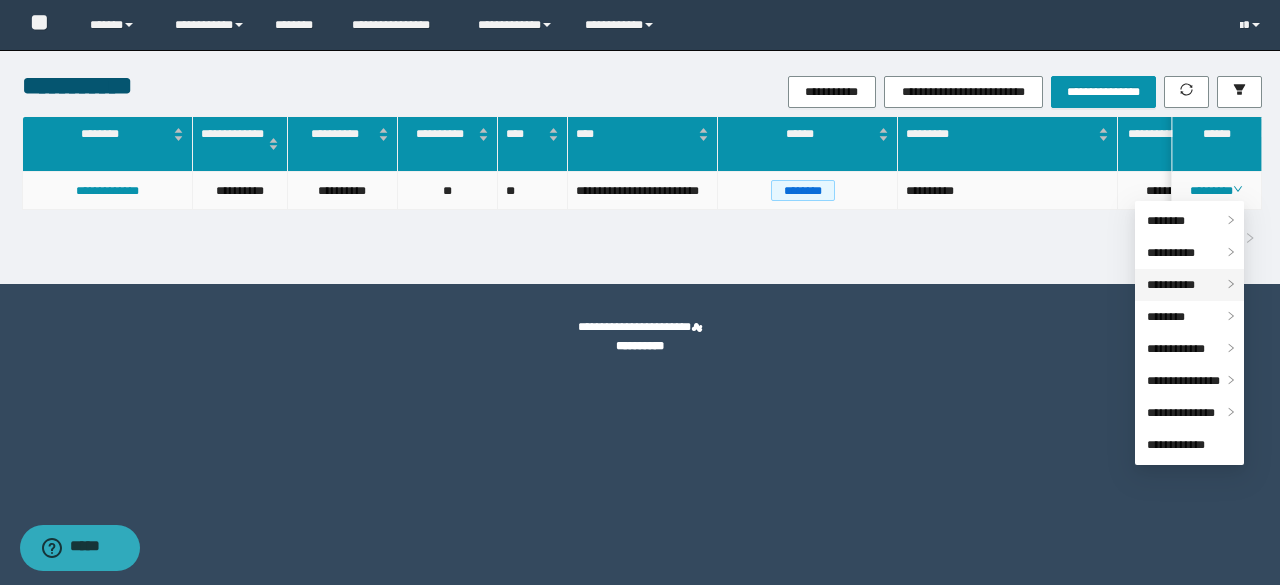 click on "**********" at bounding box center [1171, 285] 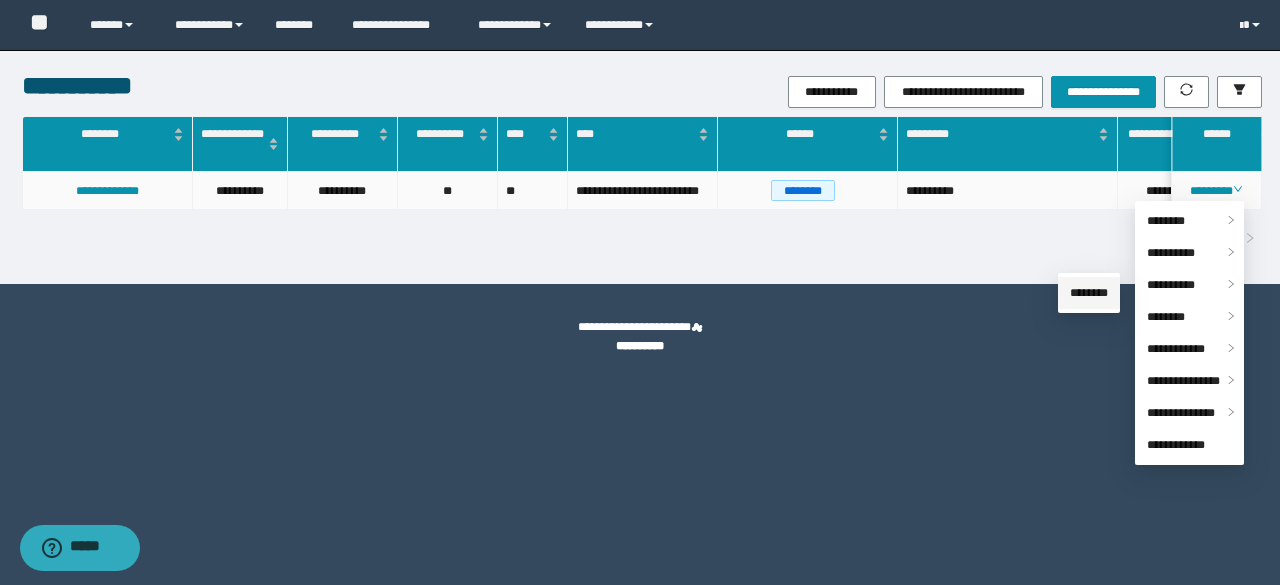 click on "********" at bounding box center [1089, 293] 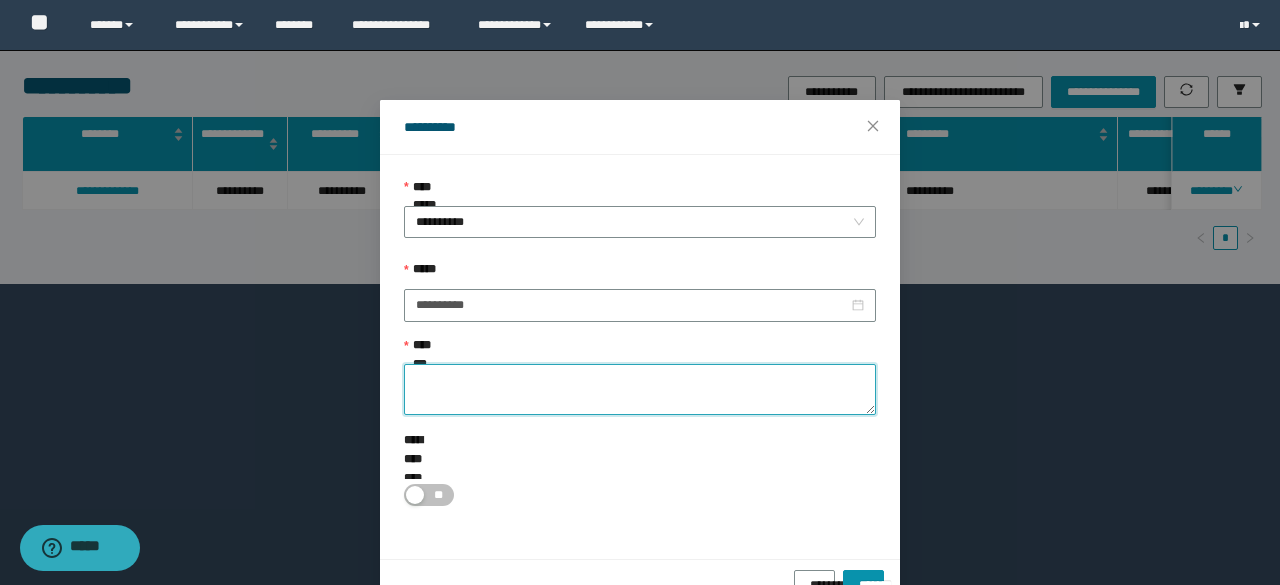 click on "**********" at bounding box center [640, 389] 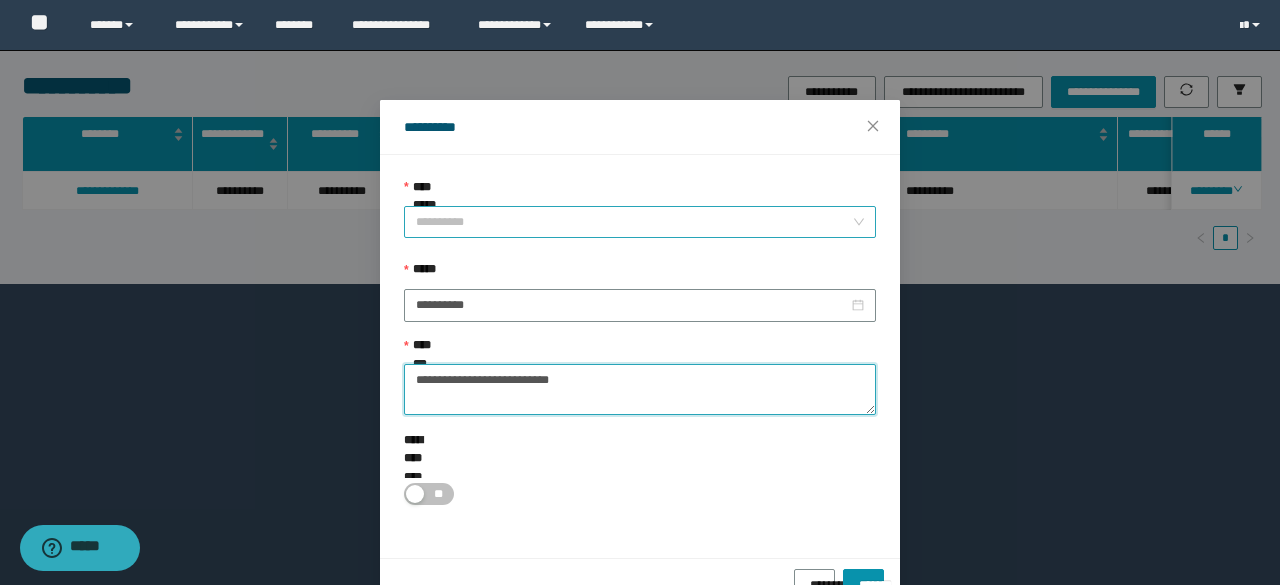 click on "**********" at bounding box center [640, 222] 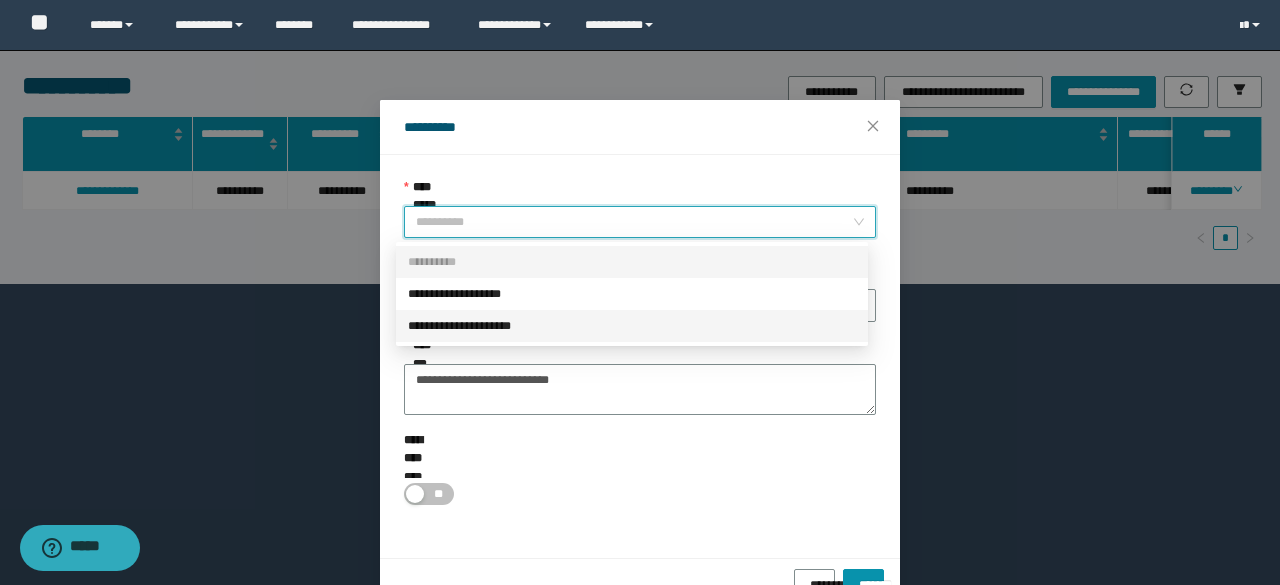 click on "**********" at bounding box center [632, 326] 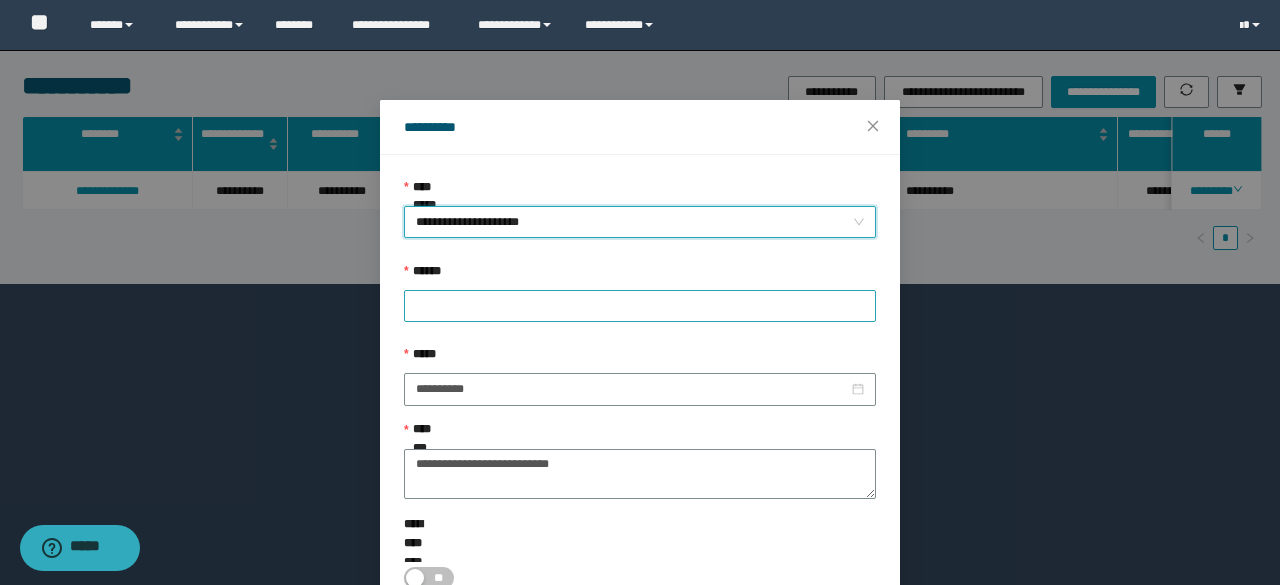 click at bounding box center (640, 306) 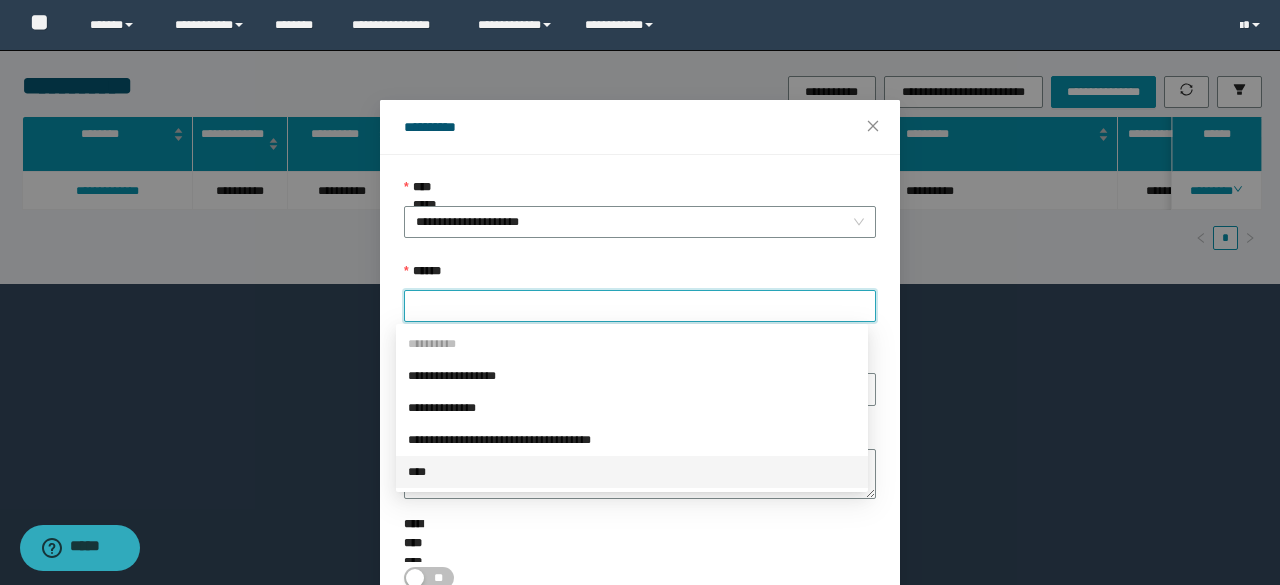 click on "****" at bounding box center (632, 472) 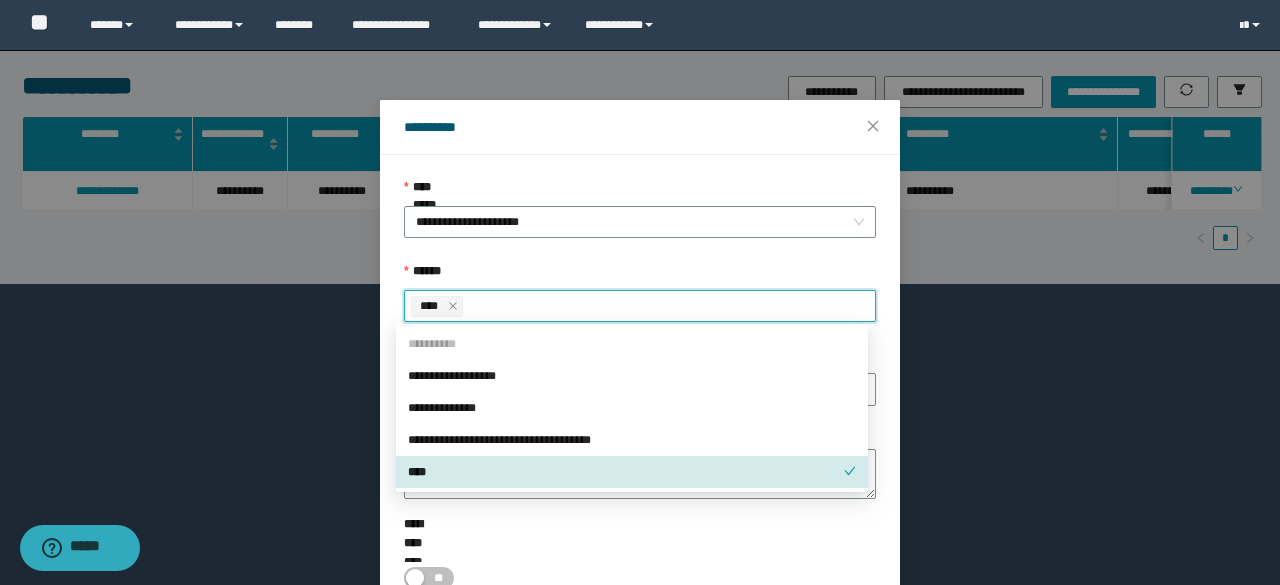 click on "**********" at bounding box center (640, 539) 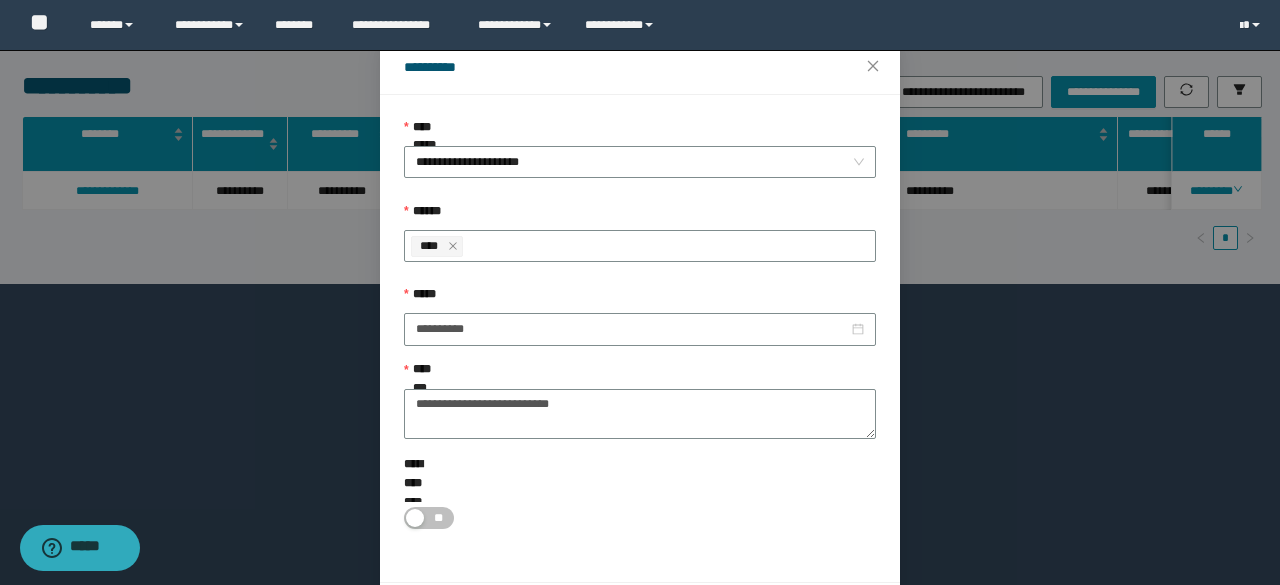 scroll, scrollTop: 112, scrollLeft: 0, axis: vertical 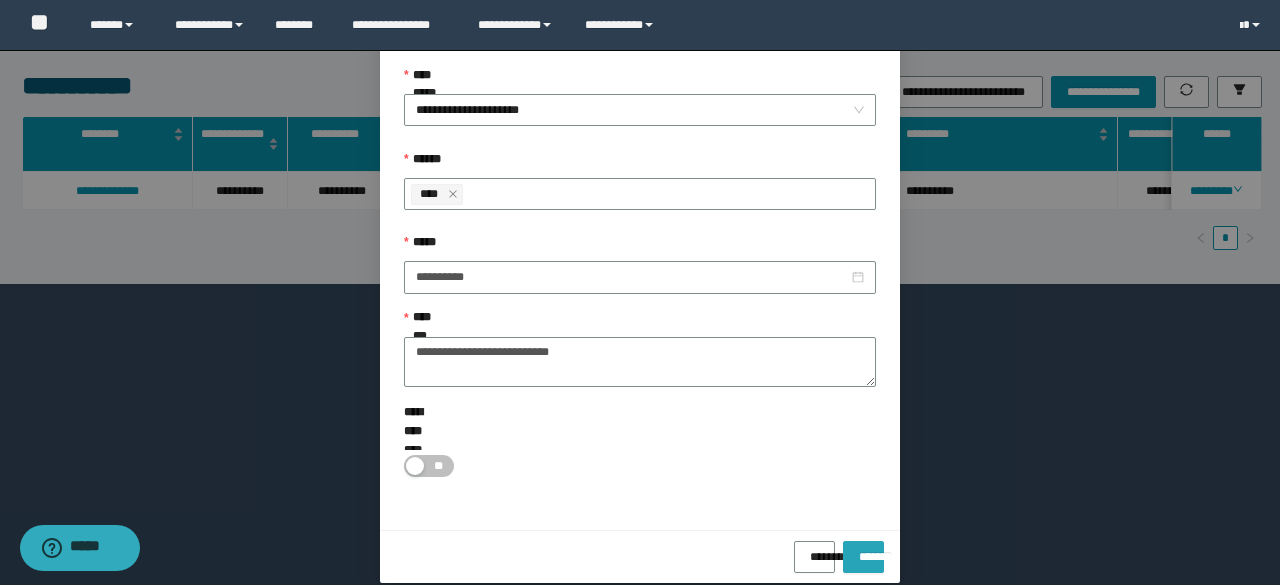 click on "*******" at bounding box center [863, 550] 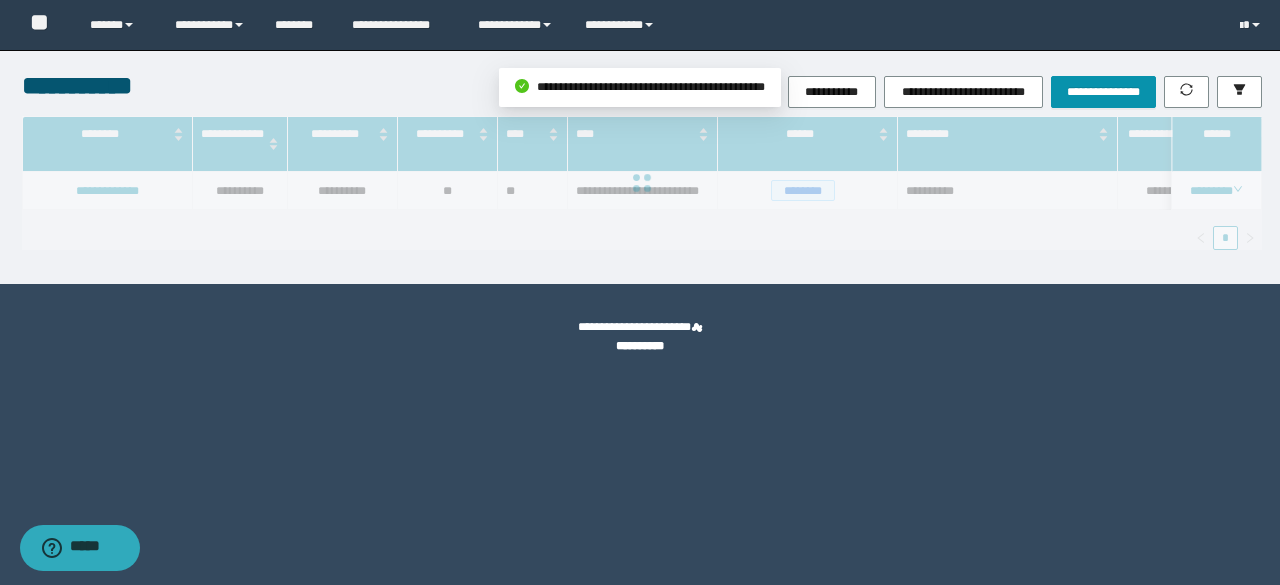 scroll, scrollTop: 0, scrollLeft: 0, axis: both 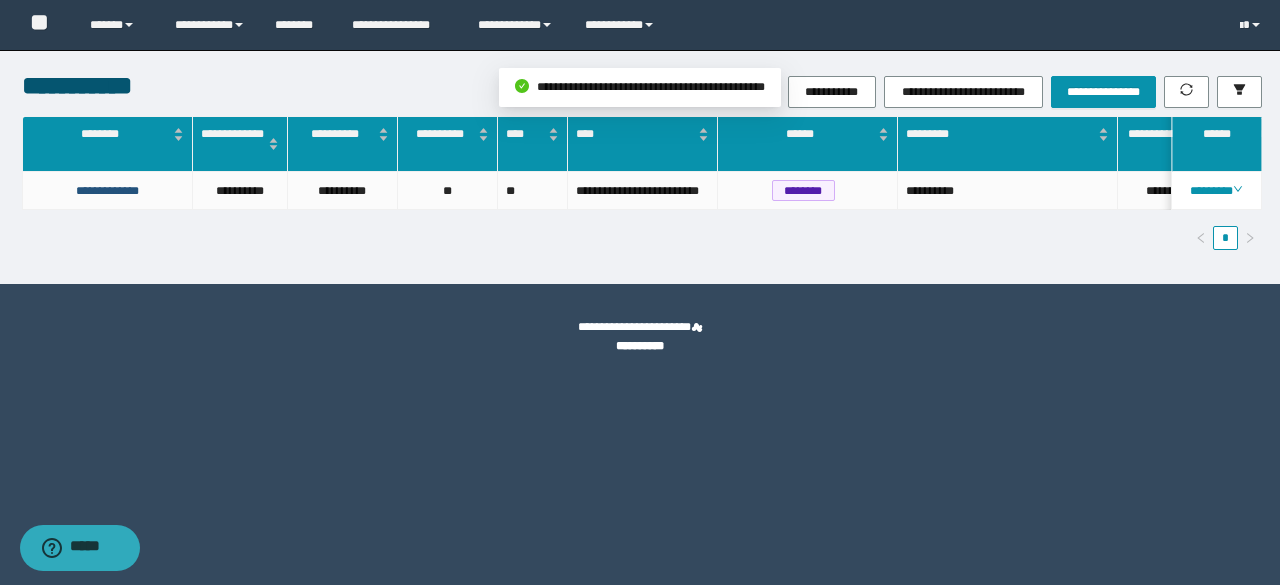 click on "**********" at bounding box center [107, 191] 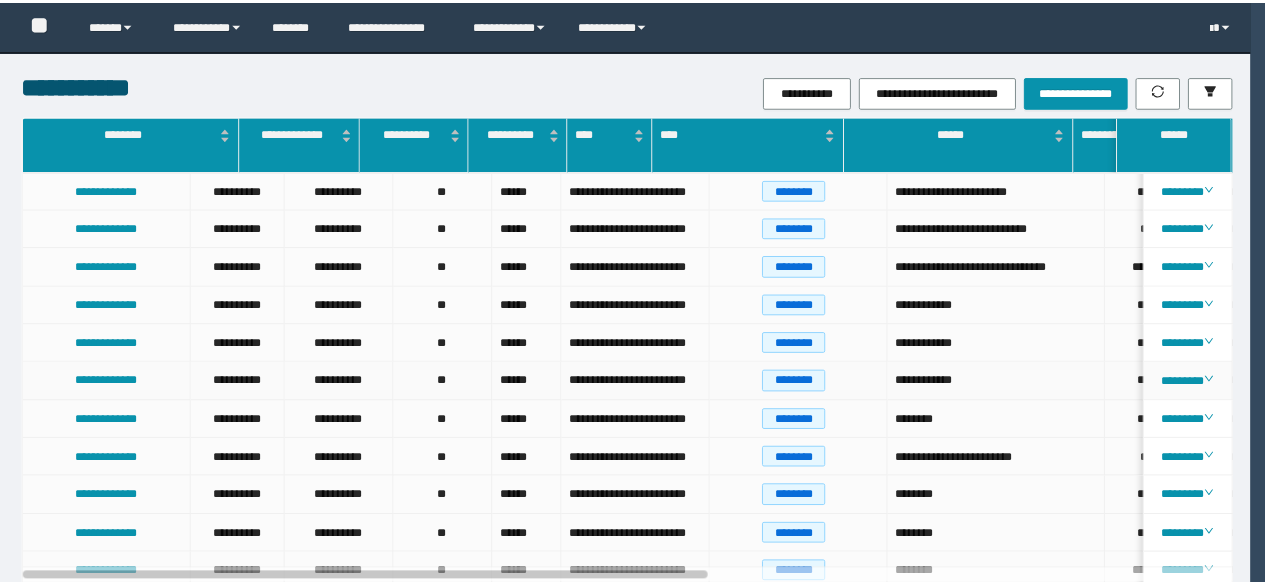 scroll, scrollTop: 0, scrollLeft: 0, axis: both 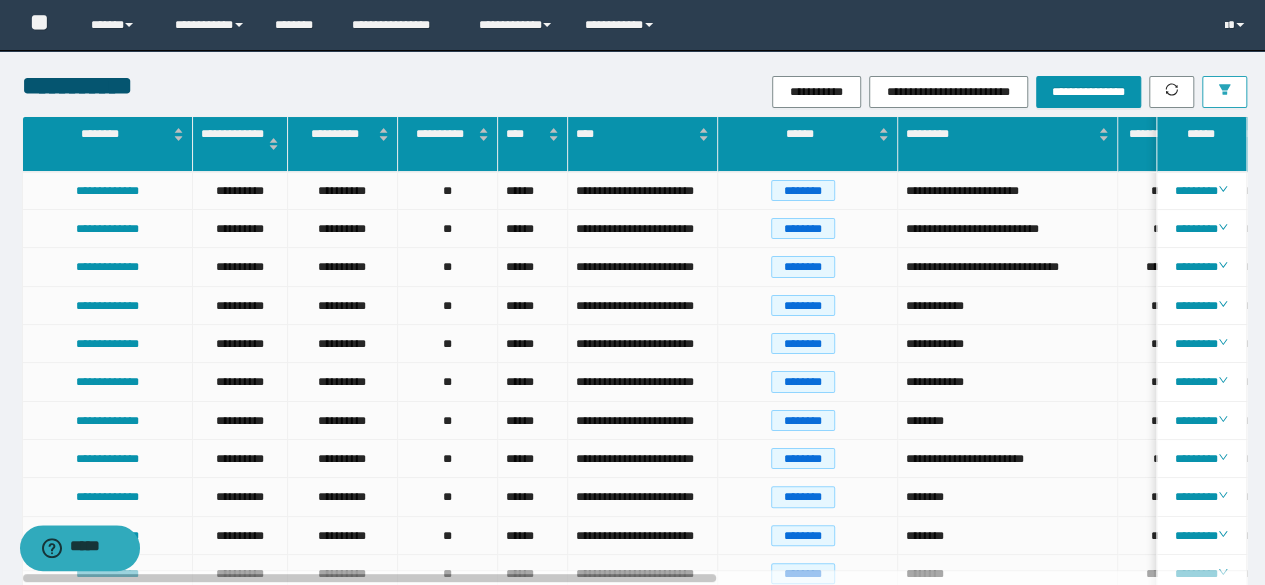 click at bounding box center [1224, 92] 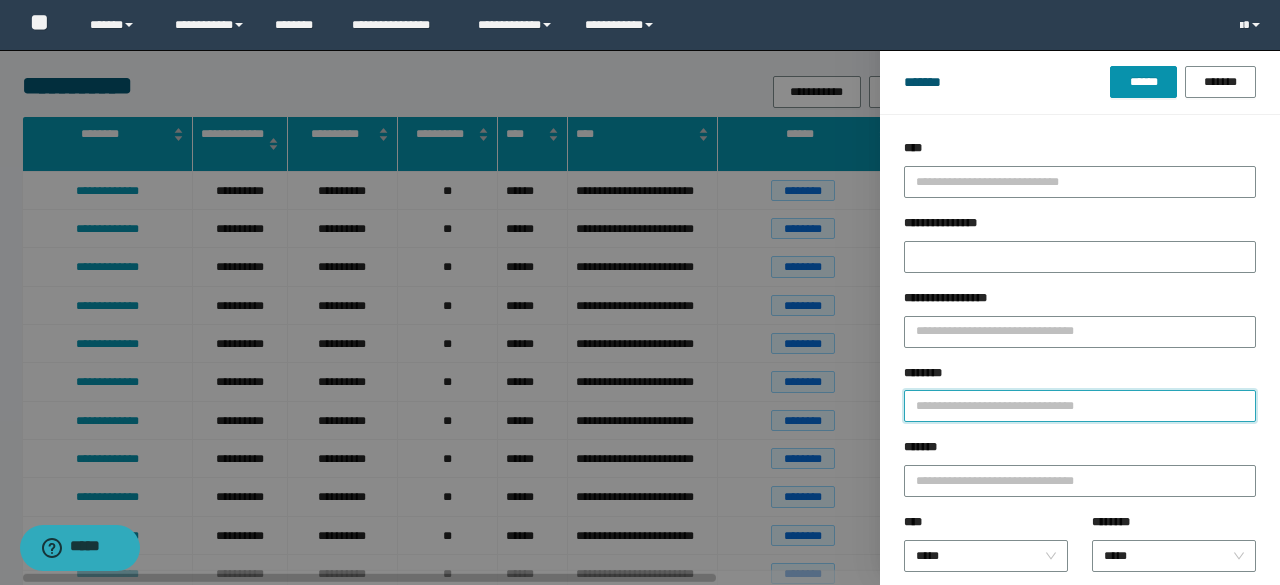 drag, startPoint x: 976, startPoint y: 404, endPoint x: 951, endPoint y: 427, distance: 33.970577 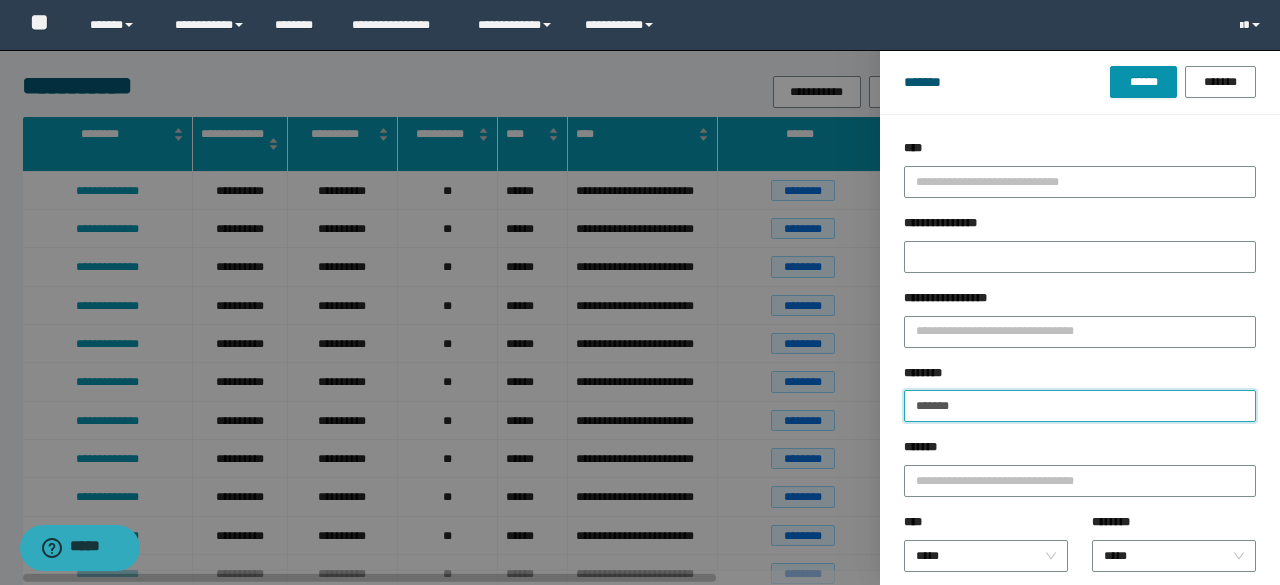 type on "**********" 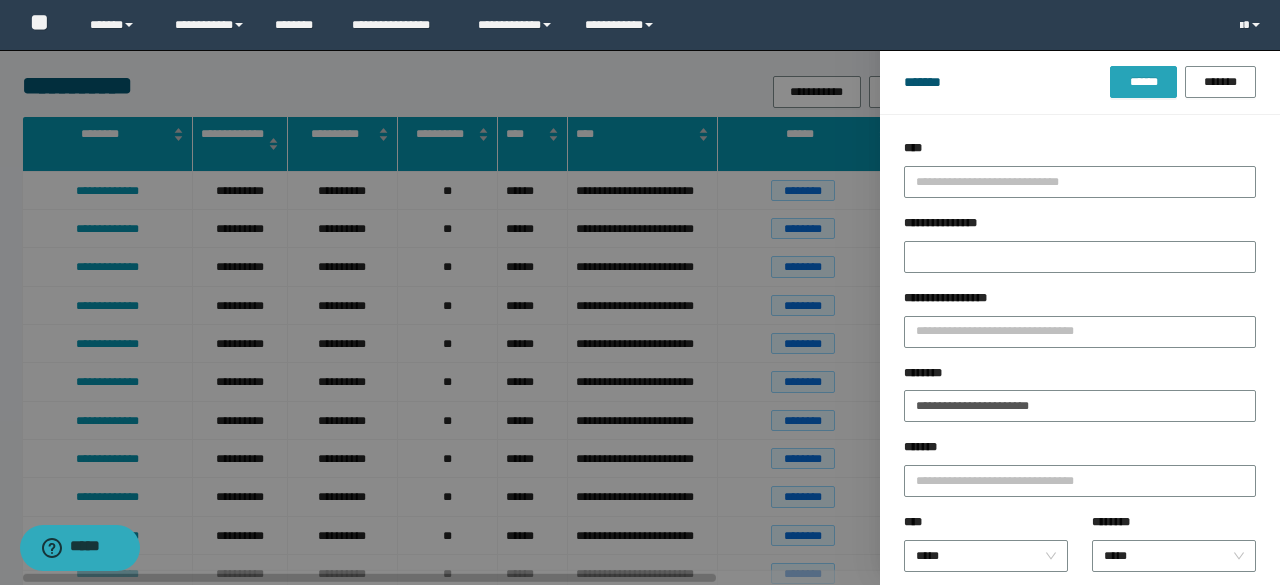 click on "******" at bounding box center (1143, 82) 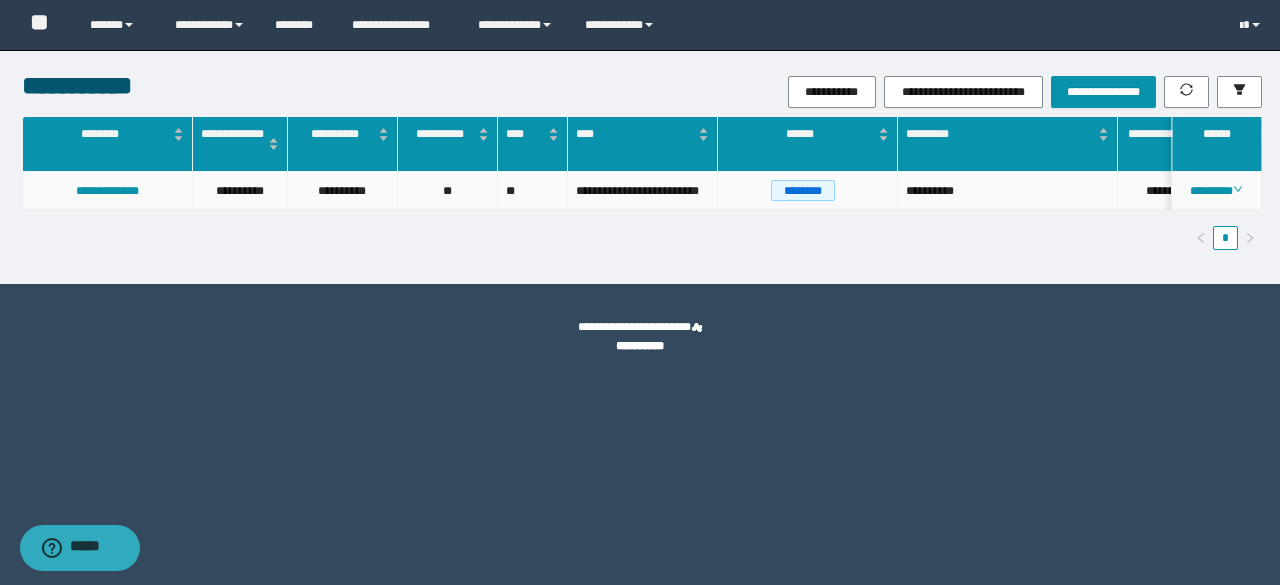 click on "********" at bounding box center [1217, 191] 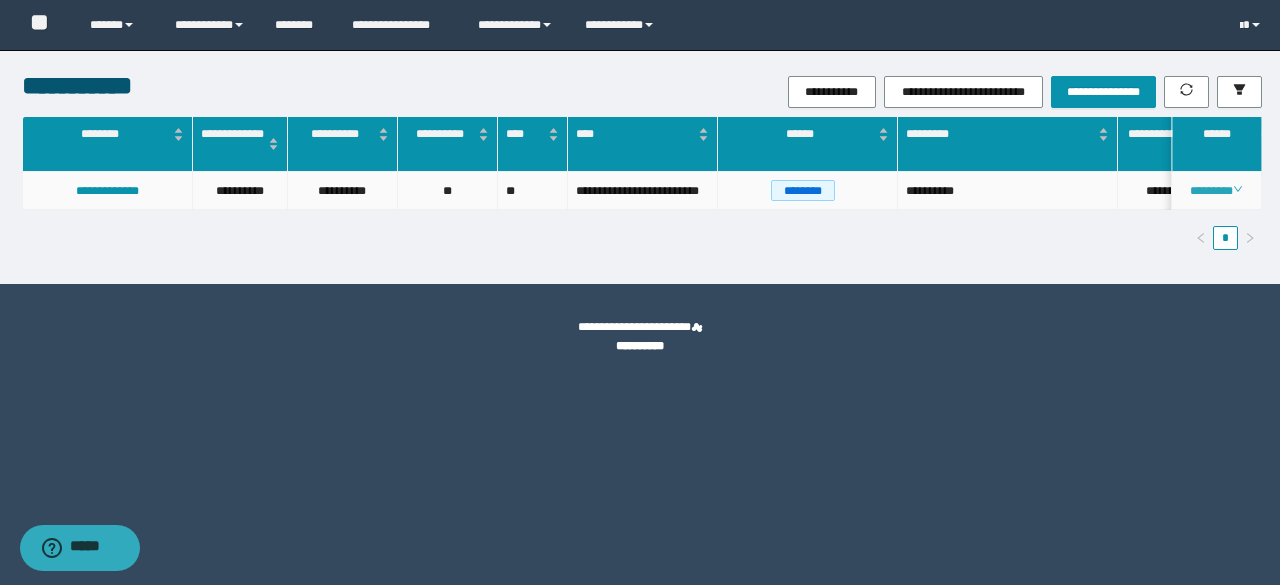 click on "********" at bounding box center (1216, 191) 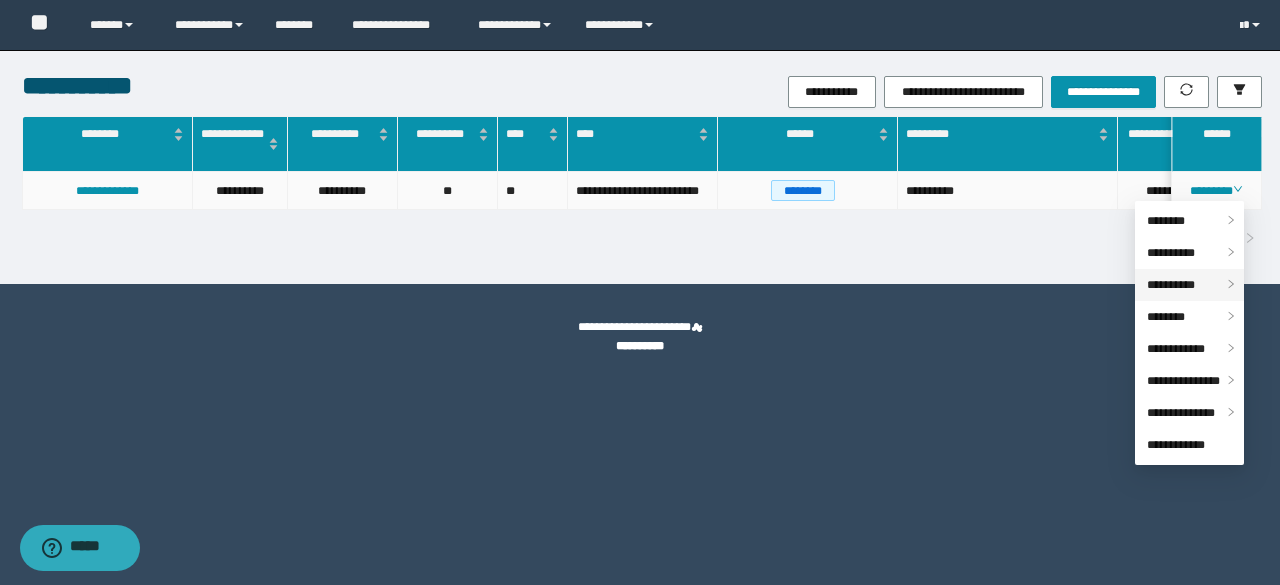 click on "**********" at bounding box center [1171, 285] 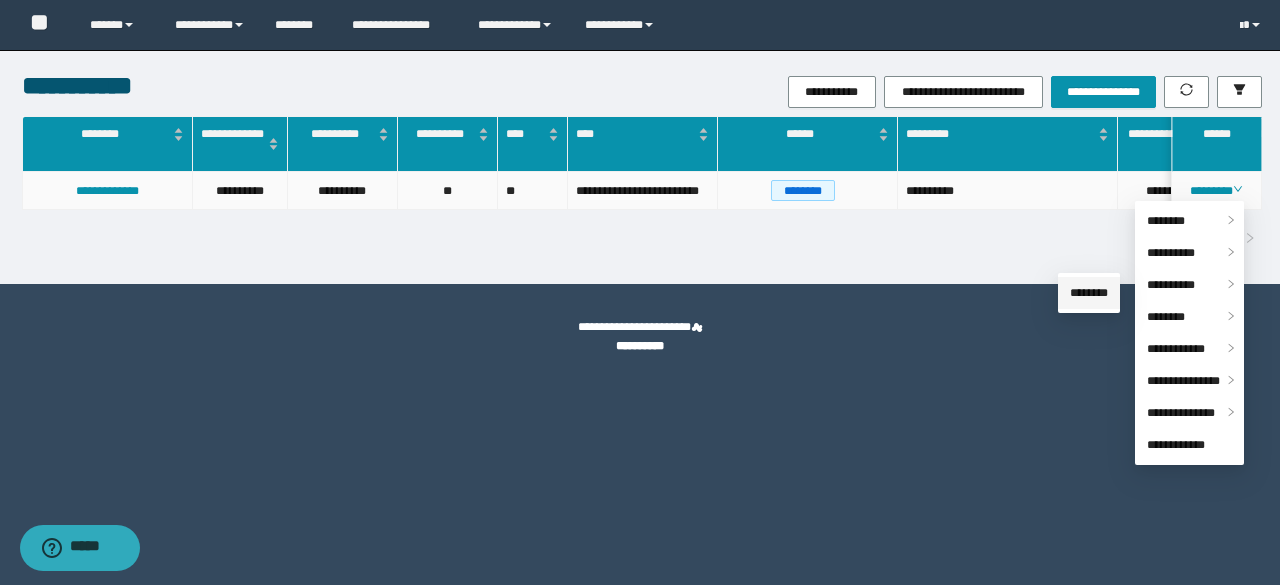 click on "********" at bounding box center [1089, 293] 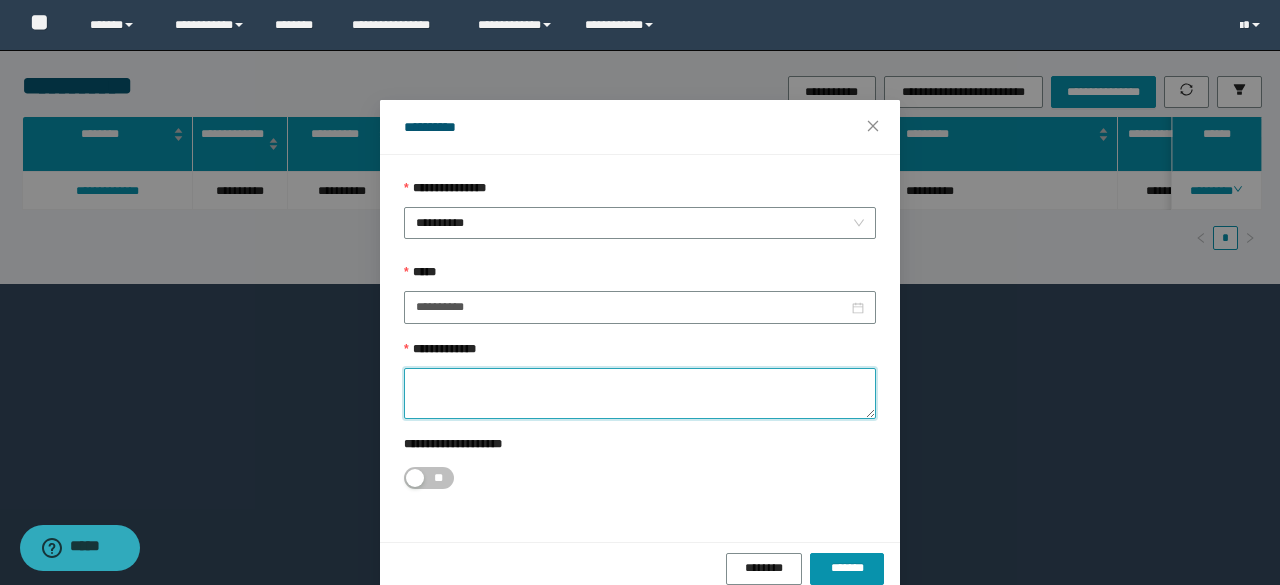 click on "**********" at bounding box center [640, 393] 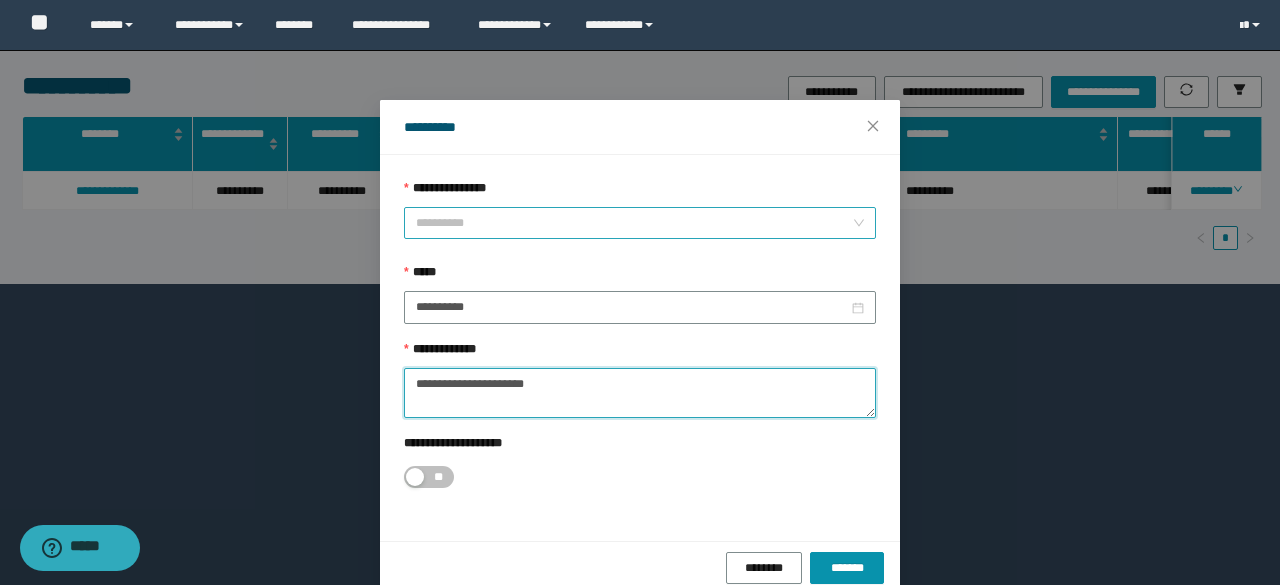 click on "**********" at bounding box center (640, 223) 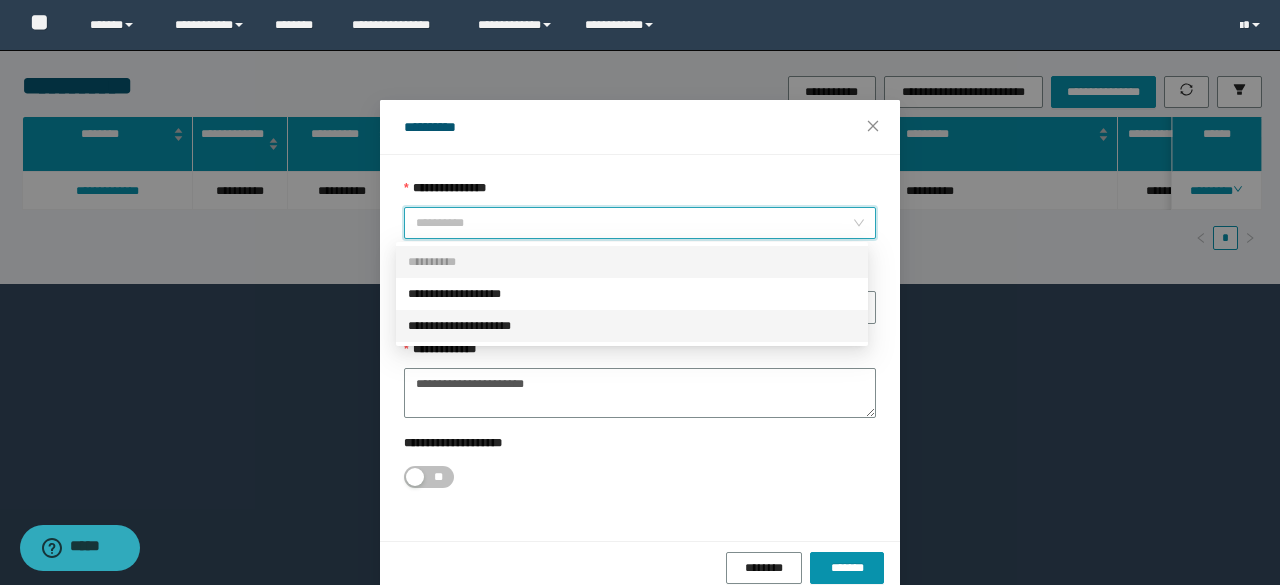 click on "**********" at bounding box center [632, 326] 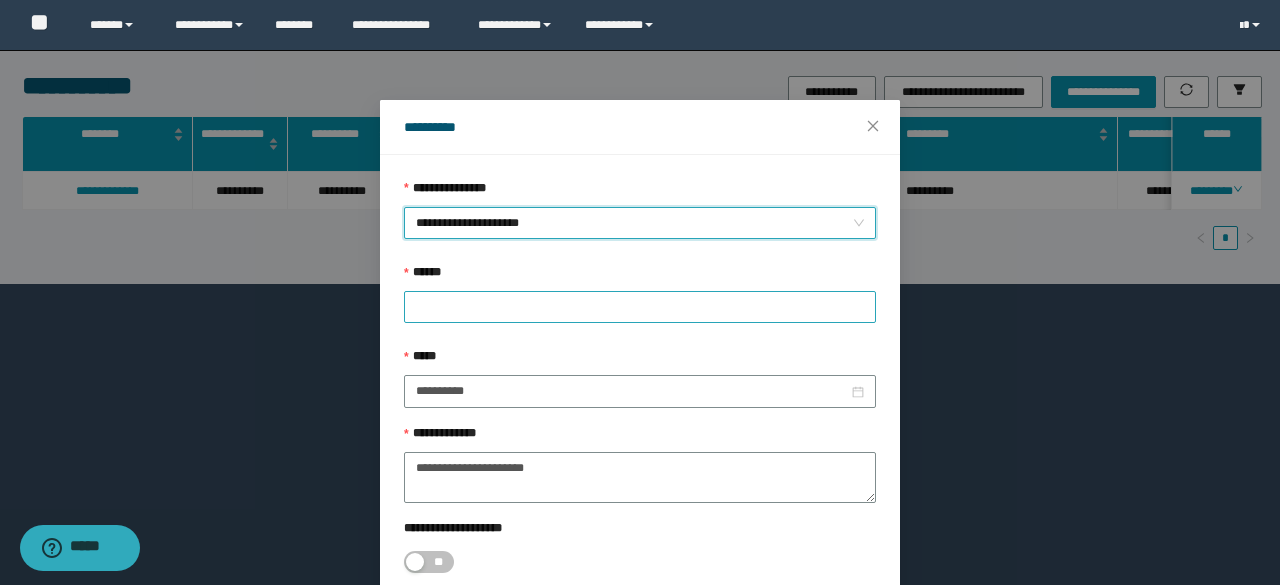 click at bounding box center [640, 307] 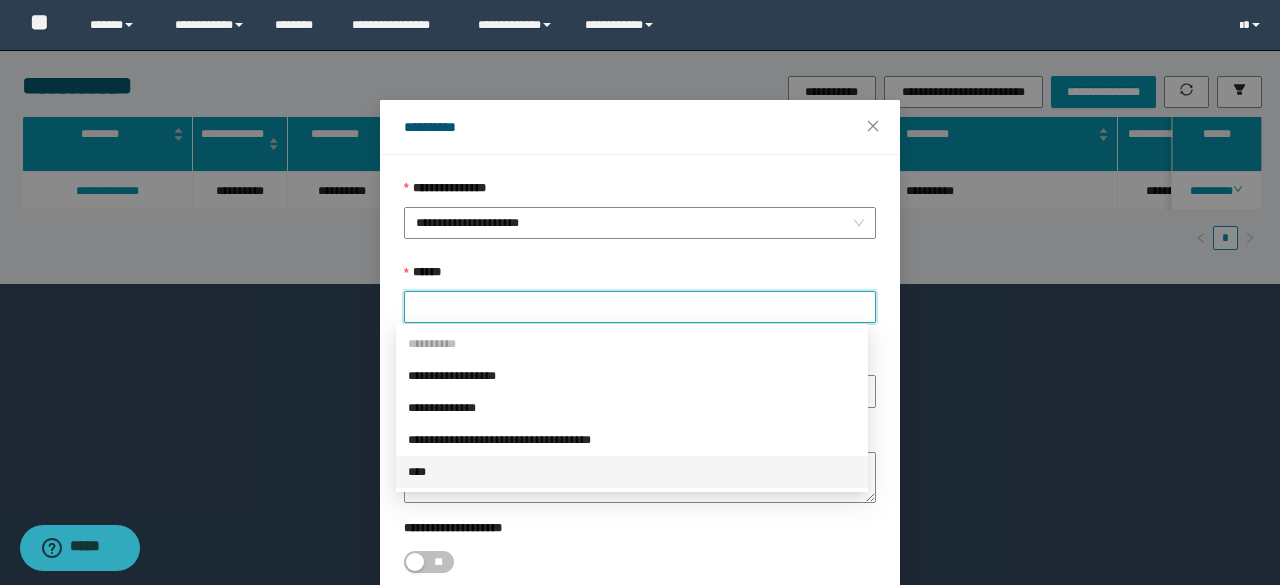 click on "****" at bounding box center [632, 472] 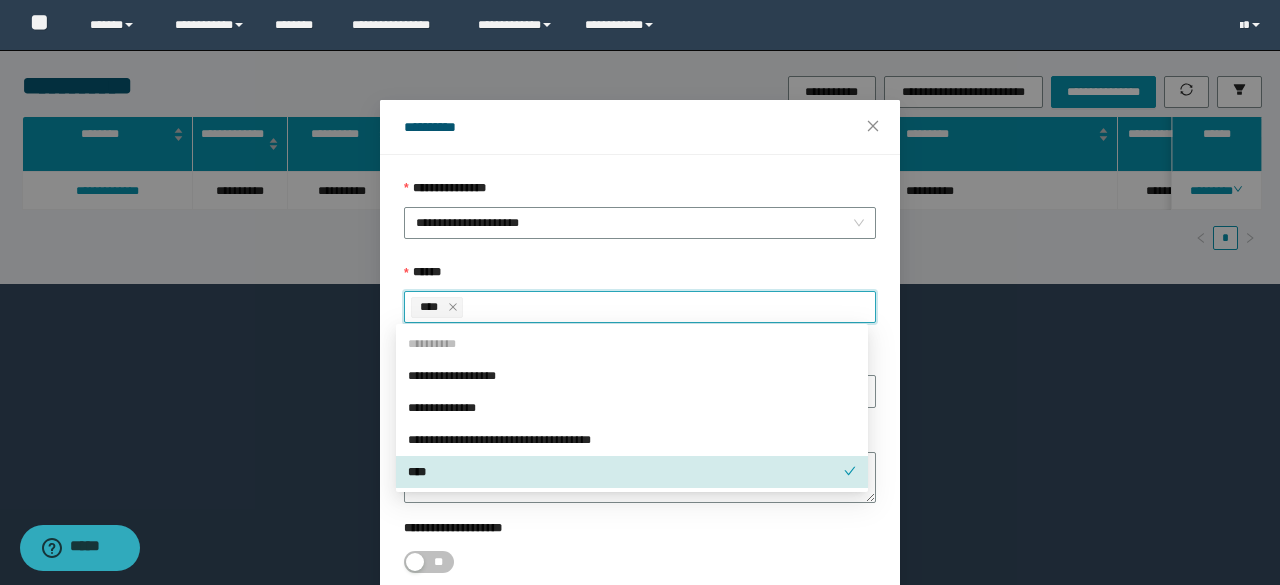 click on "**" at bounding box center [640, 562] 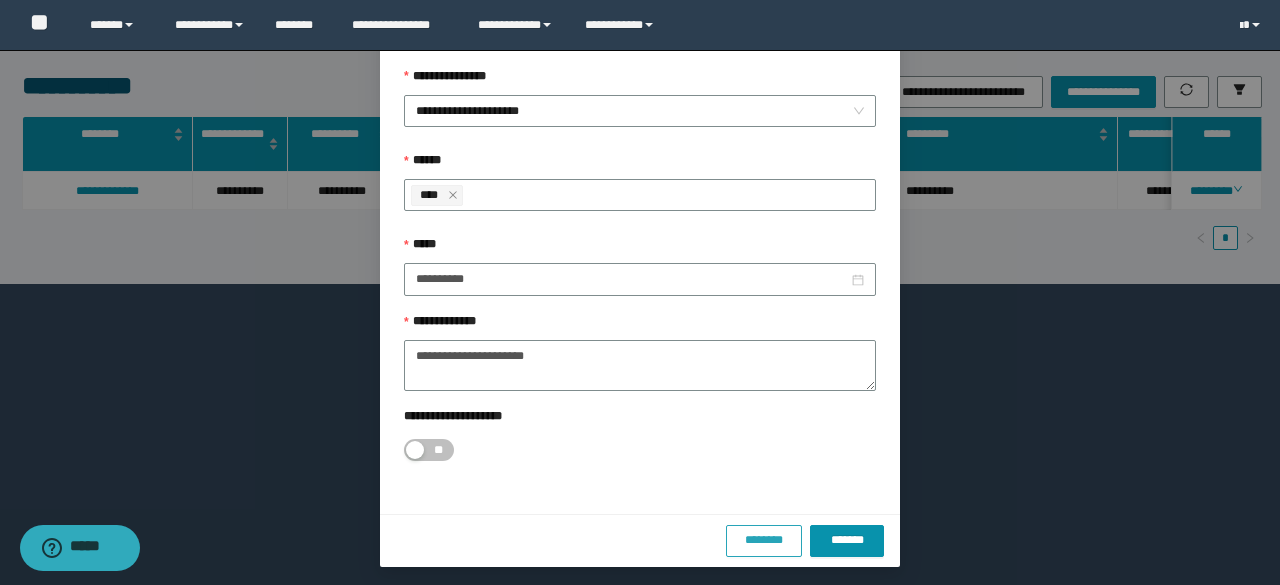 scroll, scrollTop: 112, scrollLeft: 0, axis: vertical 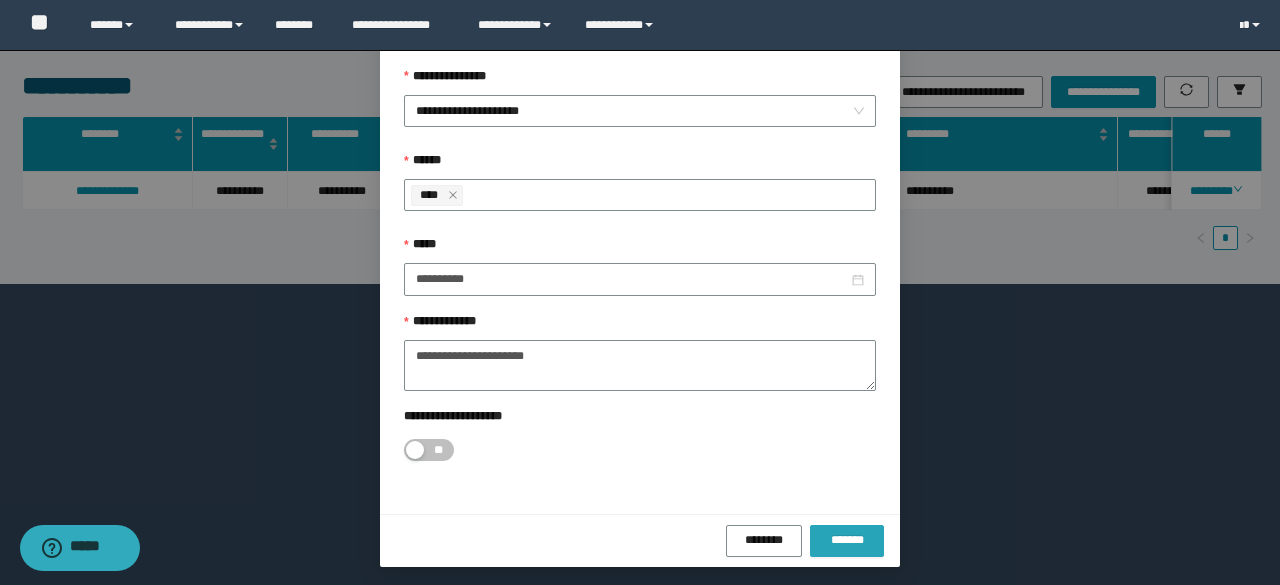 click on "*******" at bounding box center [847, 540] 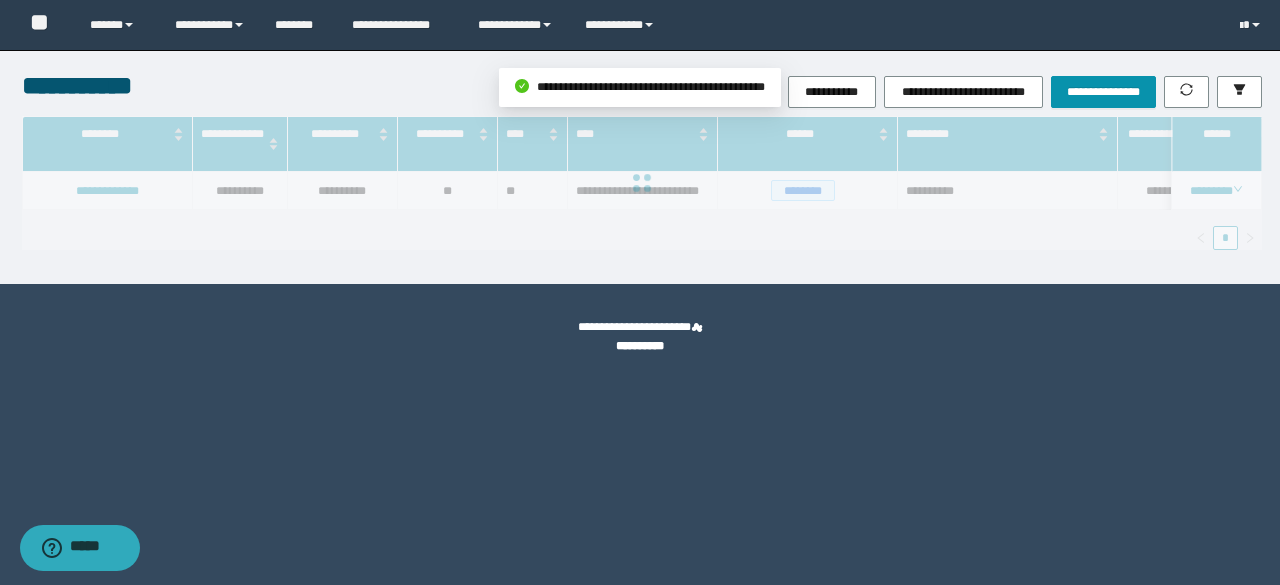 scroll, scrollTop: 0, scrollLeft: 0, axis: both 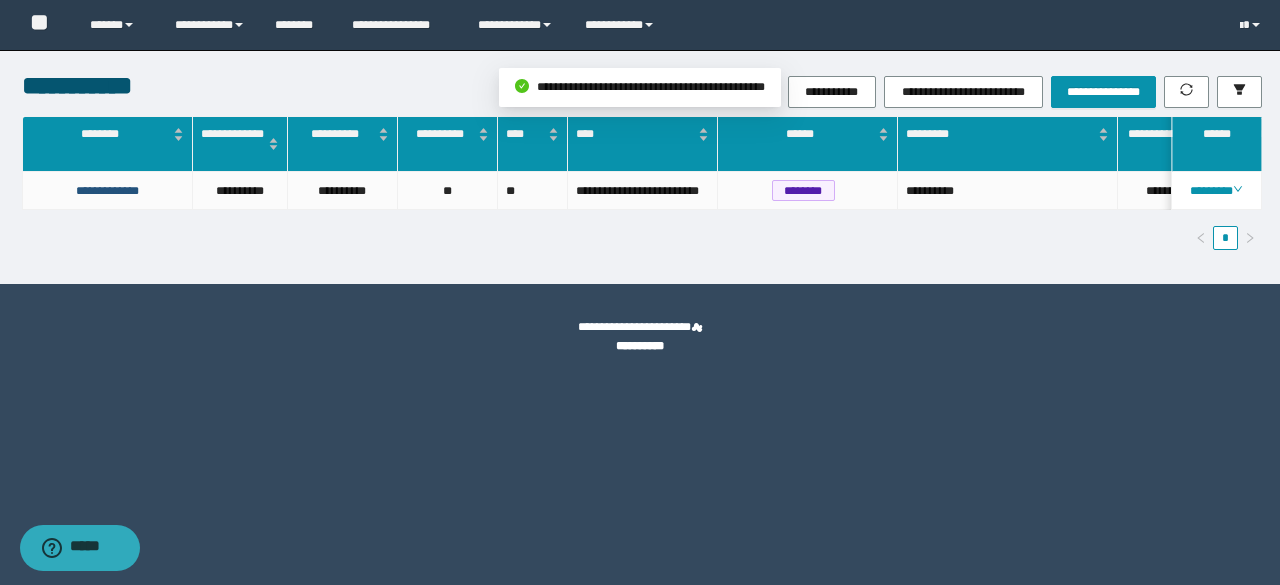 click on "**********" at bounding box center [107, 191] 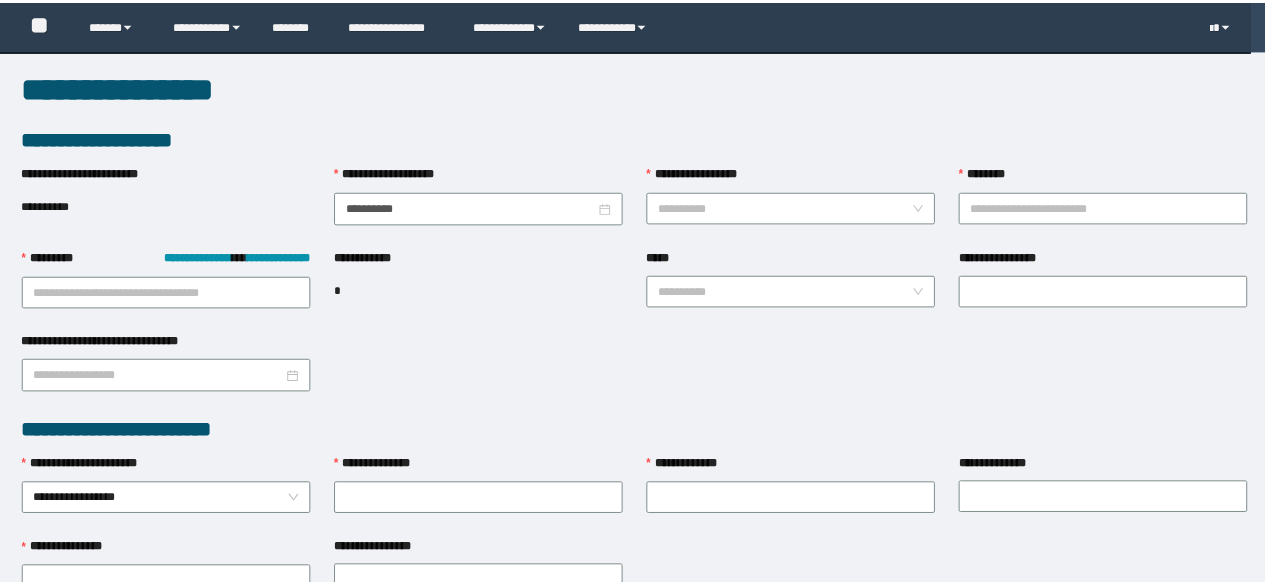 scroll, scrollTop: 0, scrollLeft: 0, axis: both 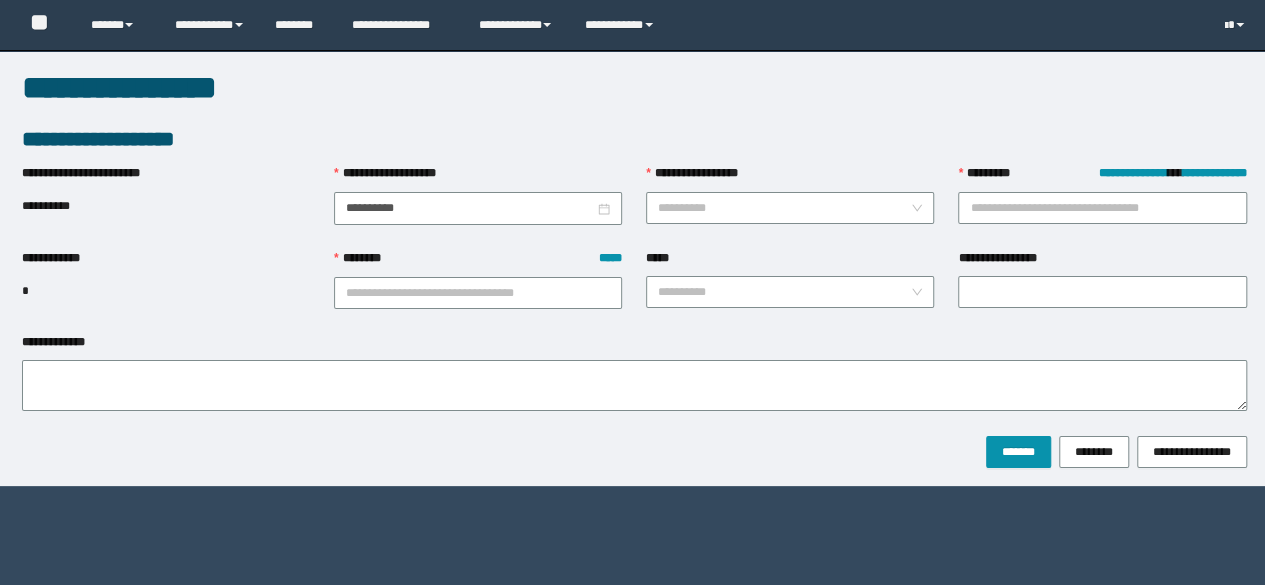 type on "**********" 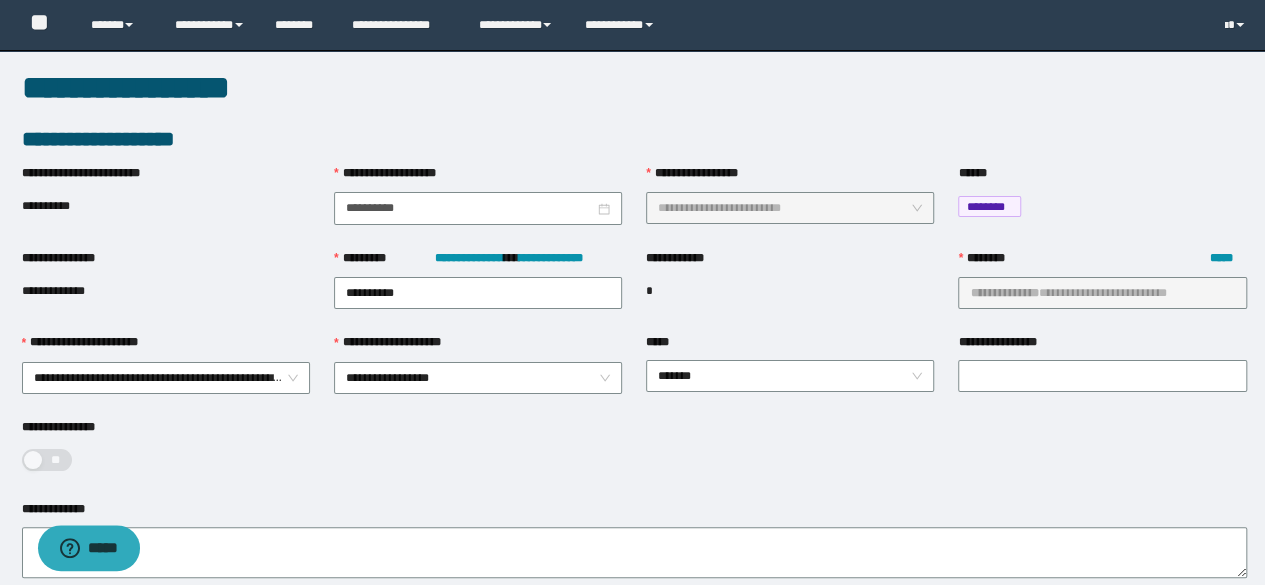 scroll, scrollTop: 0, scrollLeft: 0, axis: both 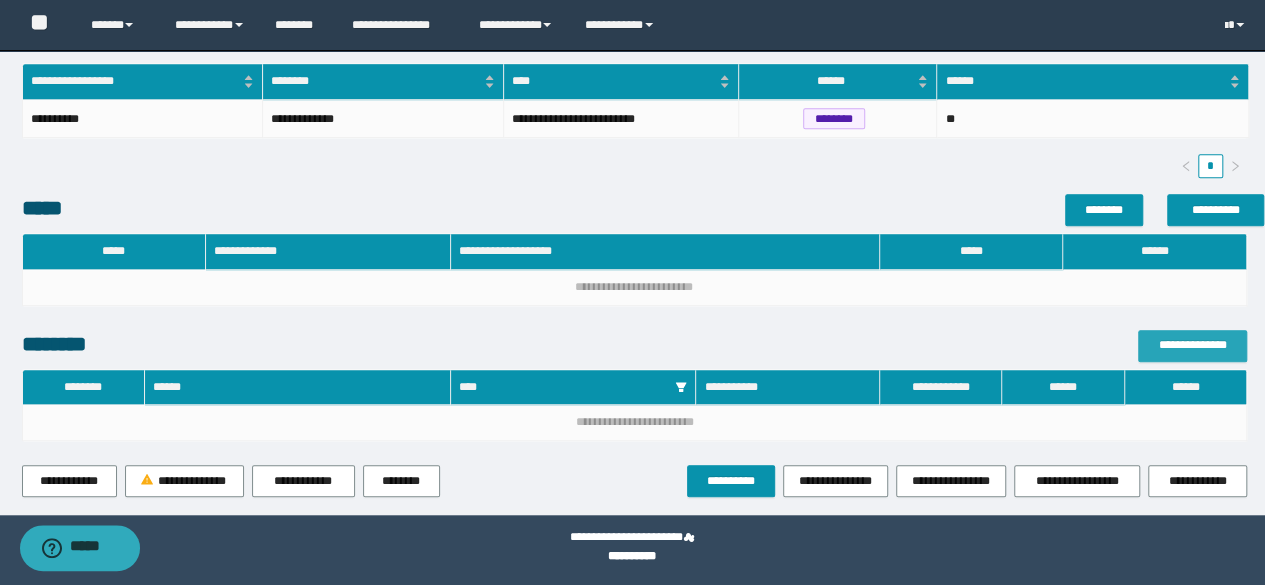 click on "**********" at bounding box center [1192, 345] 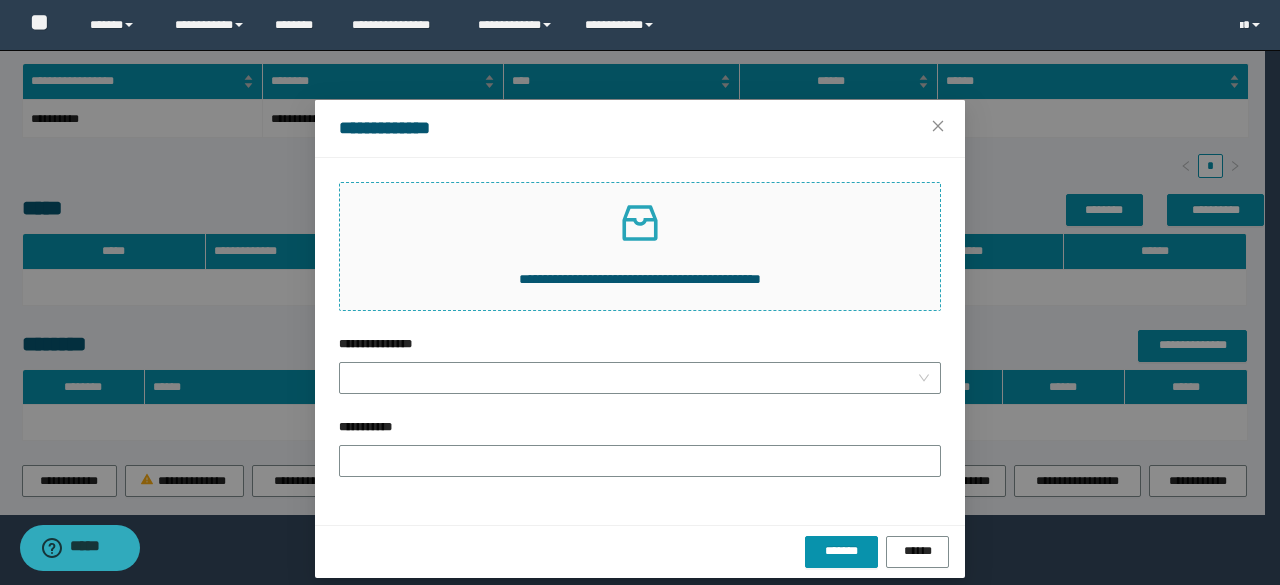 click on "**********" at bounding box center (640, 246) 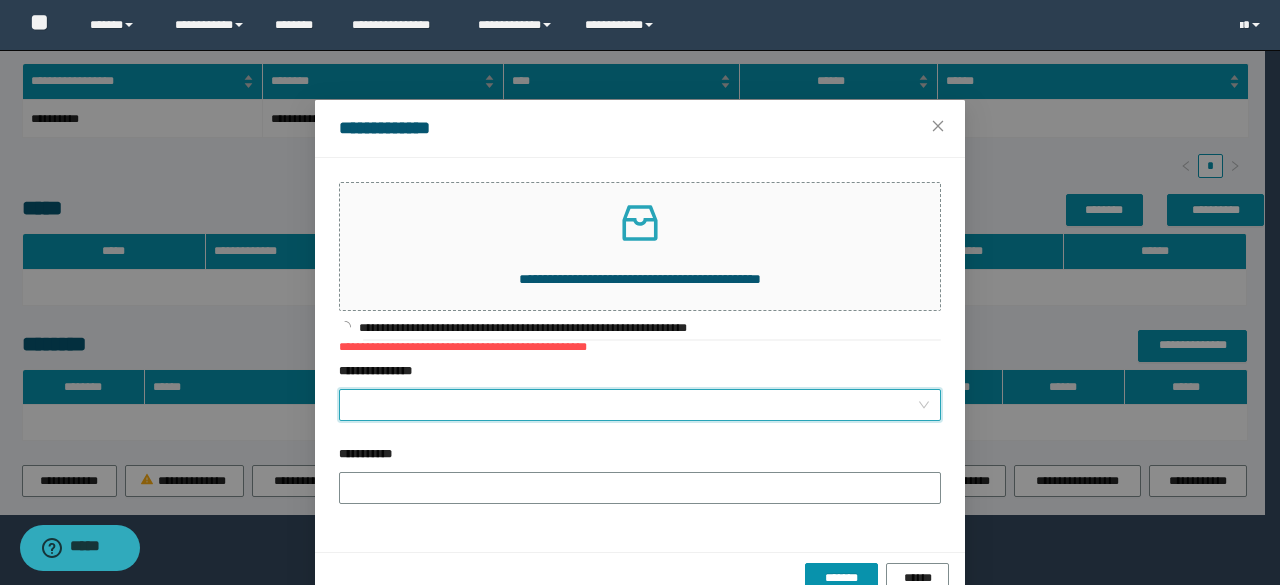 click on "**********" at bounding box center (634, 405) 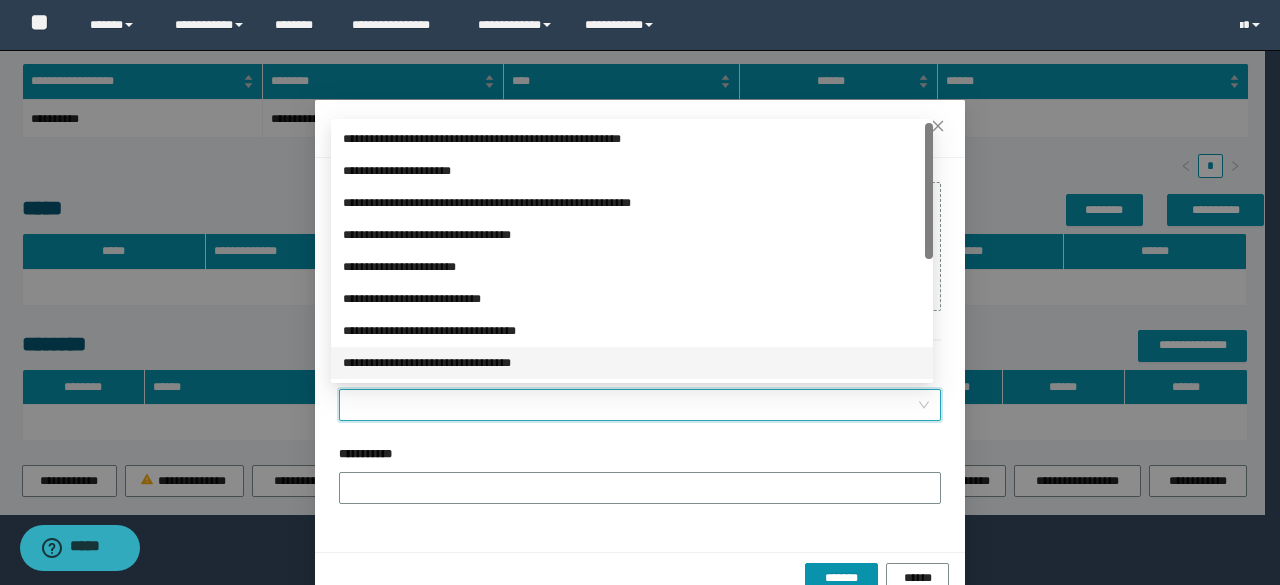 scroll, scrollTop: 200, scrollLeft: 0, axis: vertical 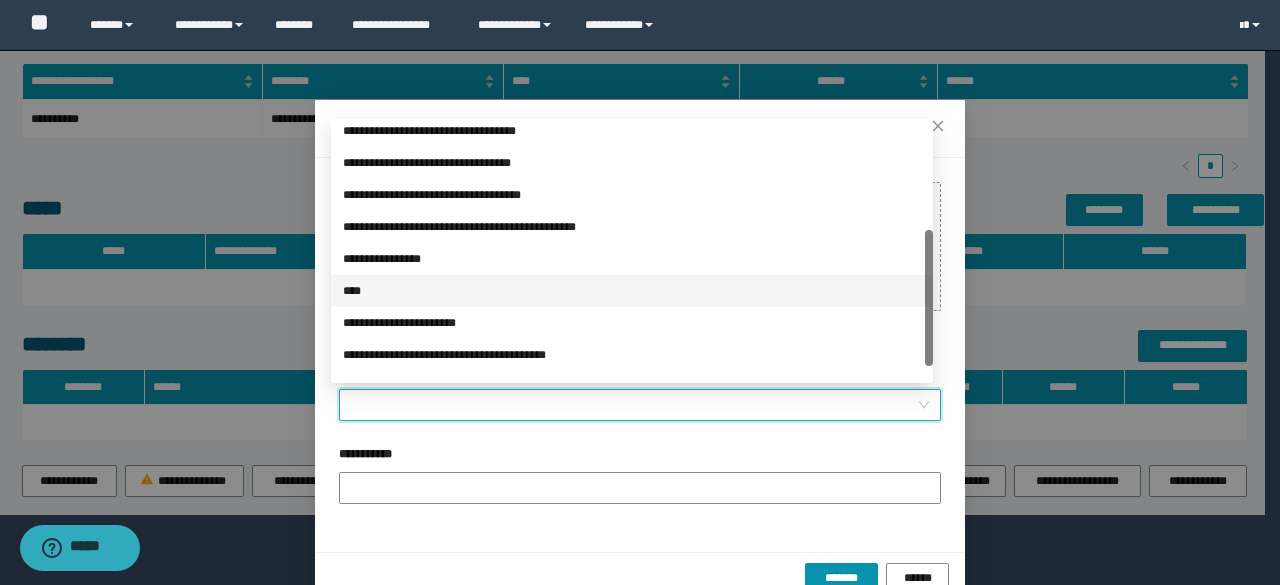 click on "****" at bounding box center [632, 291] 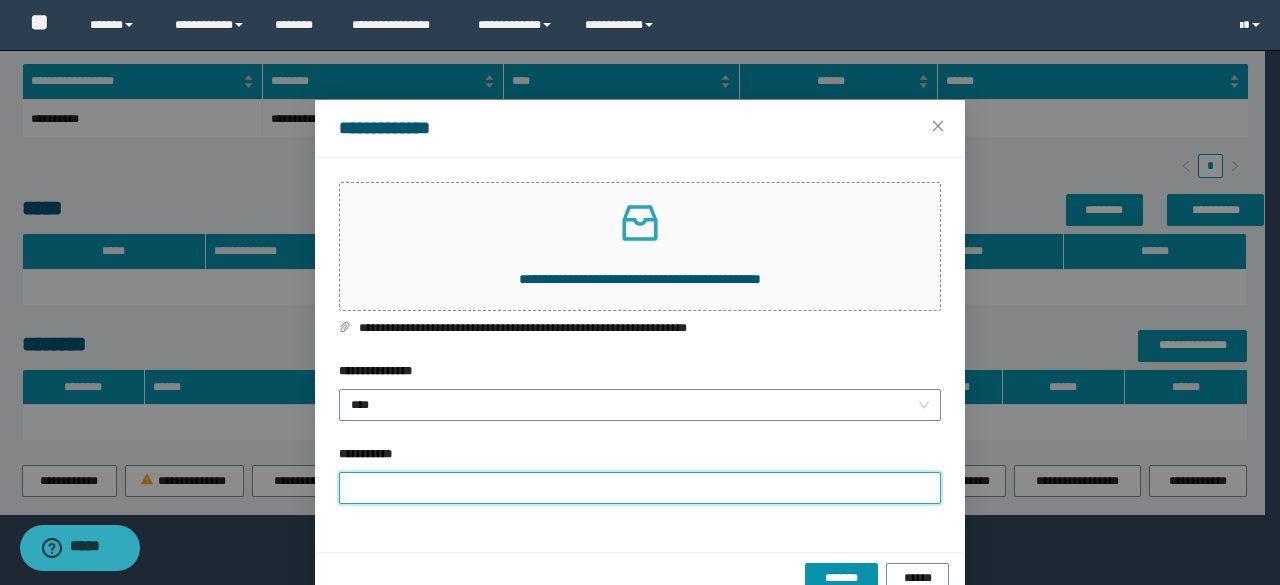 click on "**********" at bounding box center [640, 488] 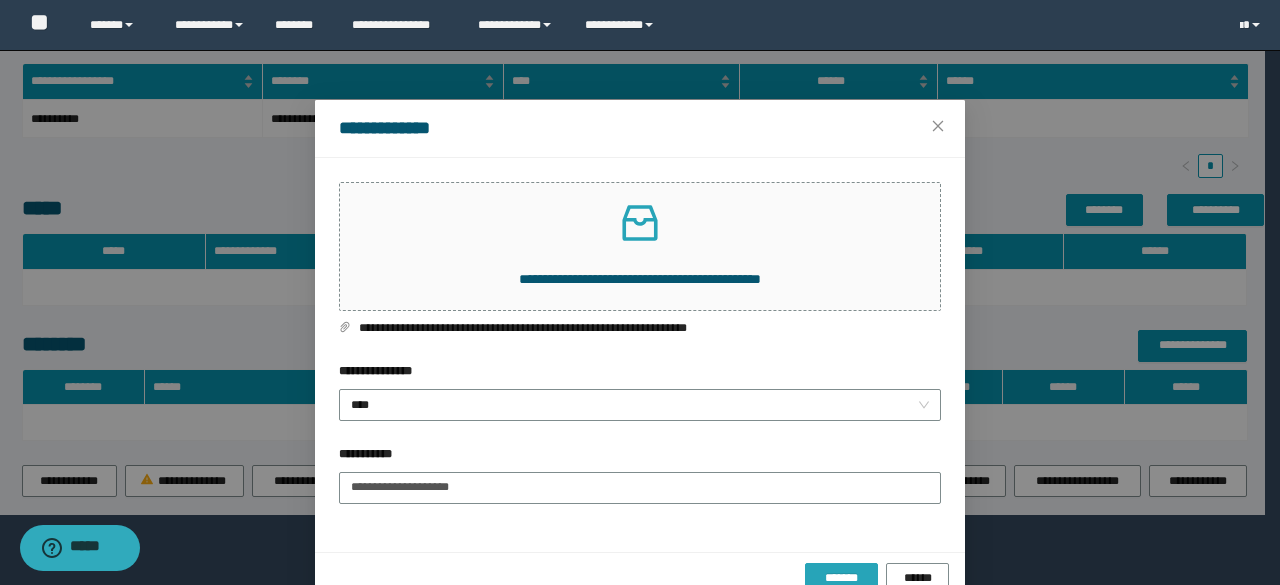 click on "*******" at bounding box center [841, 578] 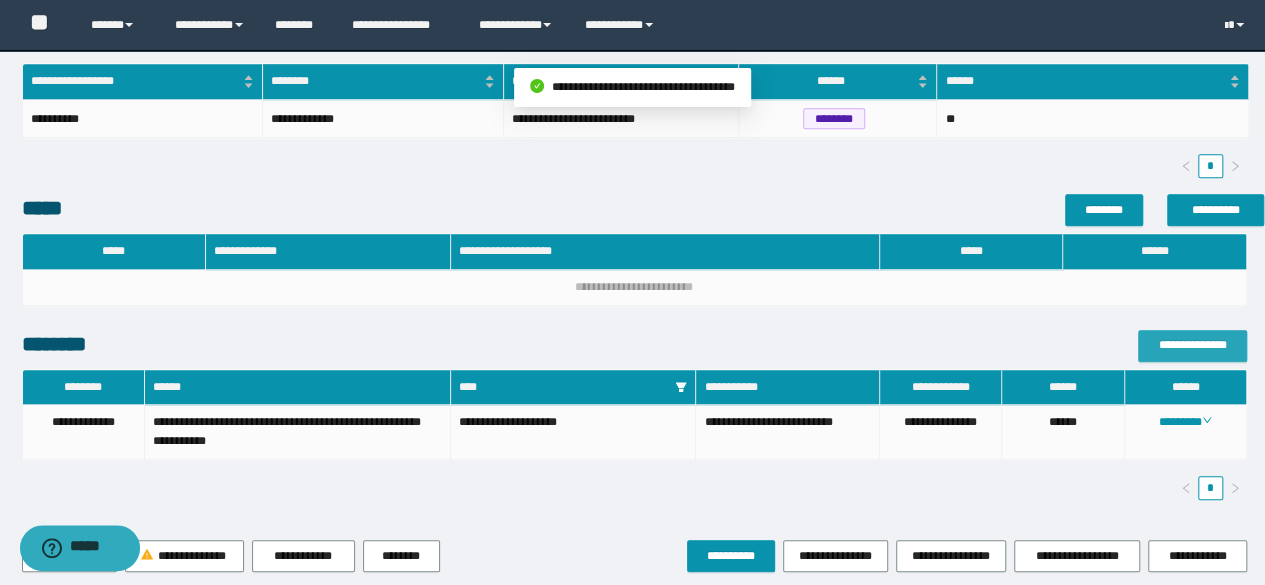 click on "**********" at bounding box center [1192, 345] 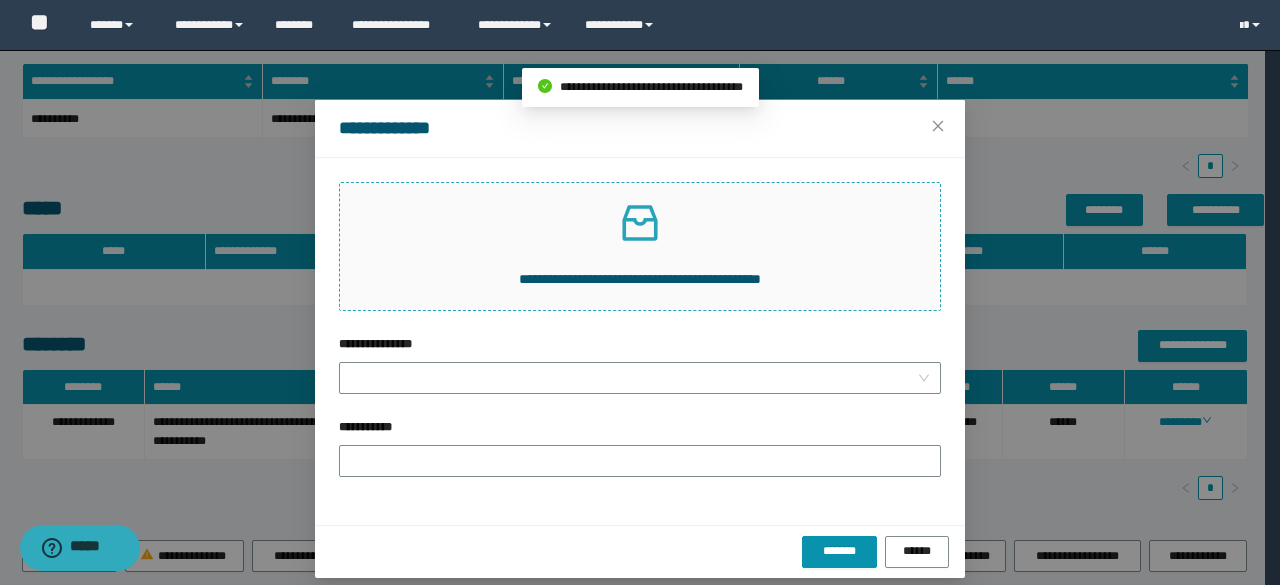 click on "**********" at bounding box center (640, 246) 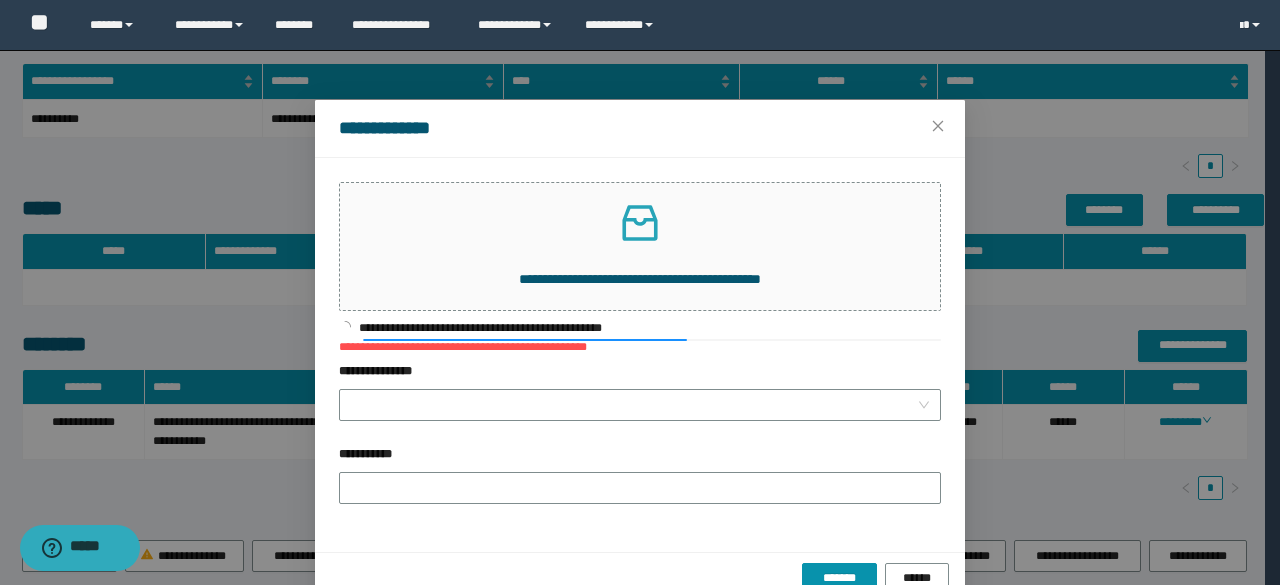 click on "**********" at bounding box center (640, 375) 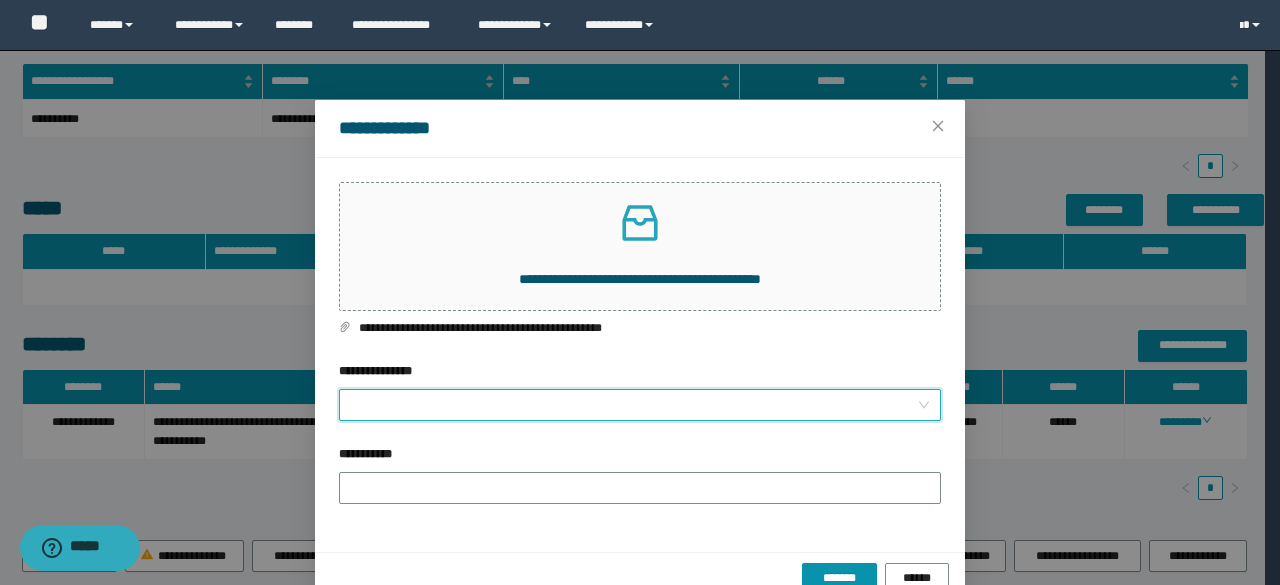 click on "**********" at bounding box center (634, 405) 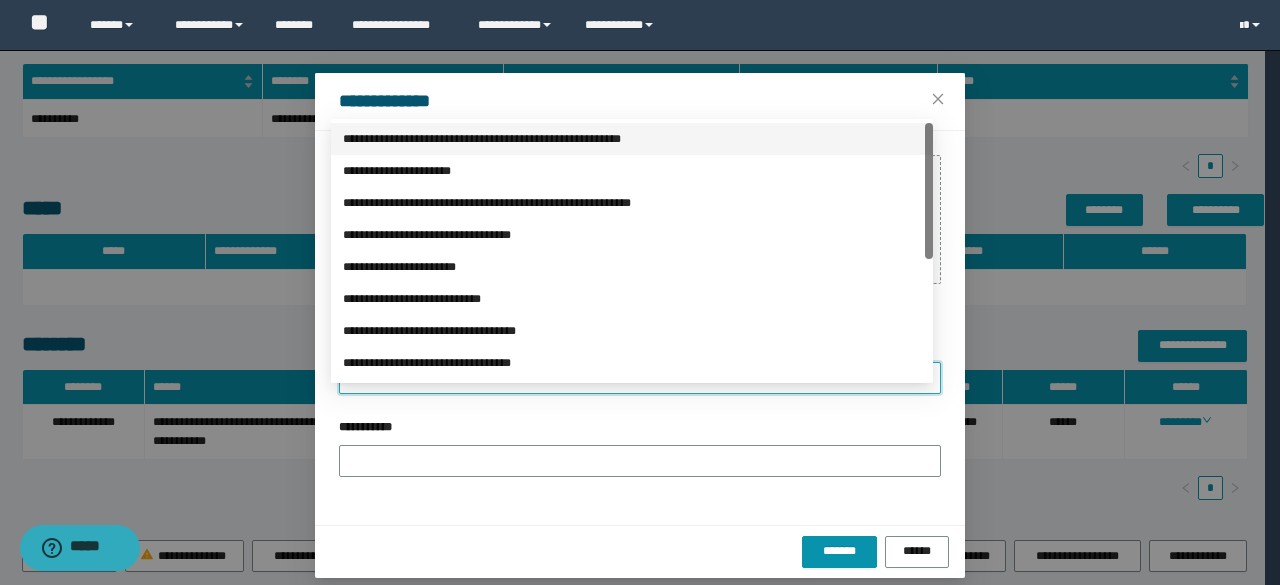 scroll, scrollTop: 41, scrollLeft: 0, axis: vertical 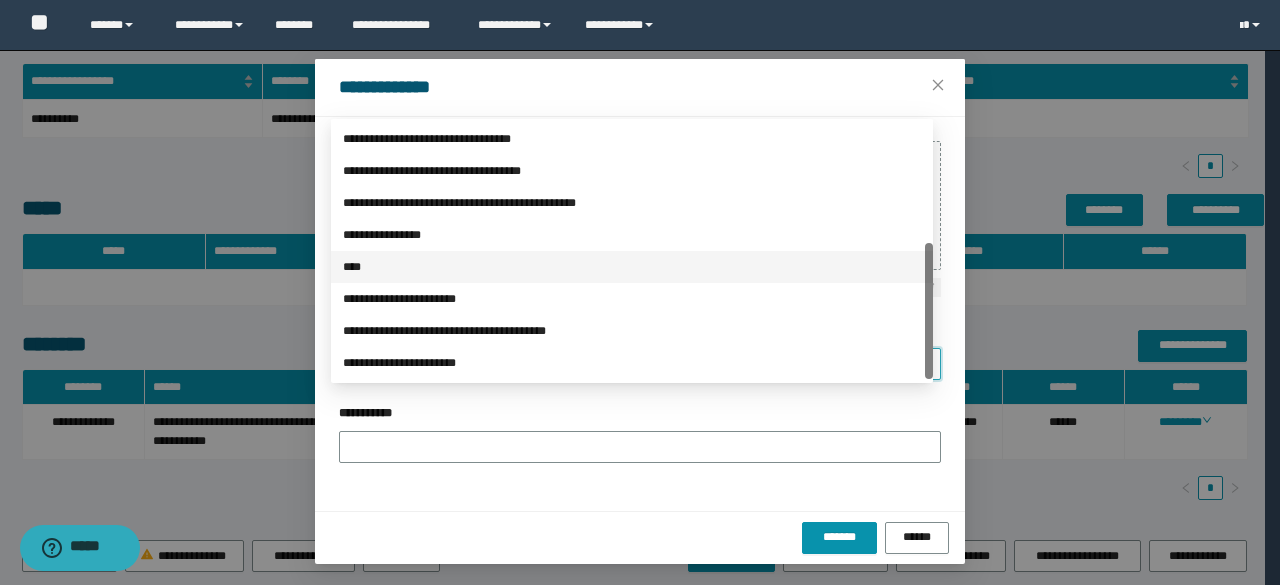 drag, startPoint x: 416, startPoint y: 269, endPoint x: 412, endPoint y: 281, distance: 12.649111 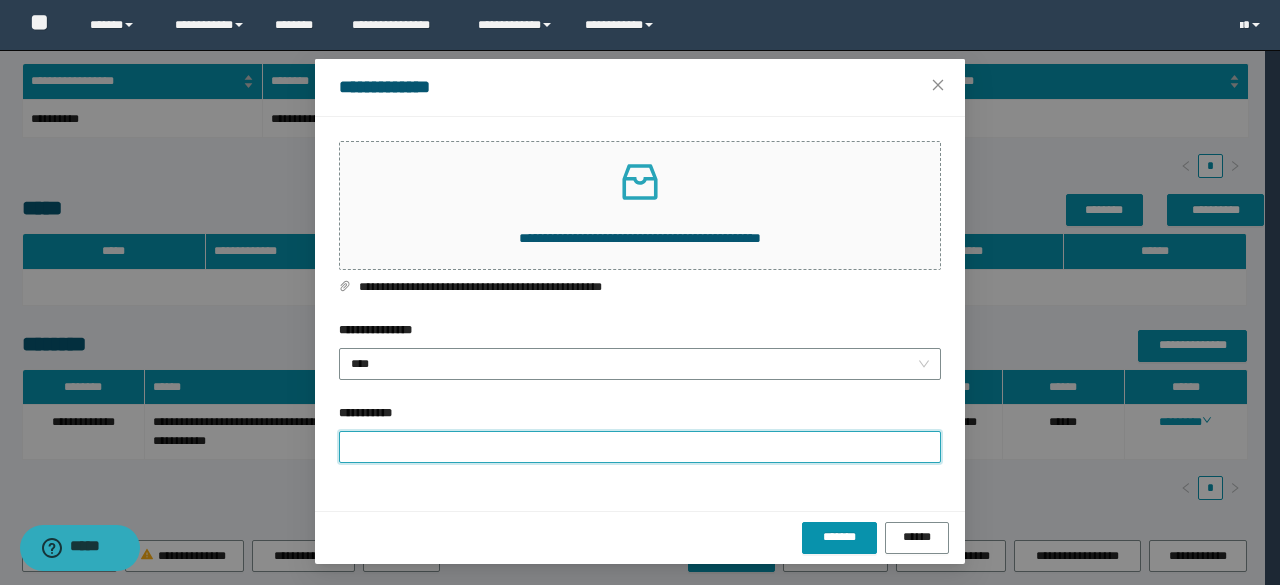 click on "**********" at bounding box center [640, 447] 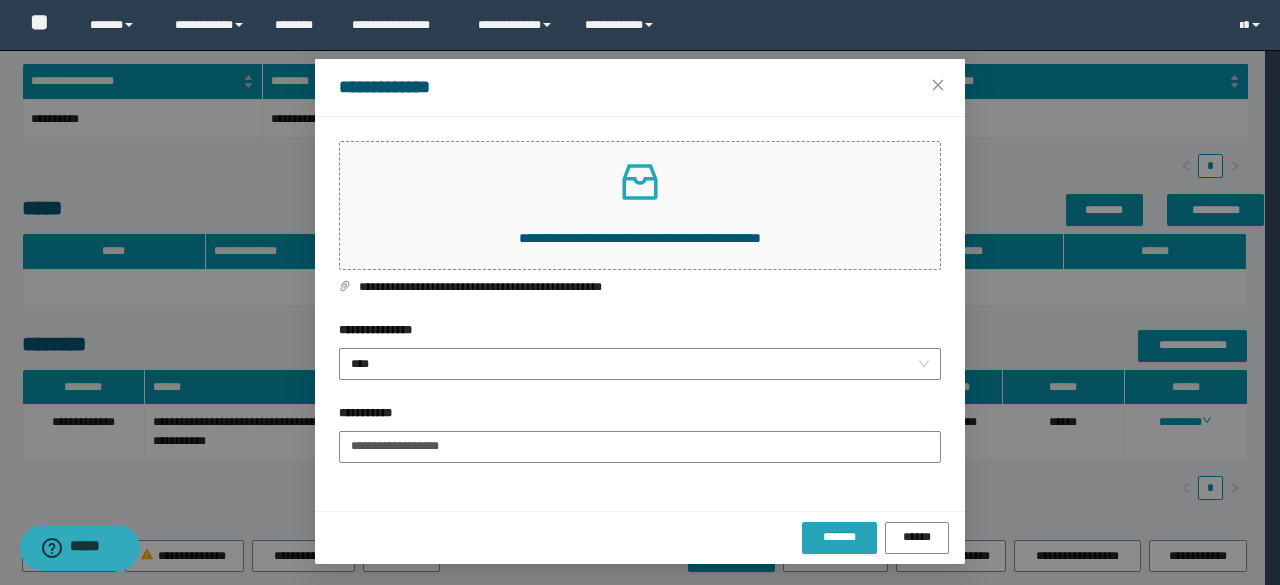 drag, startPoint x: 826, startPoint y: 531, endPoint x: 822, endPoint y: 515, distance: 16.492422 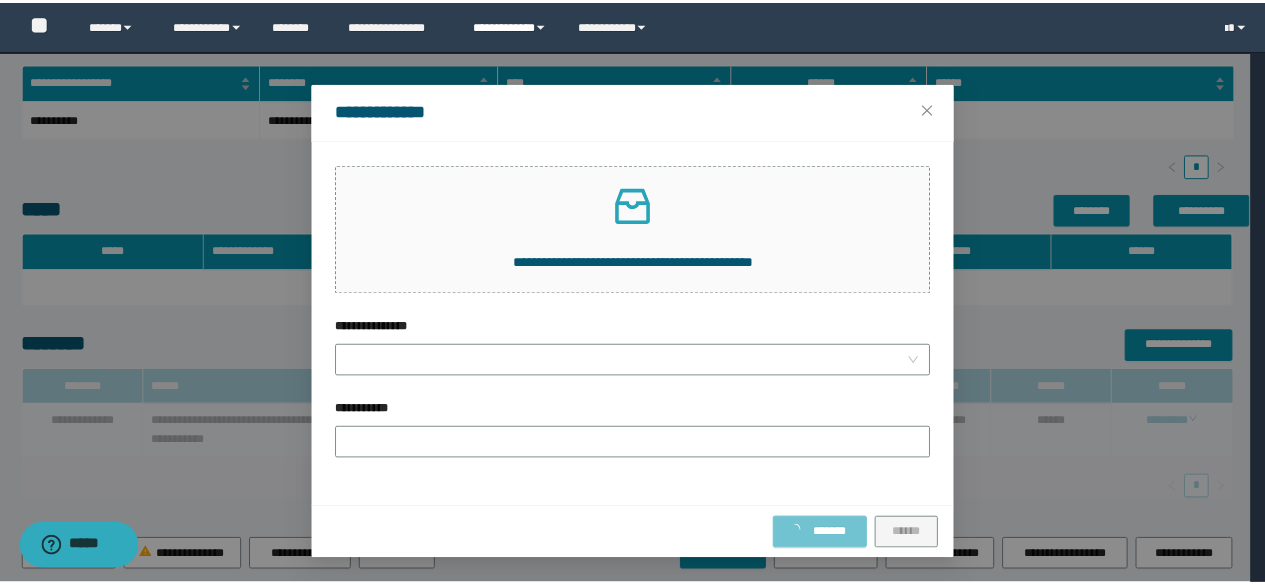 scroll, scrollTop: 0, scrollLeft: 0, axis: both 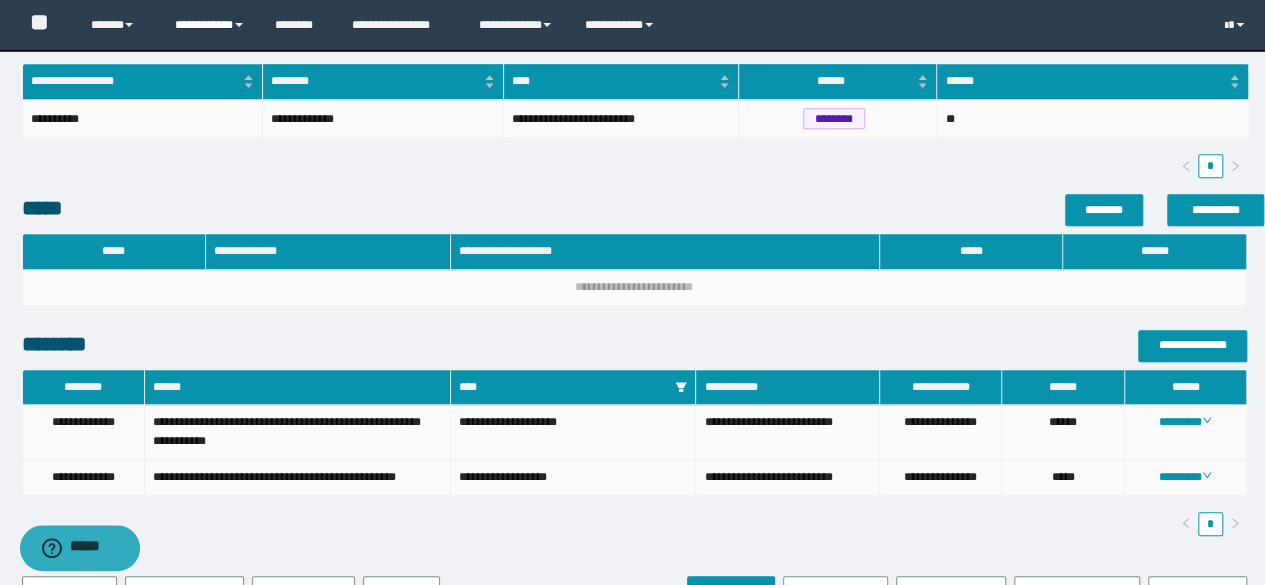click on "**********" at bounding box center (210, 25) 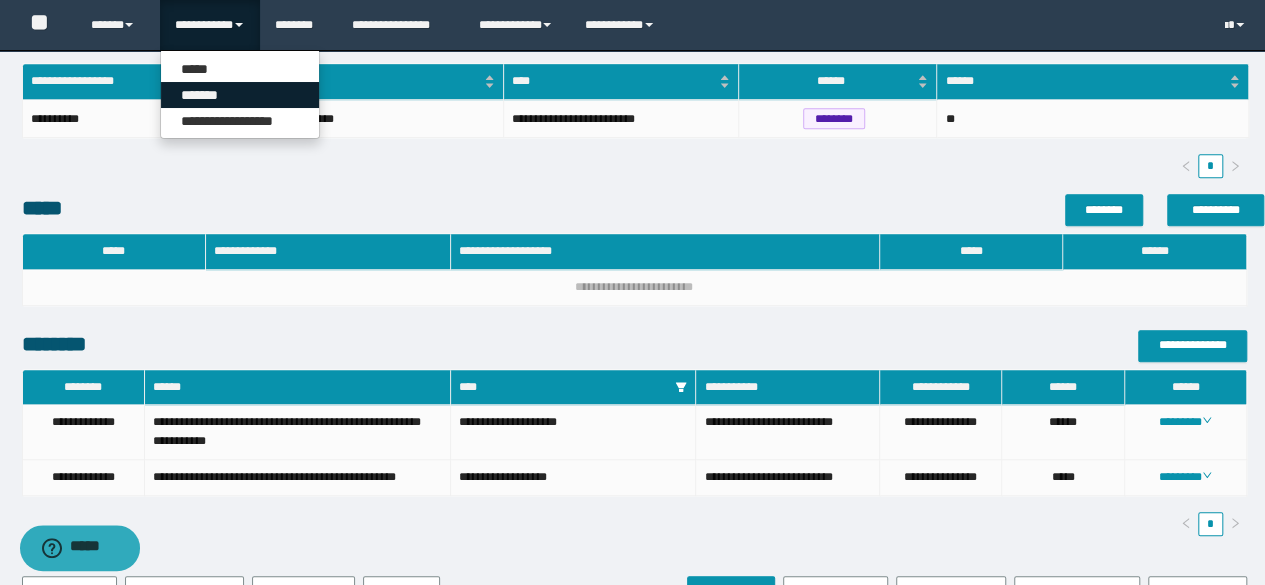 click on "*******" at bounding box center [240, 95] 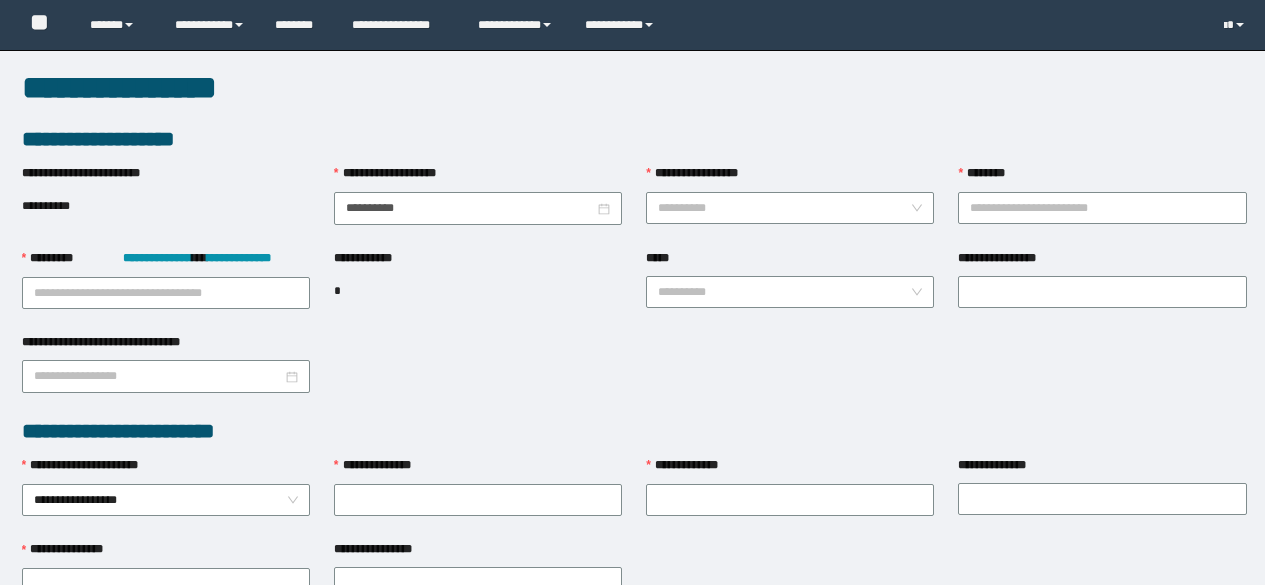 scroll, scrollTop: 0, scrollLeft: 0, axis: both 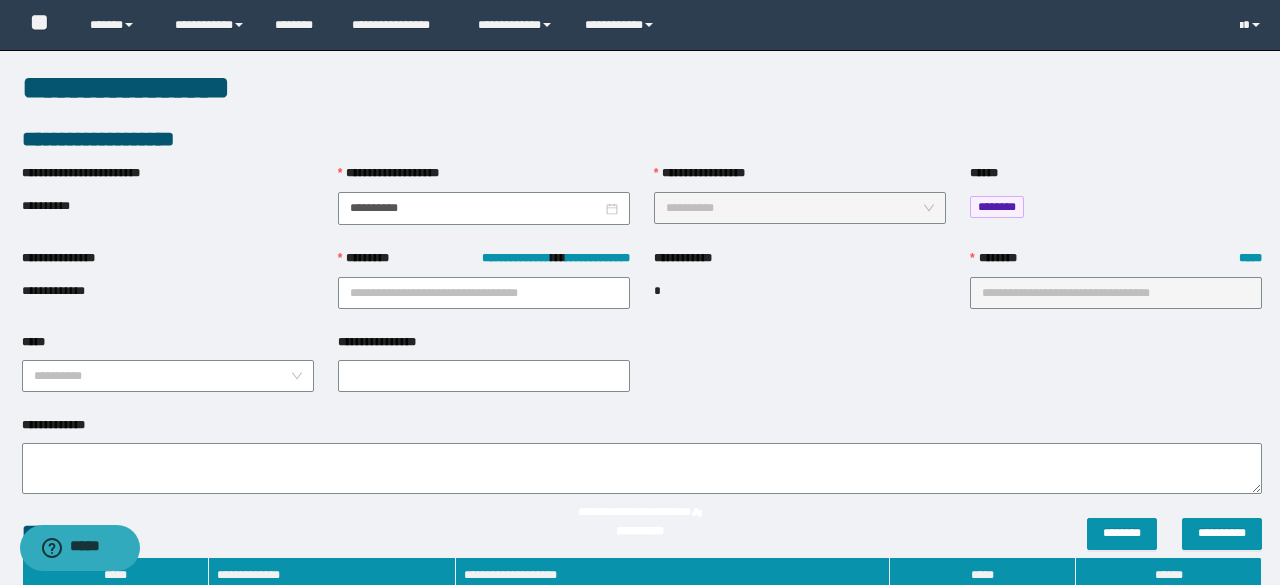 type on "**********" 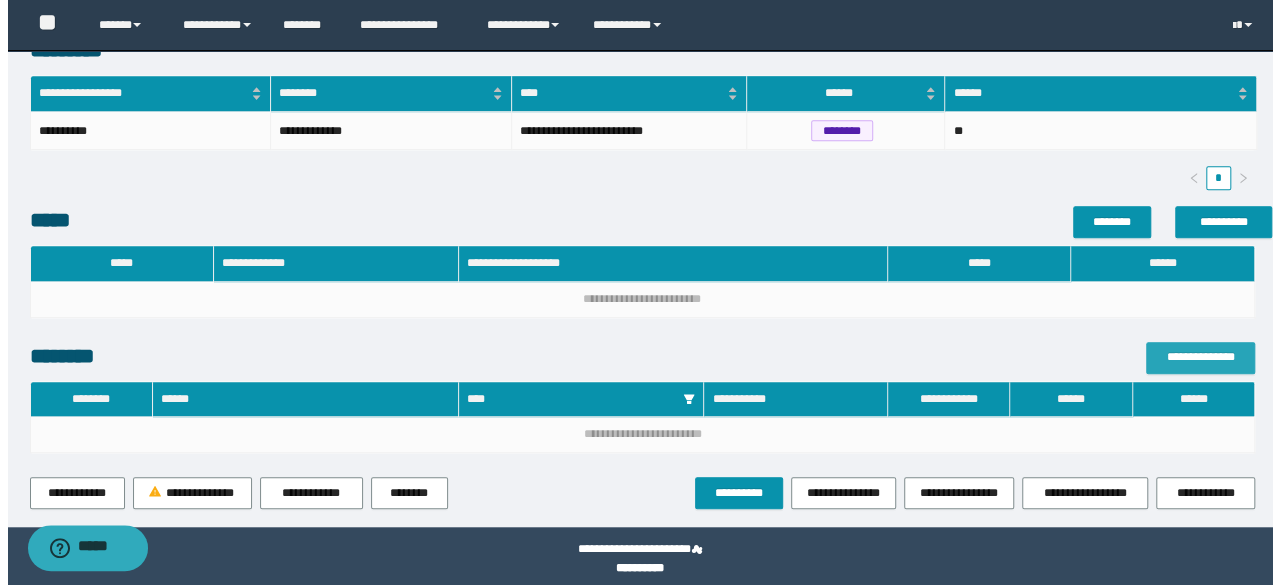 scroll, scrollTop: 578, scrollLeft: 0, axis: vertical 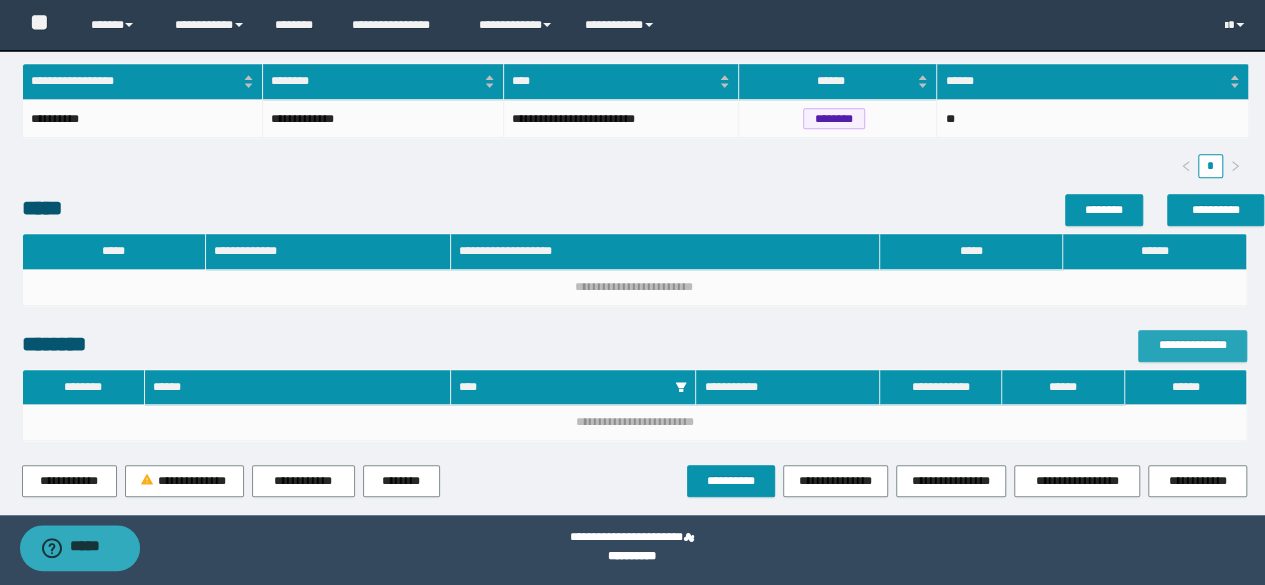 click on "**********" at bounding box center [1192, 345] 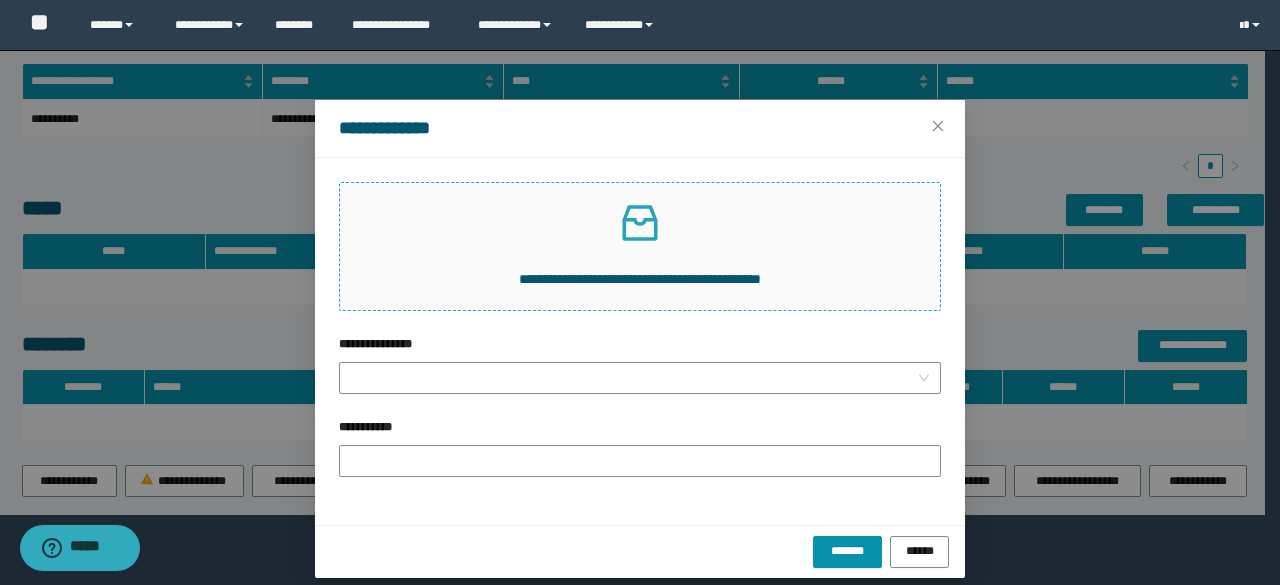 click 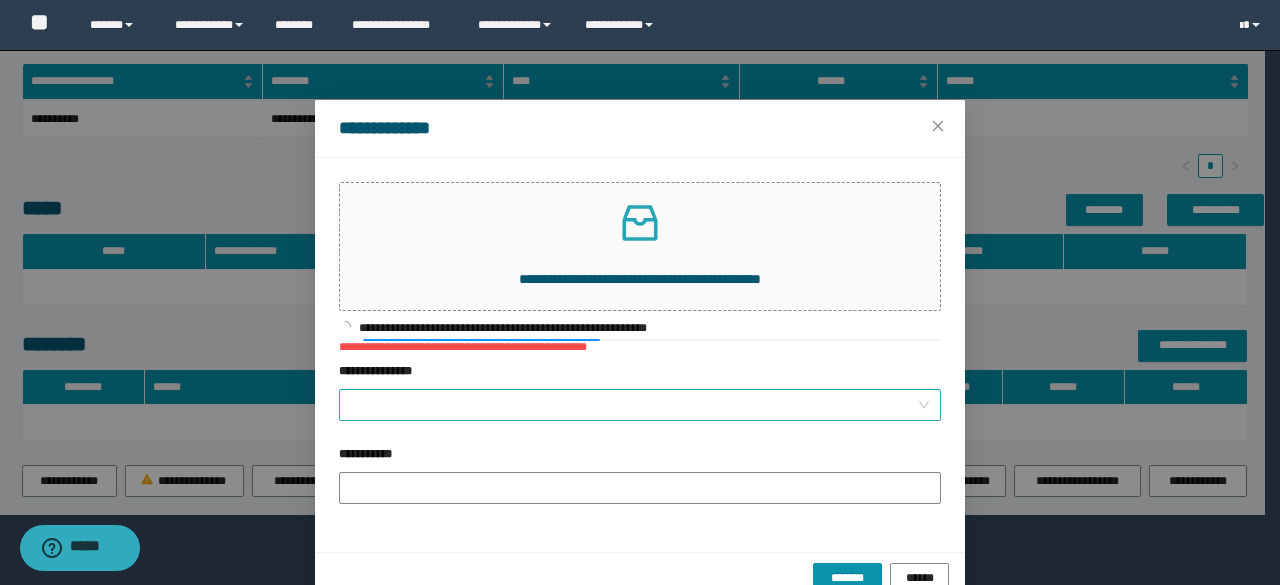 click on "**********" at bounding box center (634, 405) 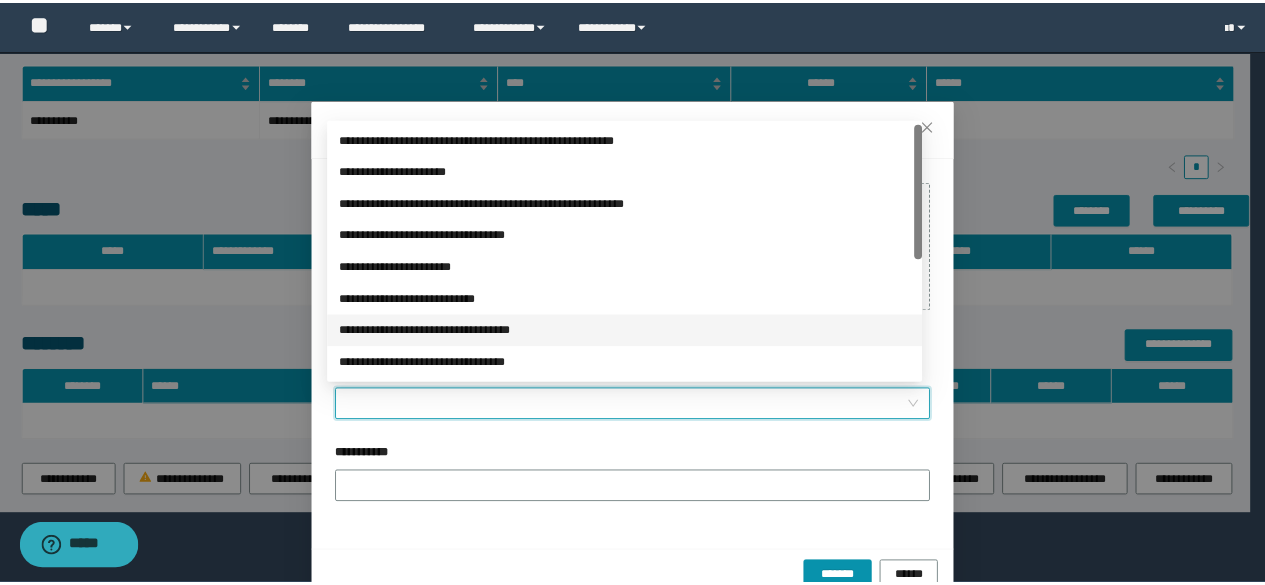 scroll, scrollTop: 200, scrollLeft: 0, axis: vertical 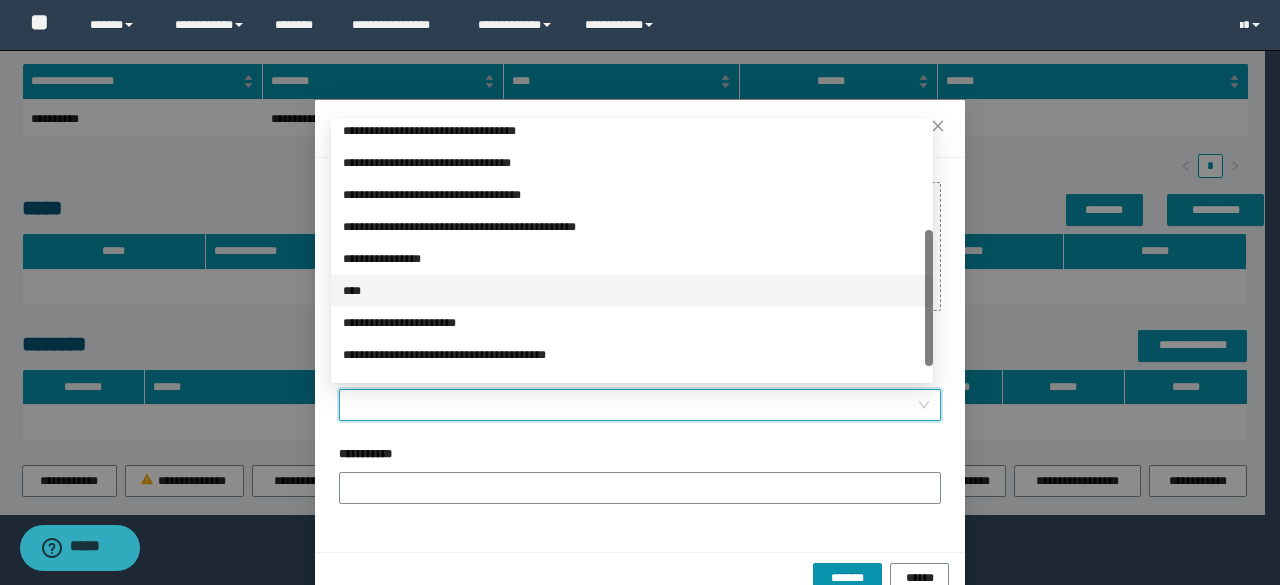 click on "****" at bounding box center (632, 291) 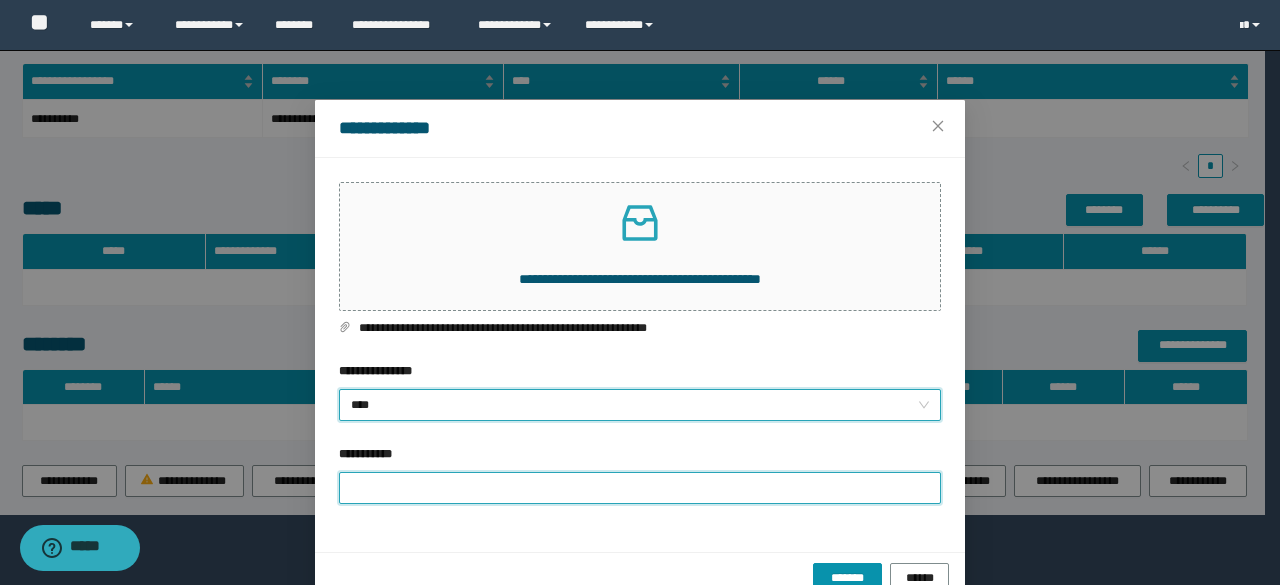 click on "**********" at bounding box center (640, 488) 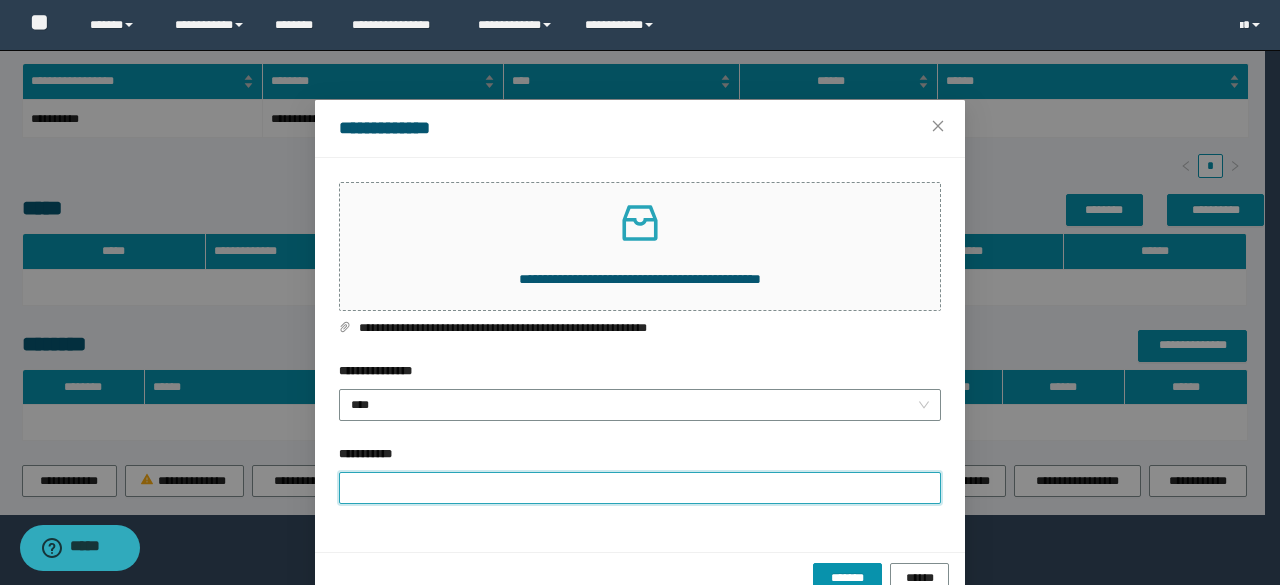 type on "**********" 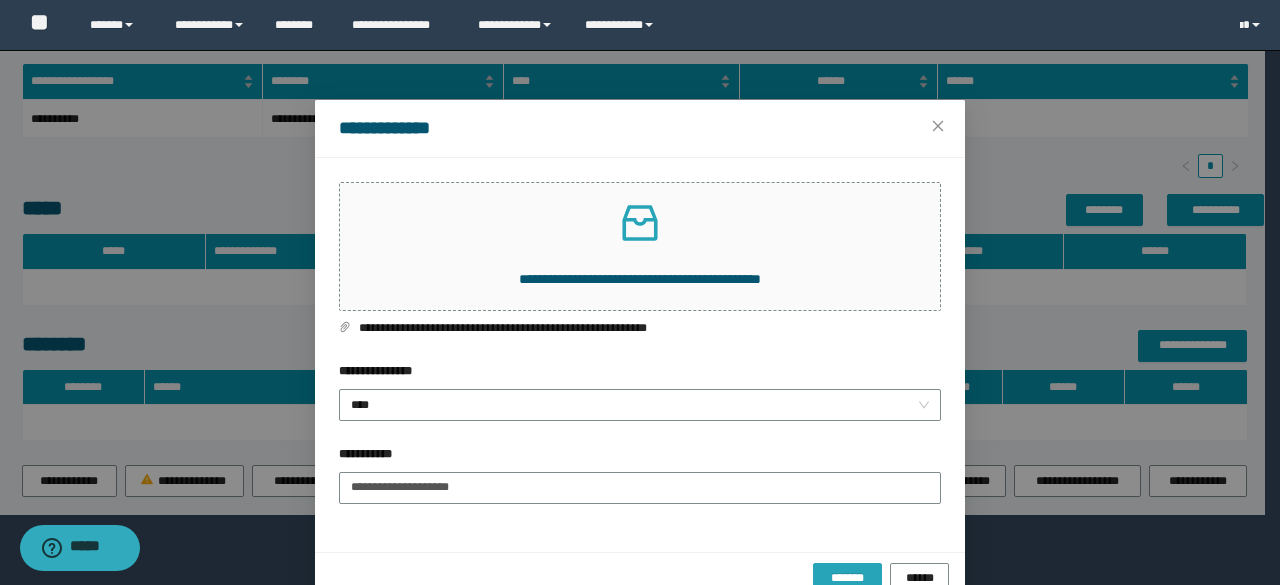 click on "*******" at bounding box center (847, 577) 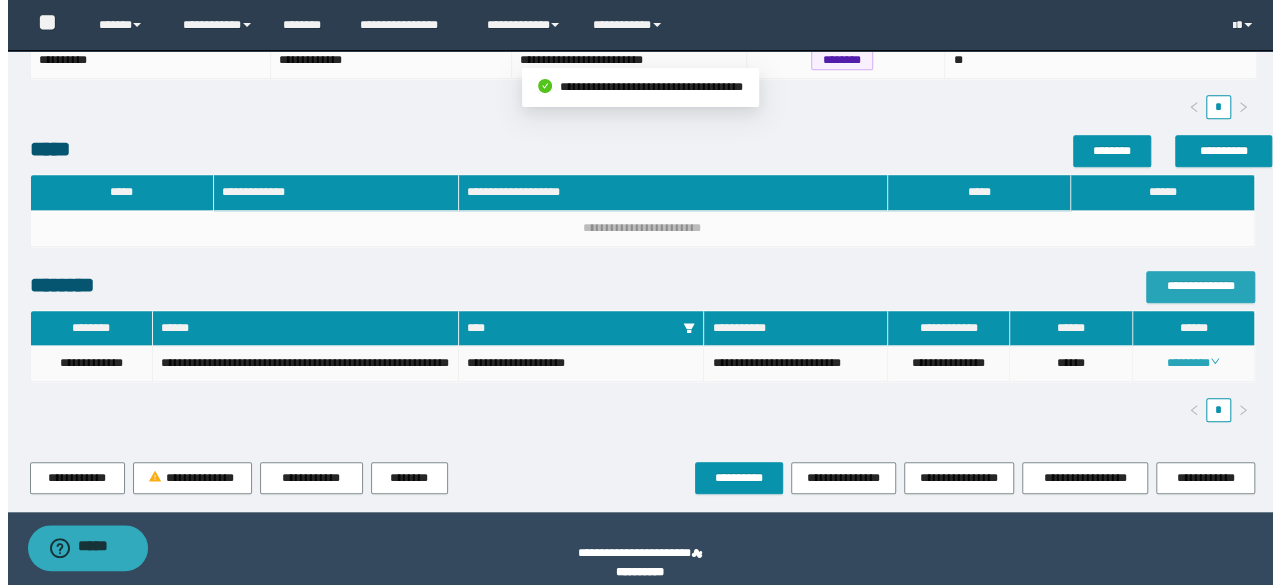 scroll, scrollTop: 654, scrollLeft: 0, axis: vertical 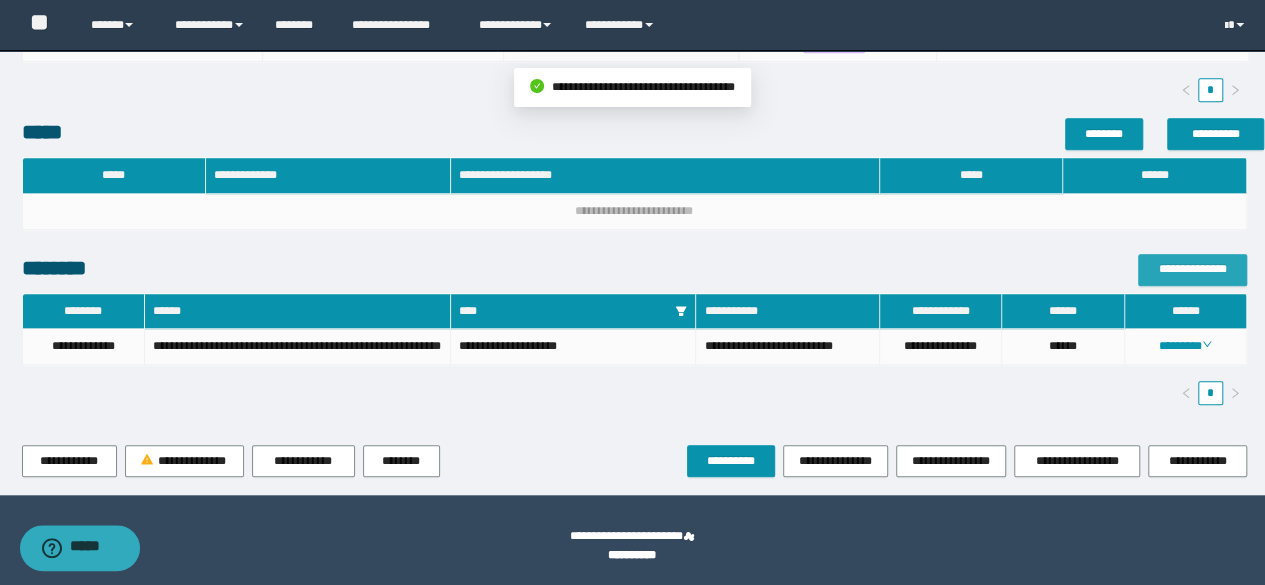 click on "**********" at bounding box center (1192, 269) 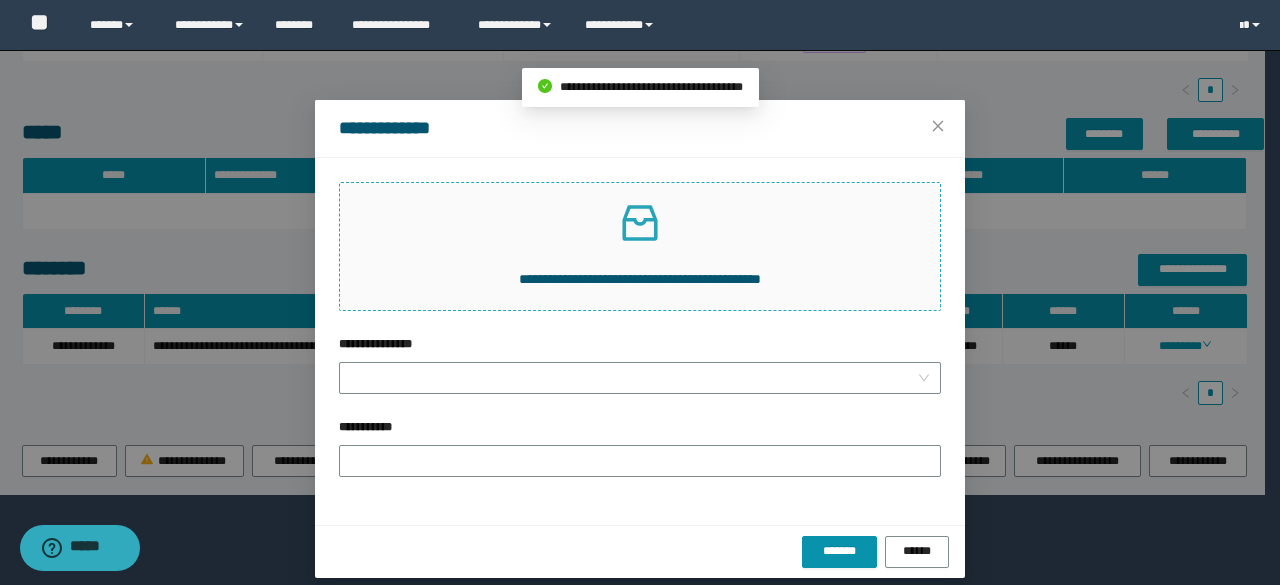 click on "**********" at bounding box center [640, 246] 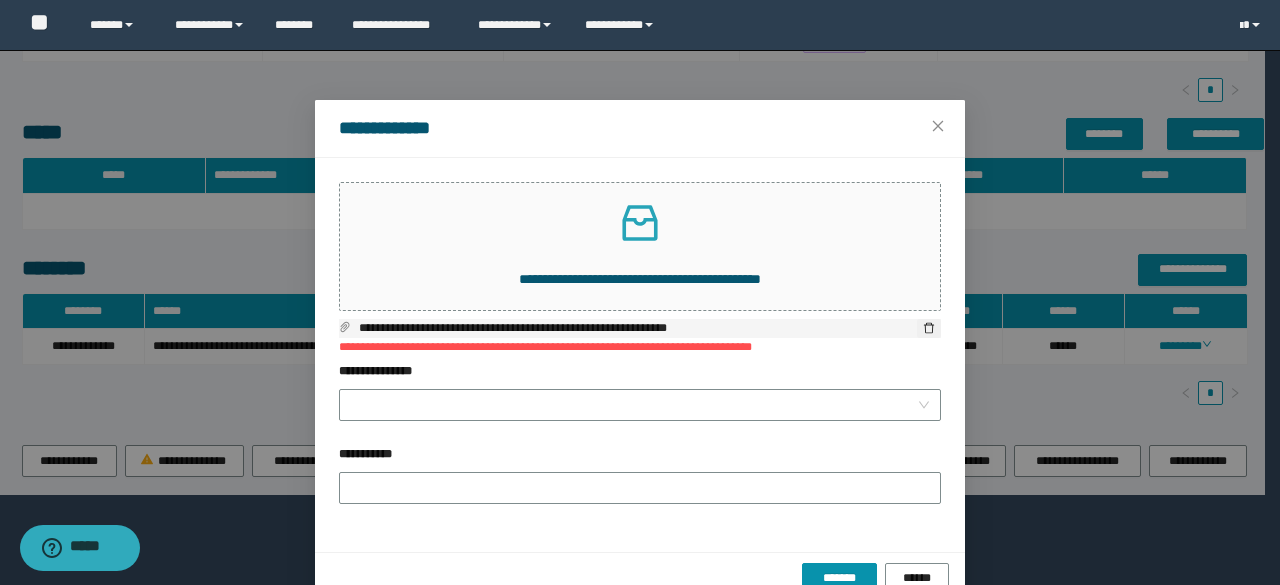 click 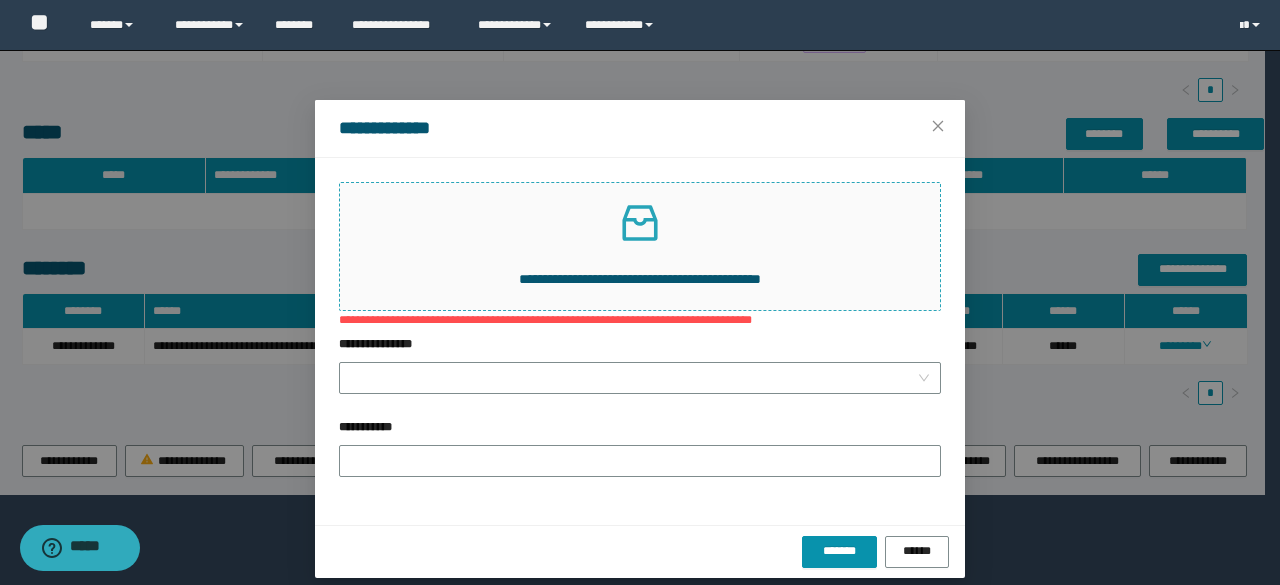 click at bounding box center [640, 223] 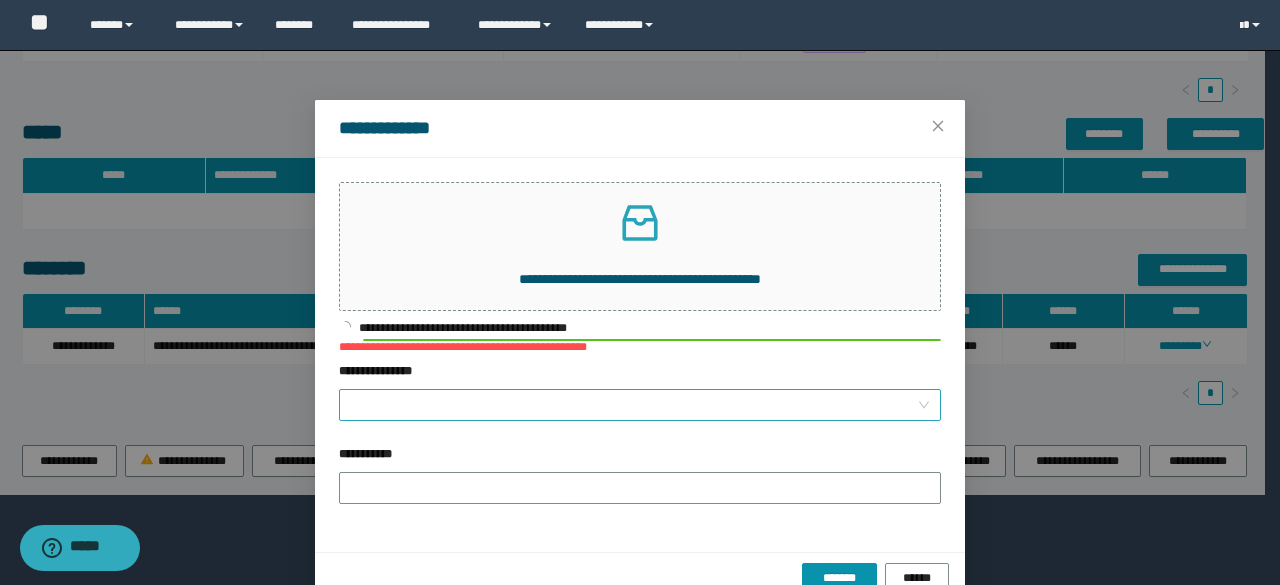 click on "**********" at bounding box center (634, 405) 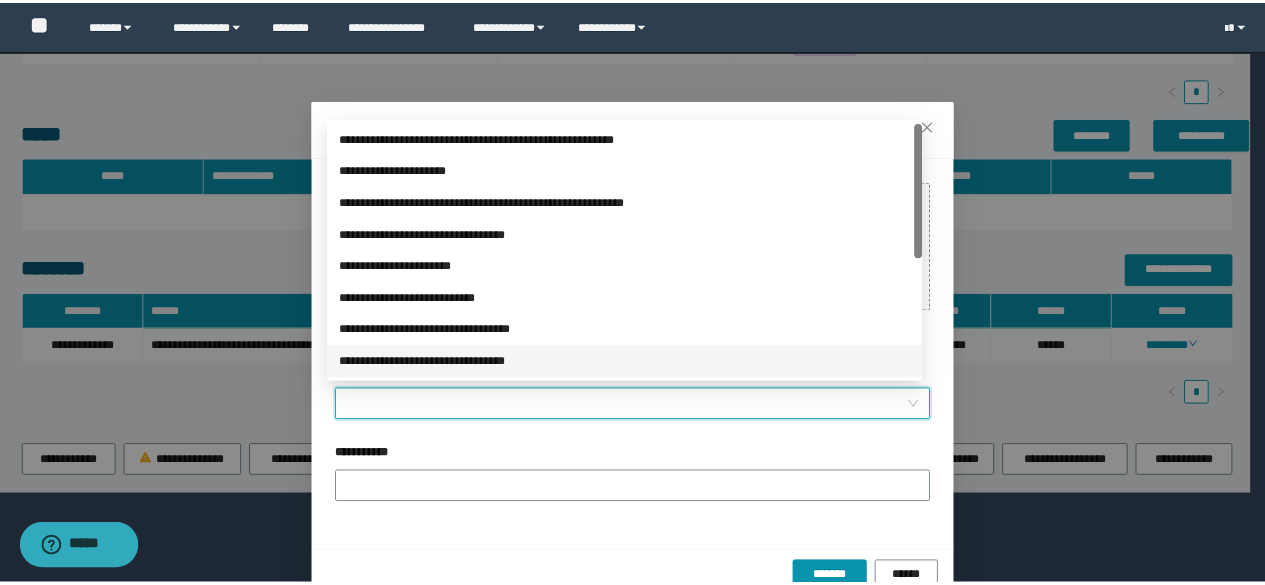 scroll, scrollTop: 200, scrollLeft: 0, axis: vertical 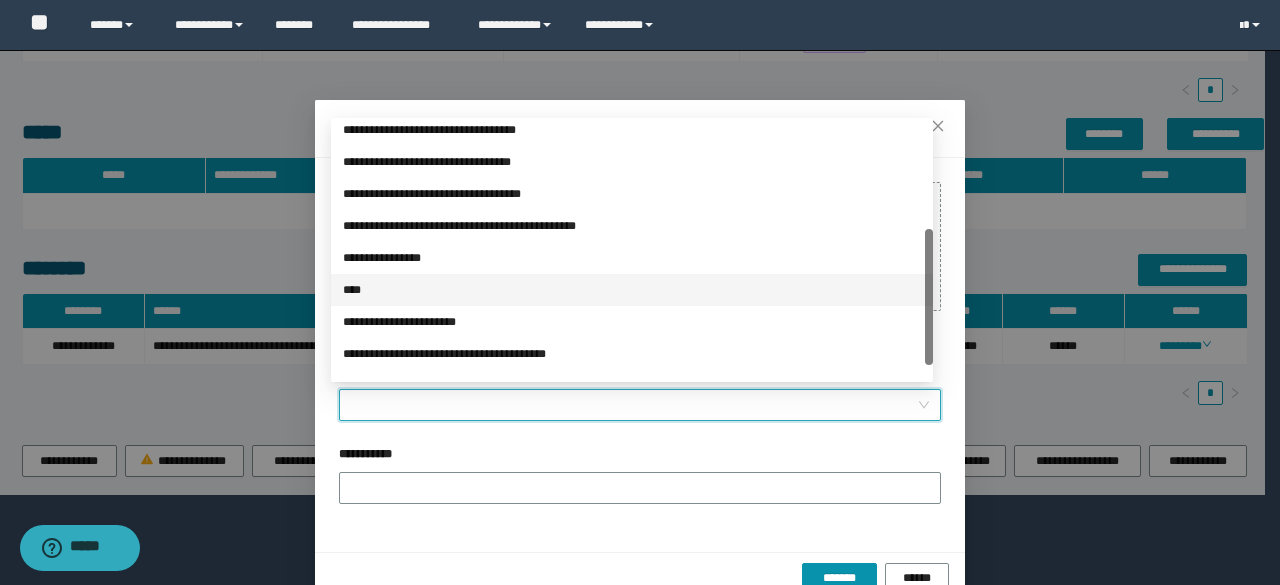 click on "****" at bounding box center (632, 290) 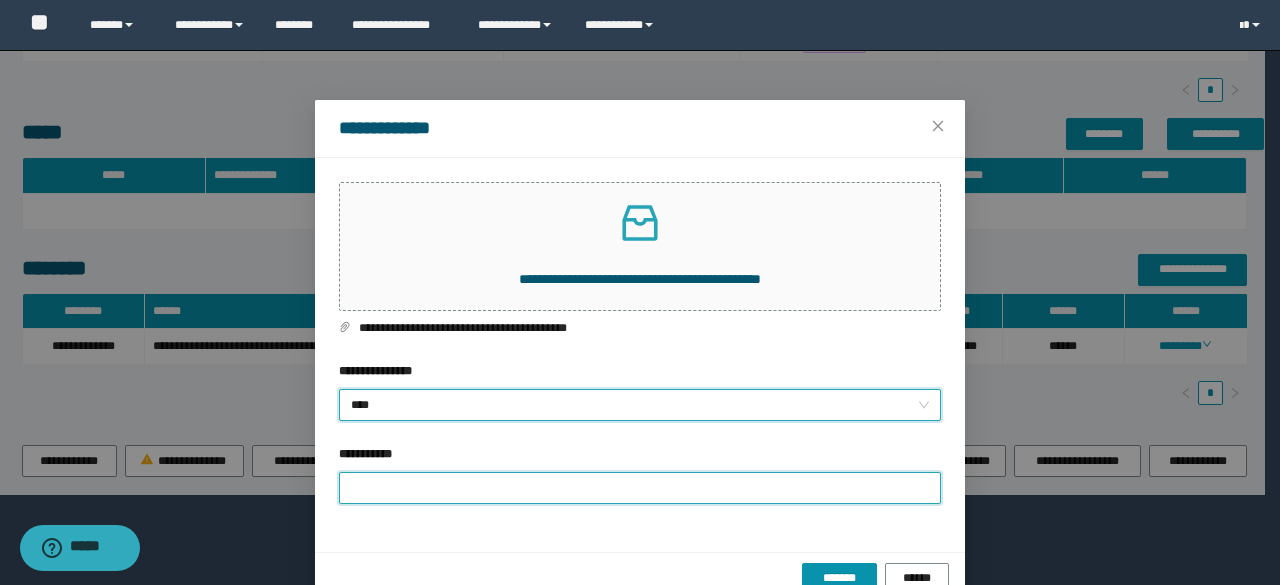 click on "**********" at bounding box center (640, 488) 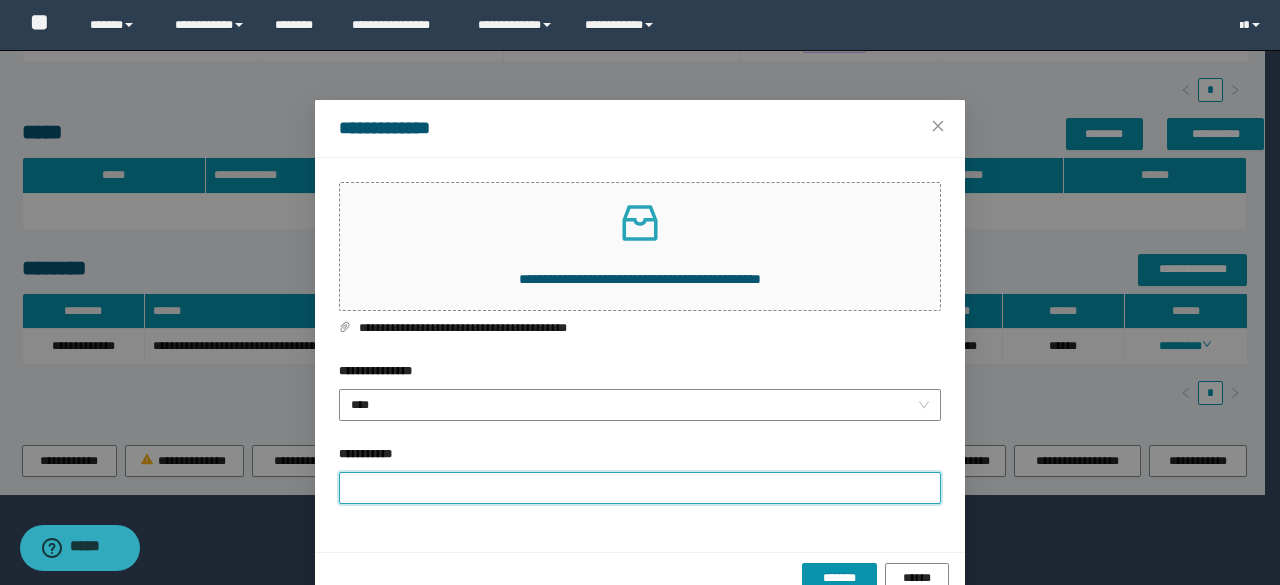 type on "**********" 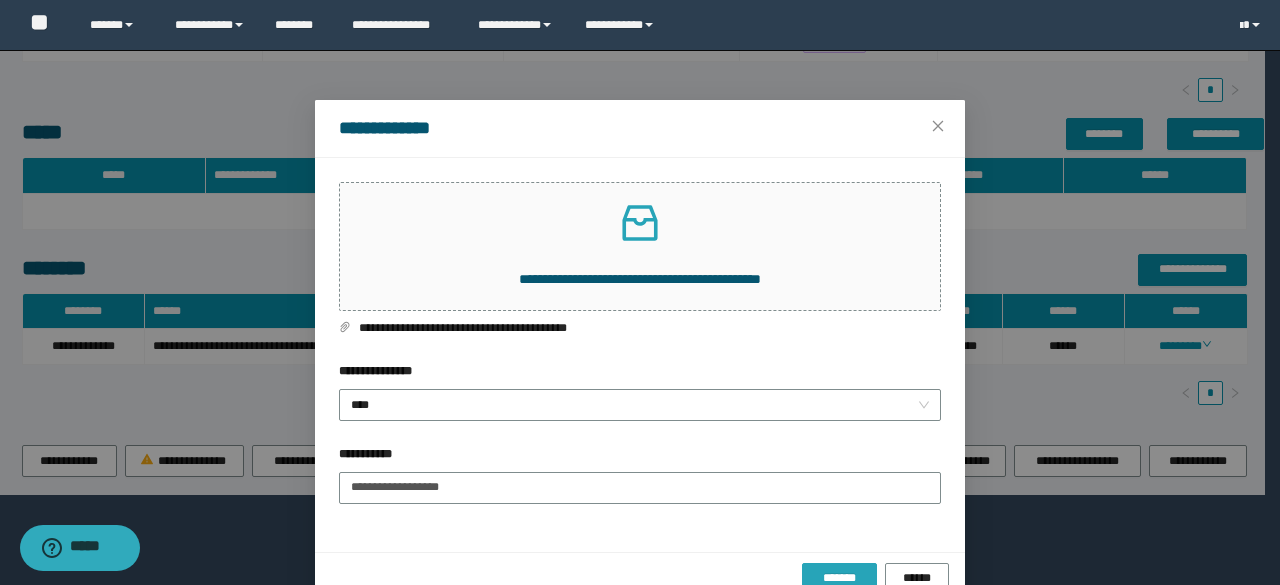 click on "*******" at bounding box center (839, 578) 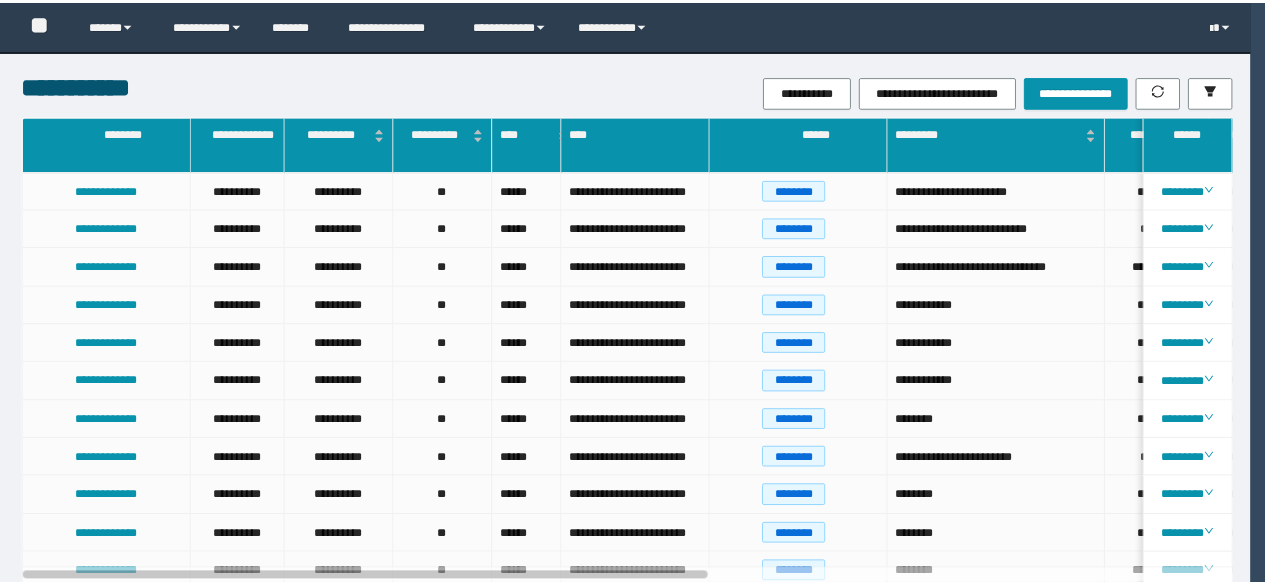 scroll, scrollTop: 0, scrollLeft: 0, axis: both 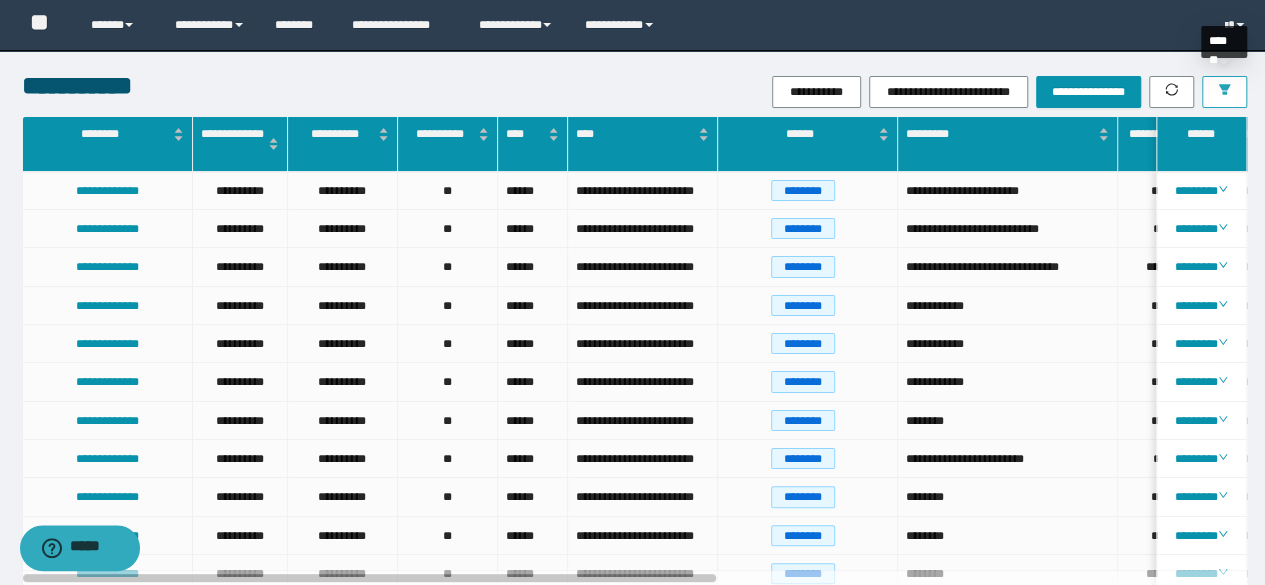 click at bounding box center (1224, 92) 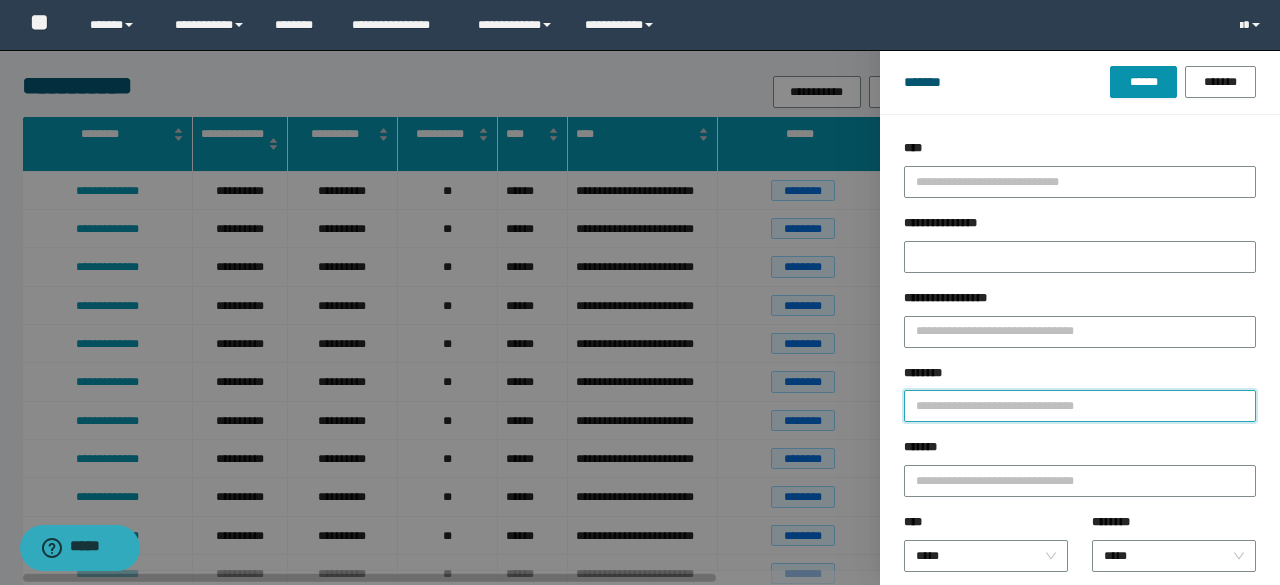click on "********" at bounding box center (1080, 406) 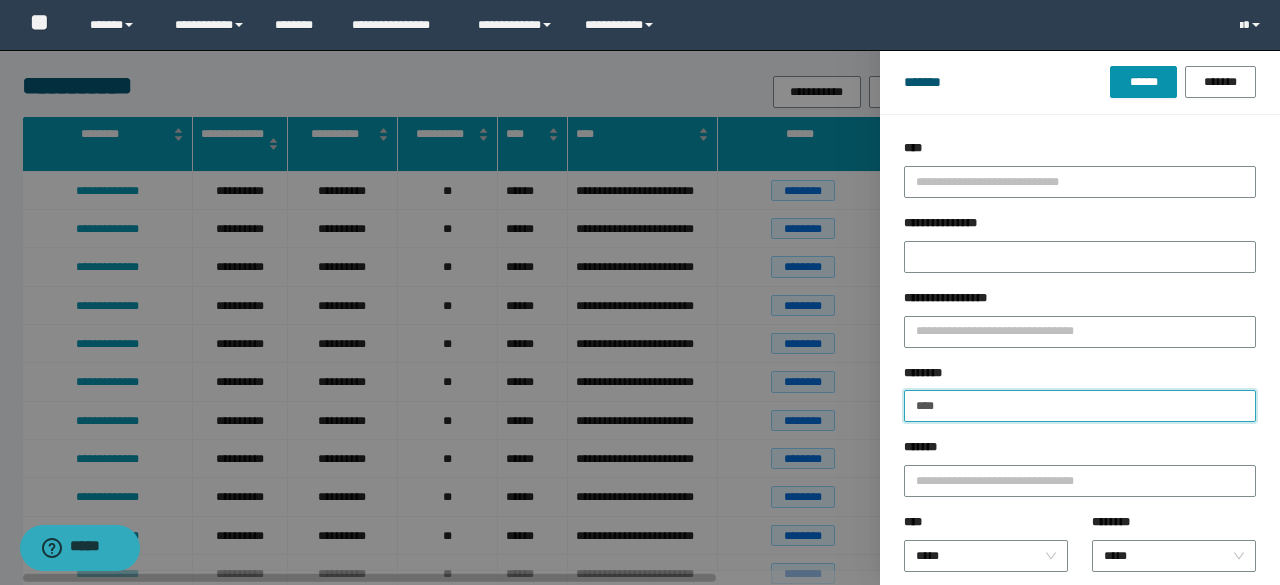 type on "**********" 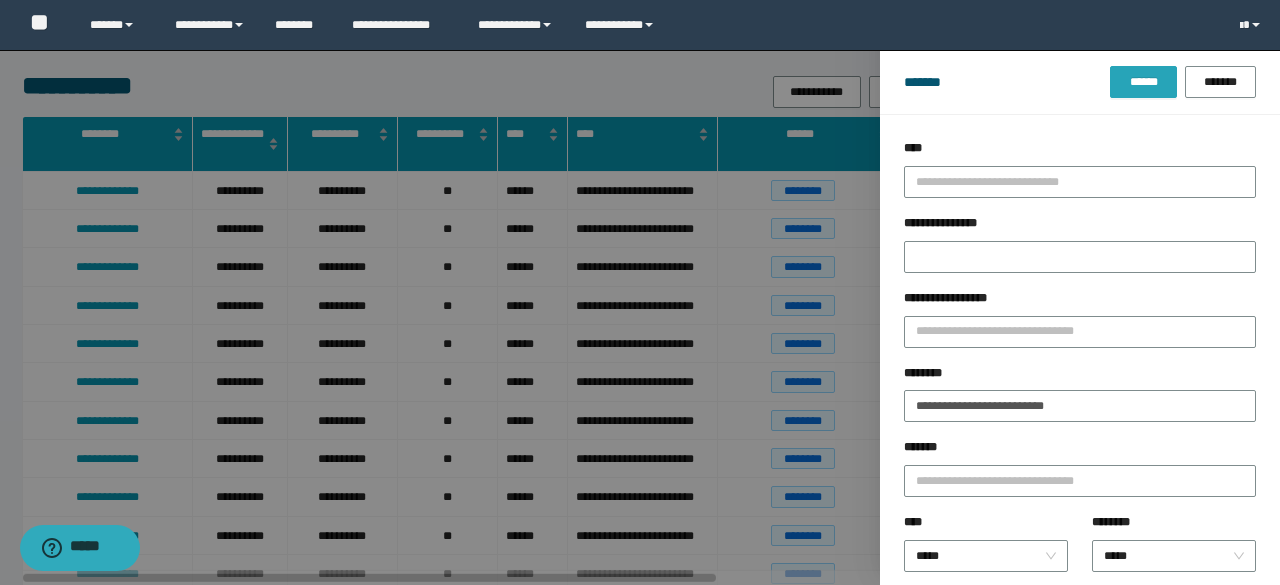 click on "******" at bounding box center (1143, 82) 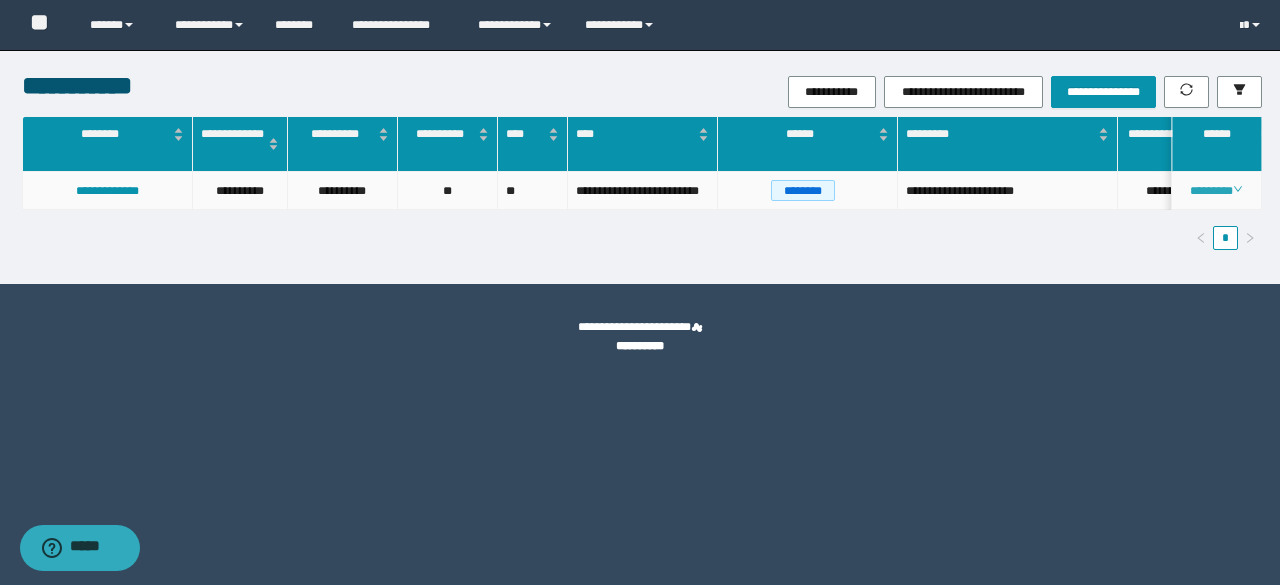 click on "********" at bounding box center (1216, 191) 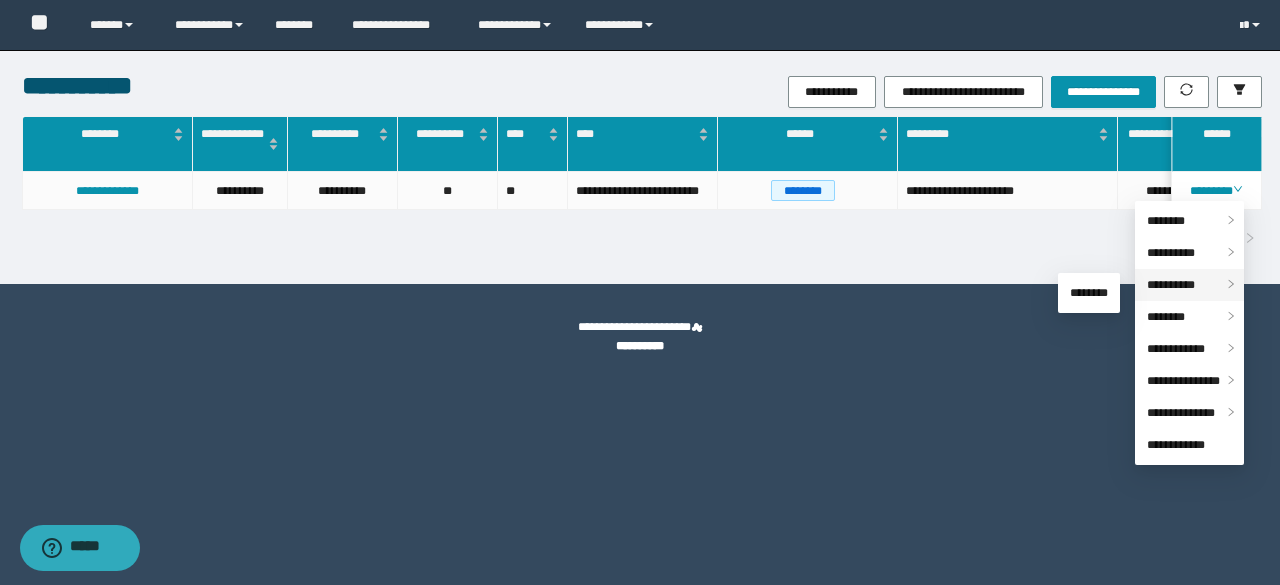 click on "**********" at bounding box center [1171, 285] 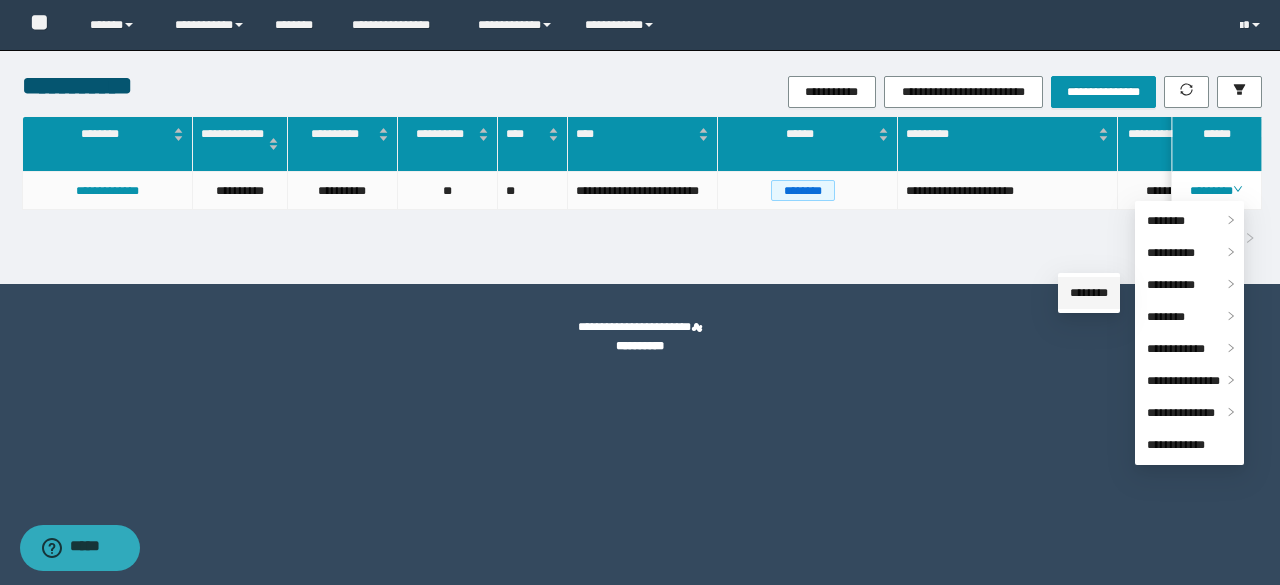 click on "********" at bounding box center (1089, 293) 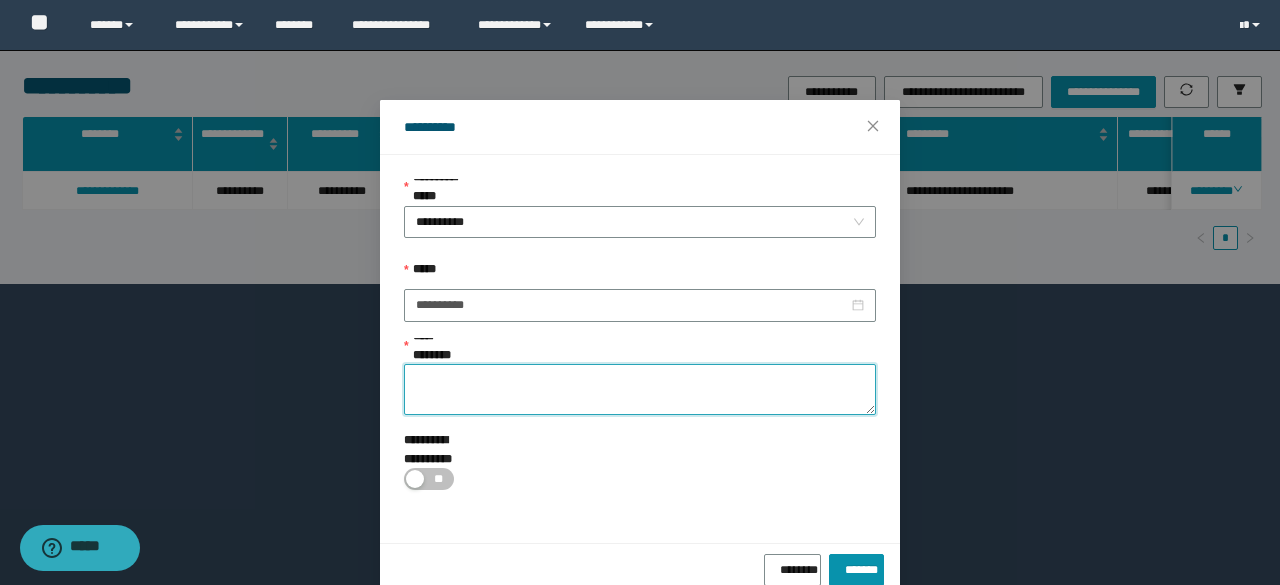 click on "**********" at bounding box center [640, 389] 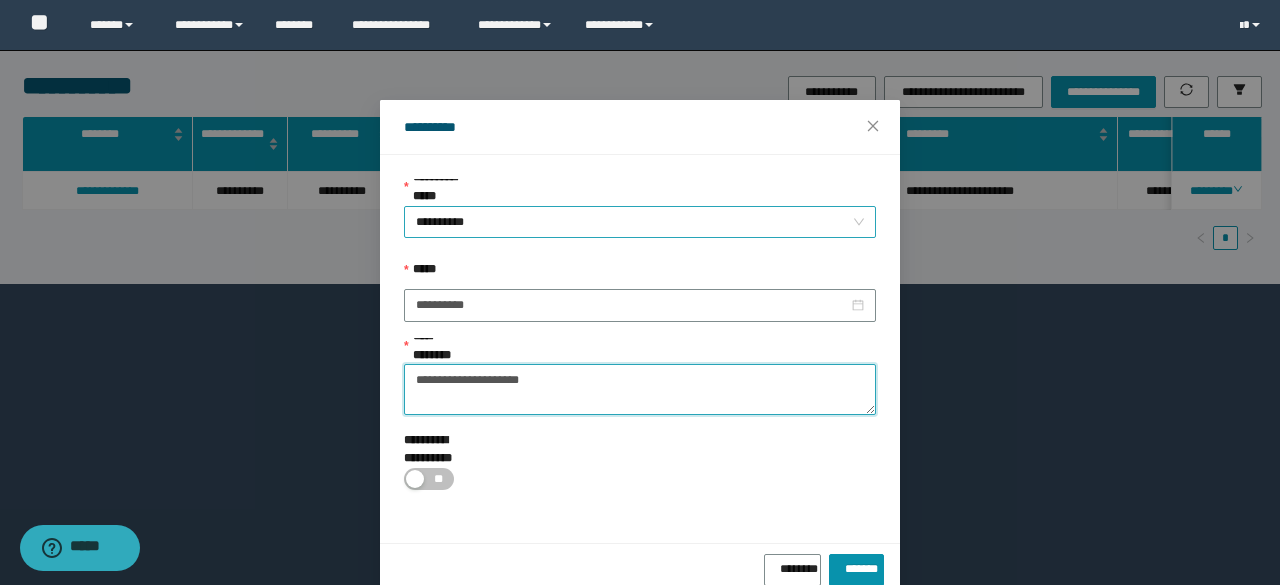 click on "**********" at bounding box center (640, 222) 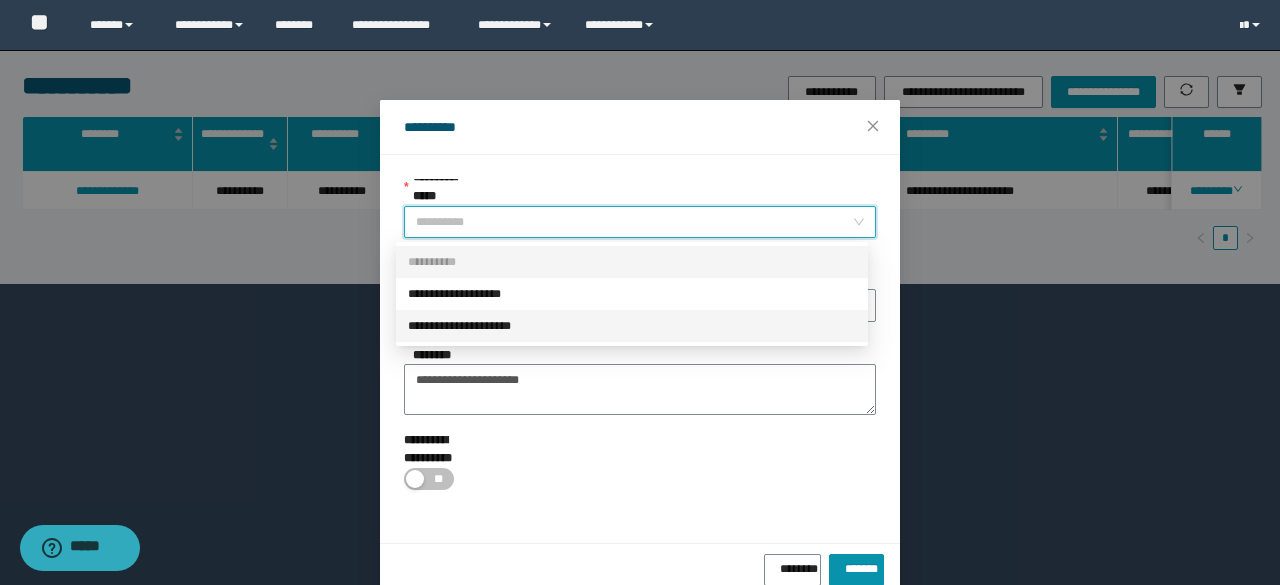 click on "**********" at bounding box center [632, 326] 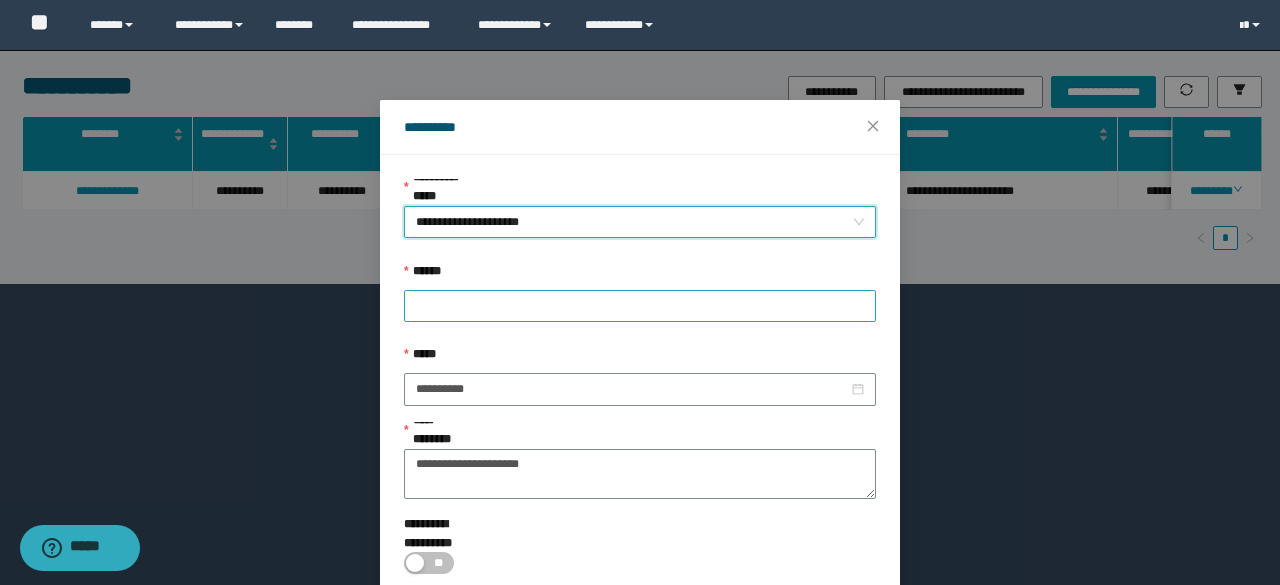 click at bounding box center [640, 306] 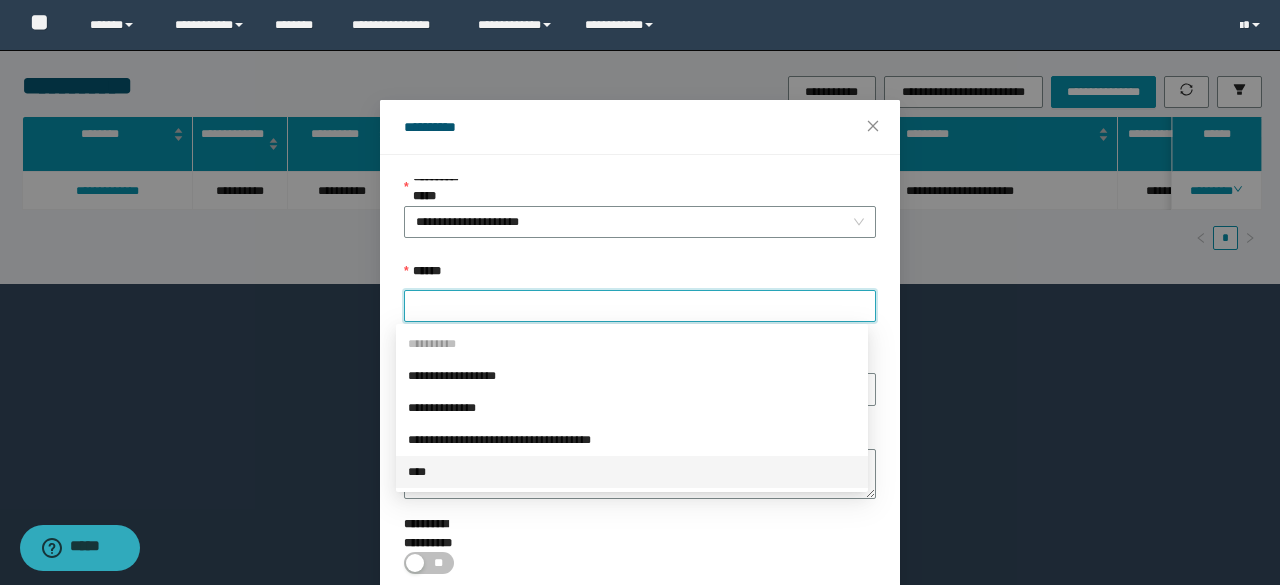 click on "****" at bounding box center [632, 472] 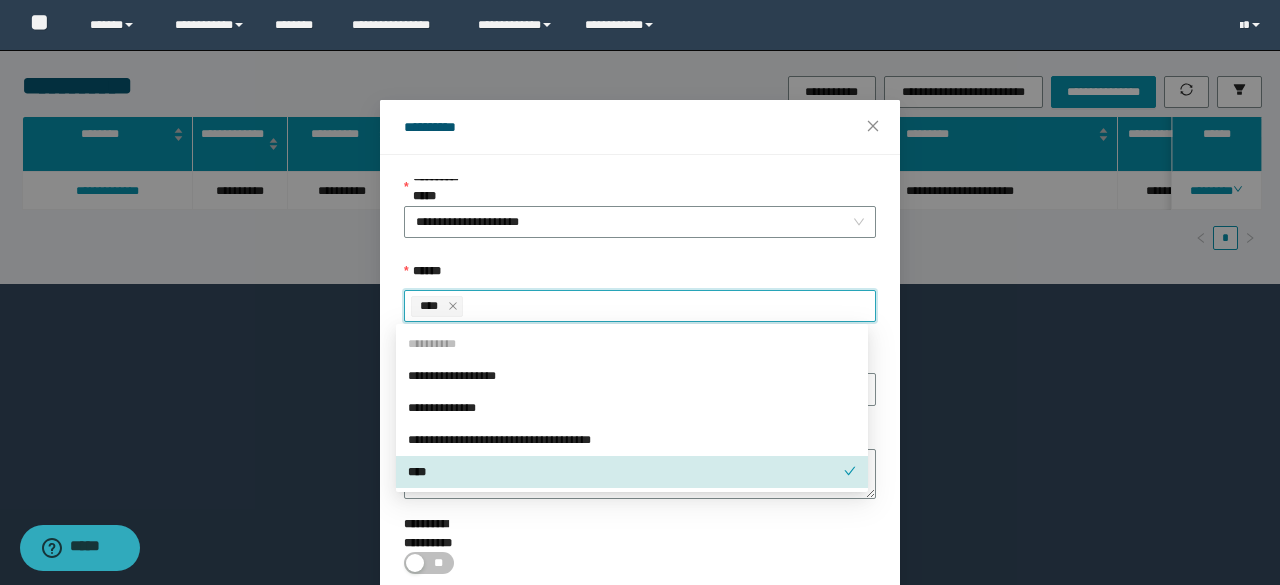 click on "**" at bounding box center [640, 563] 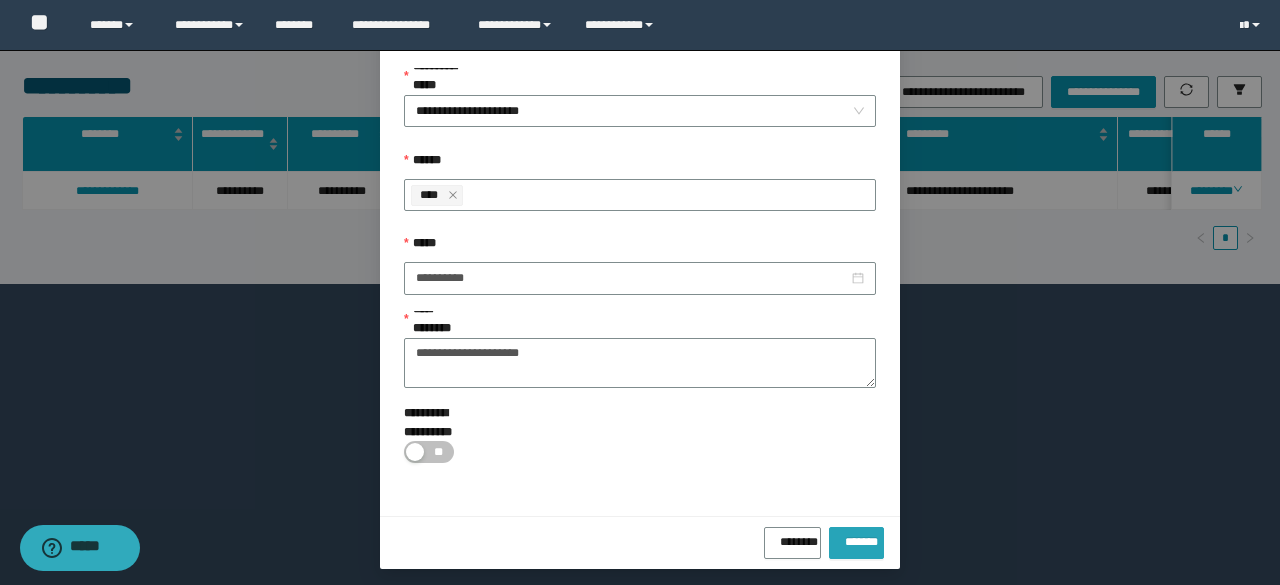 scroll, scrollTop: 112, scrollLeft: 0, axis: vertical 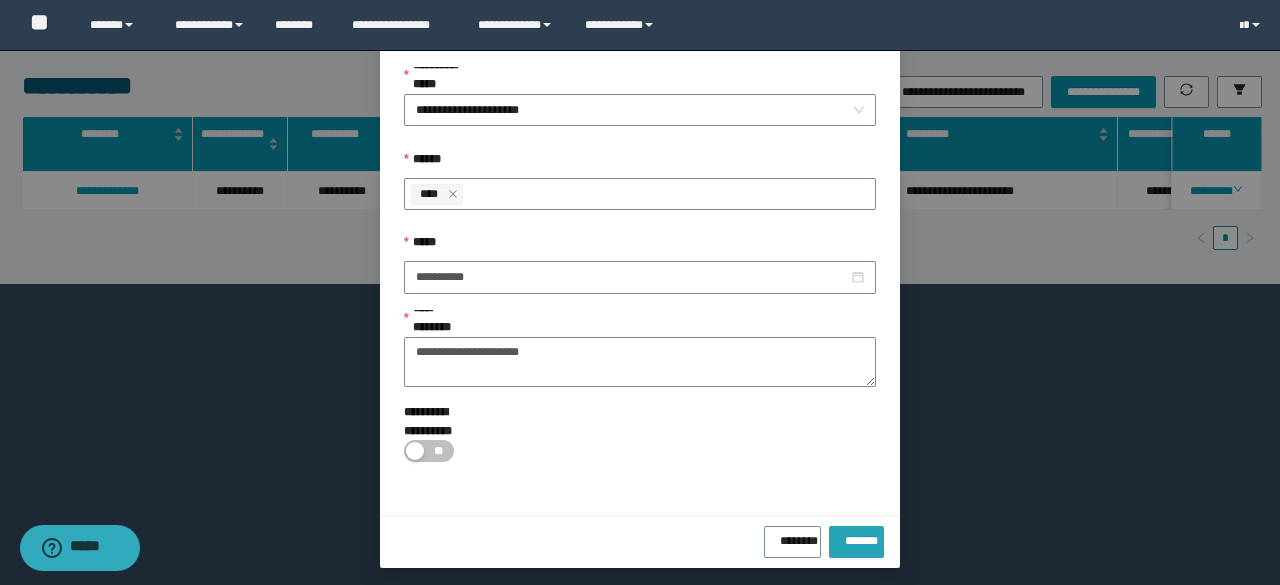 click on "*******" at bounding box center [856, 537] 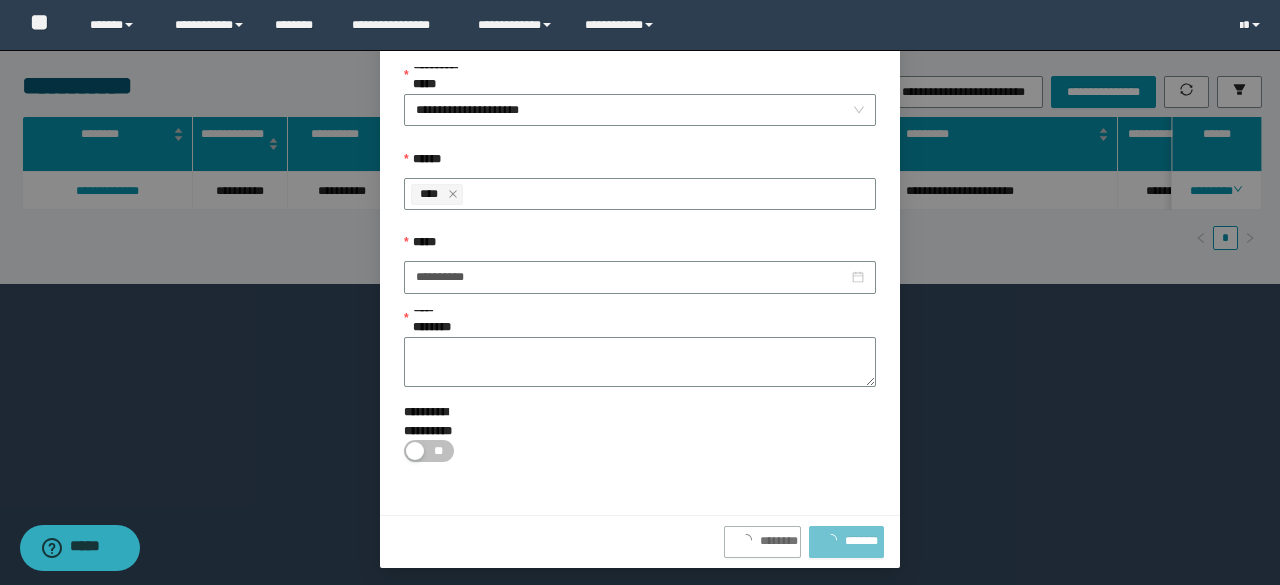 scroll, scrollTop: 0, scrollLeft: 0, axis: both 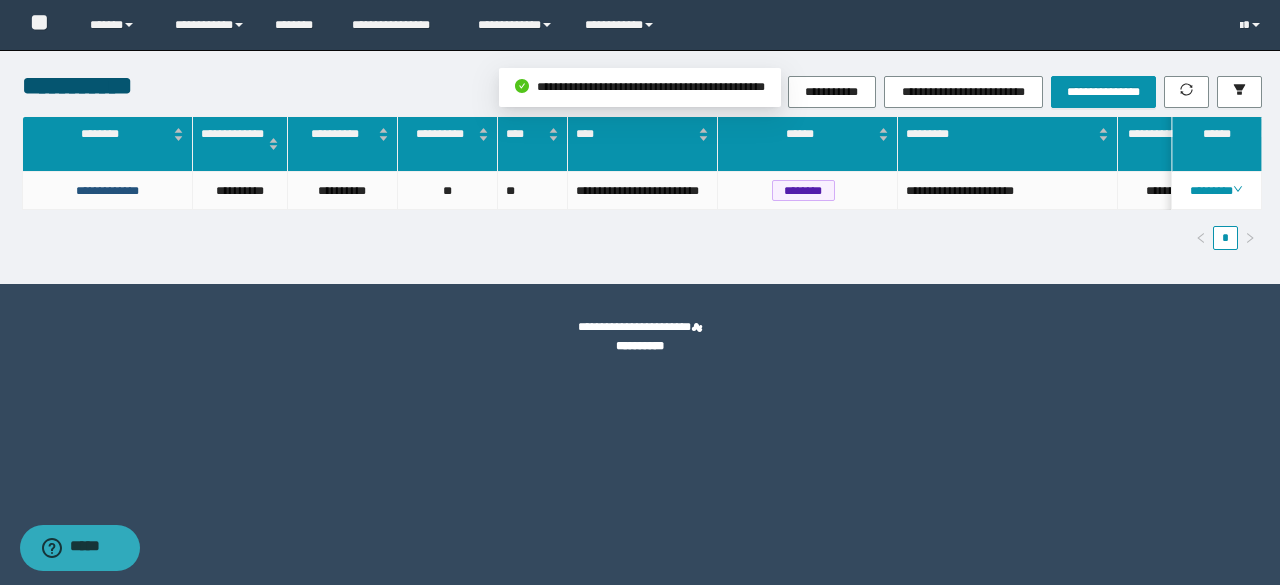 click on "**********" at bounding box center (107, 191) 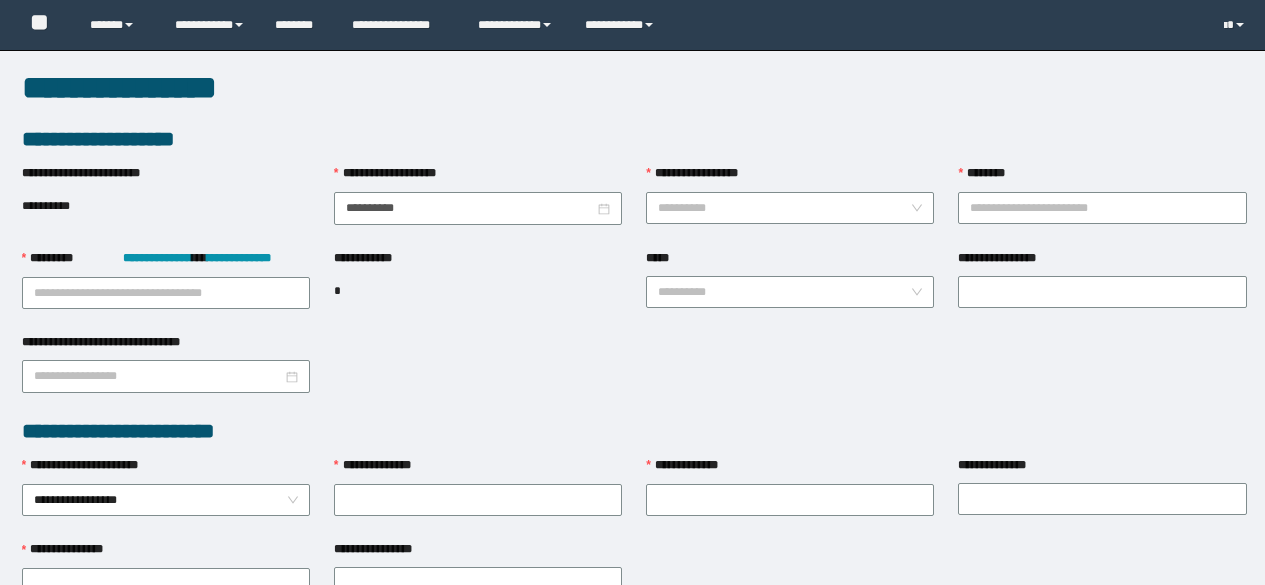 scroll, scrollTop: 76, scrollLeft: 0, axis: vertical 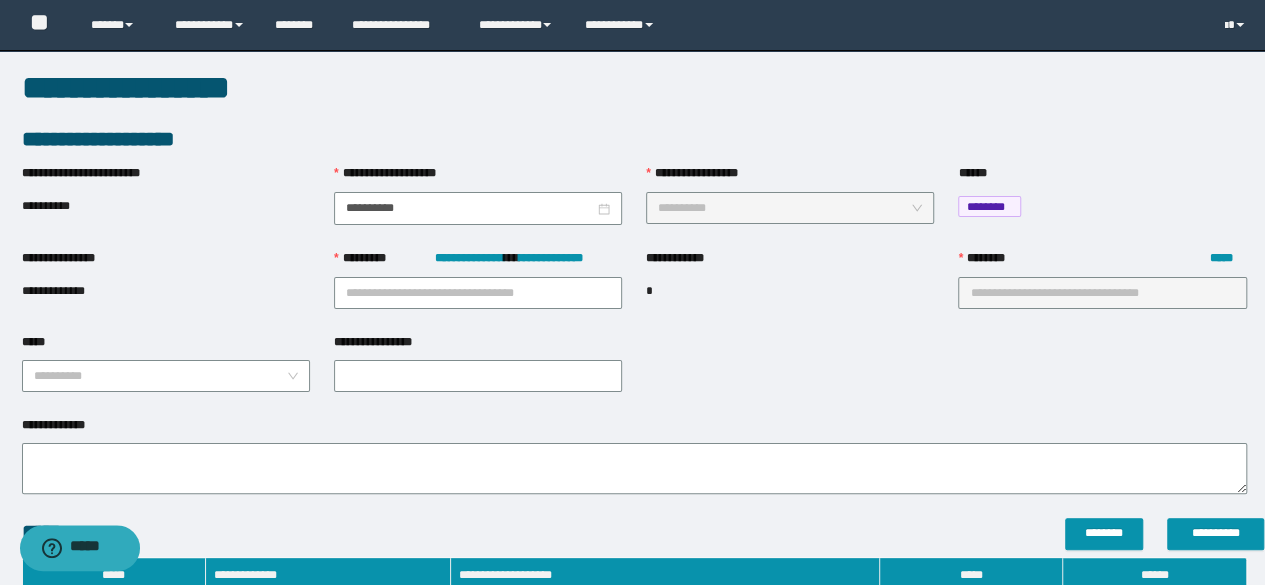 type on "**********" 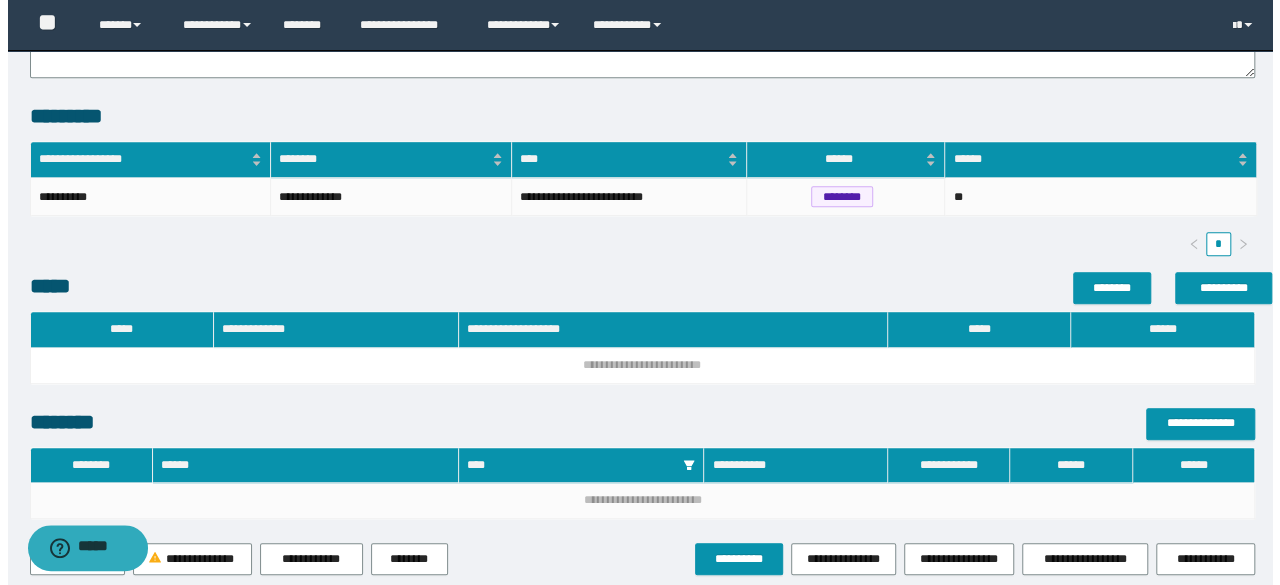 scroll, scrollTop: 578, scrollLeft: 0, axis: vertical 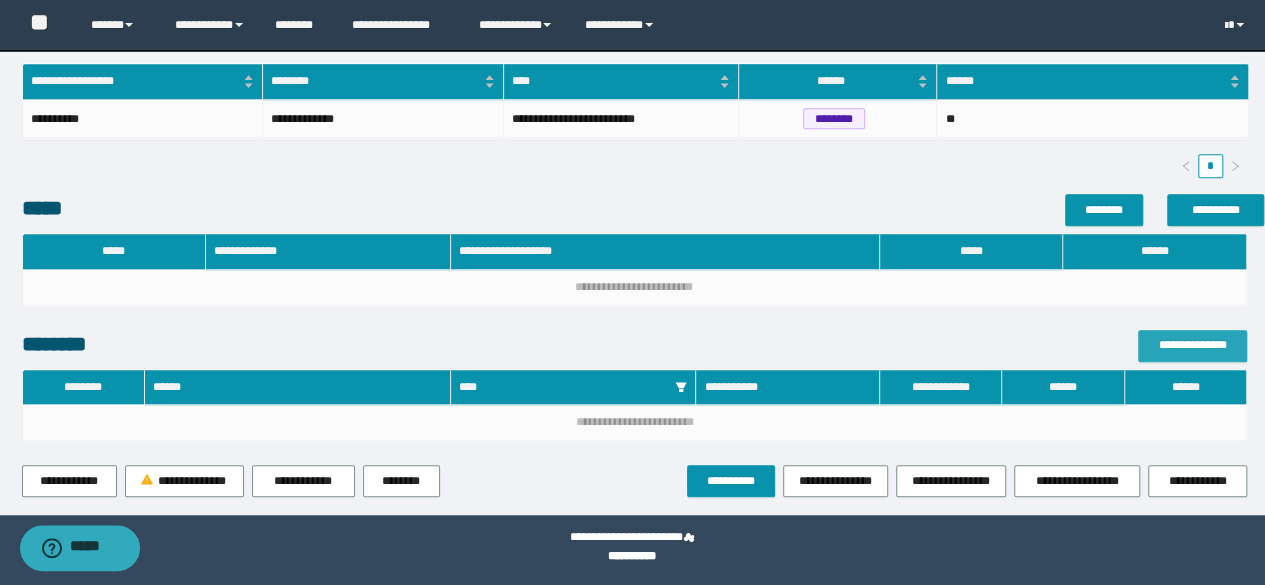 click on "**********" at bounding box center [1192, 345] 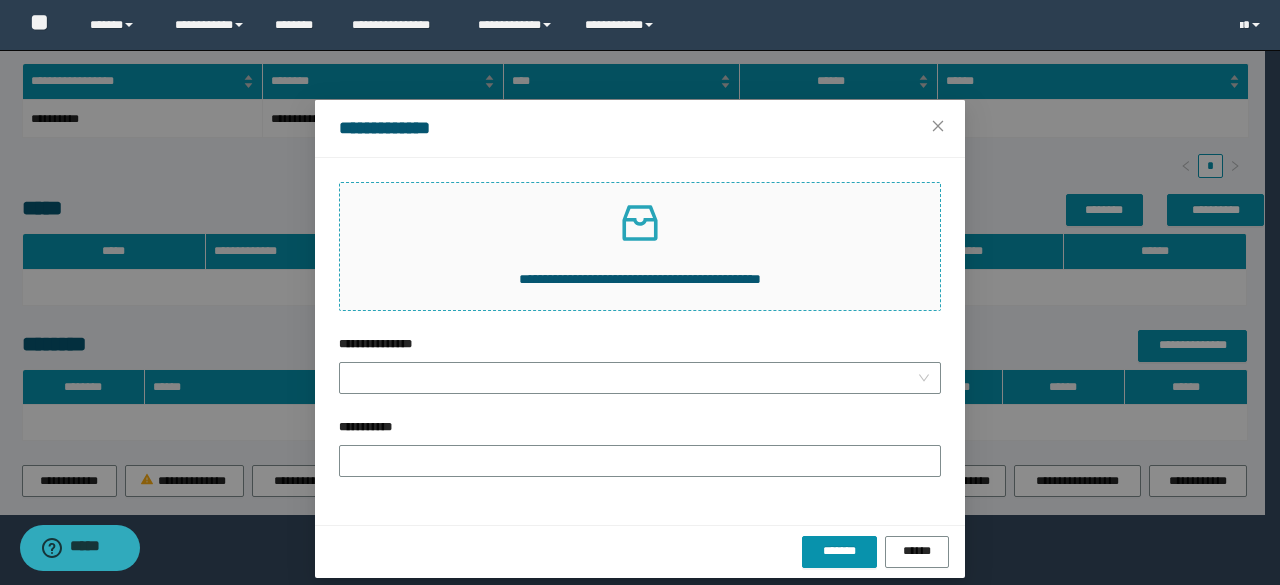 click on "**********" at bounding box center [640, 246] 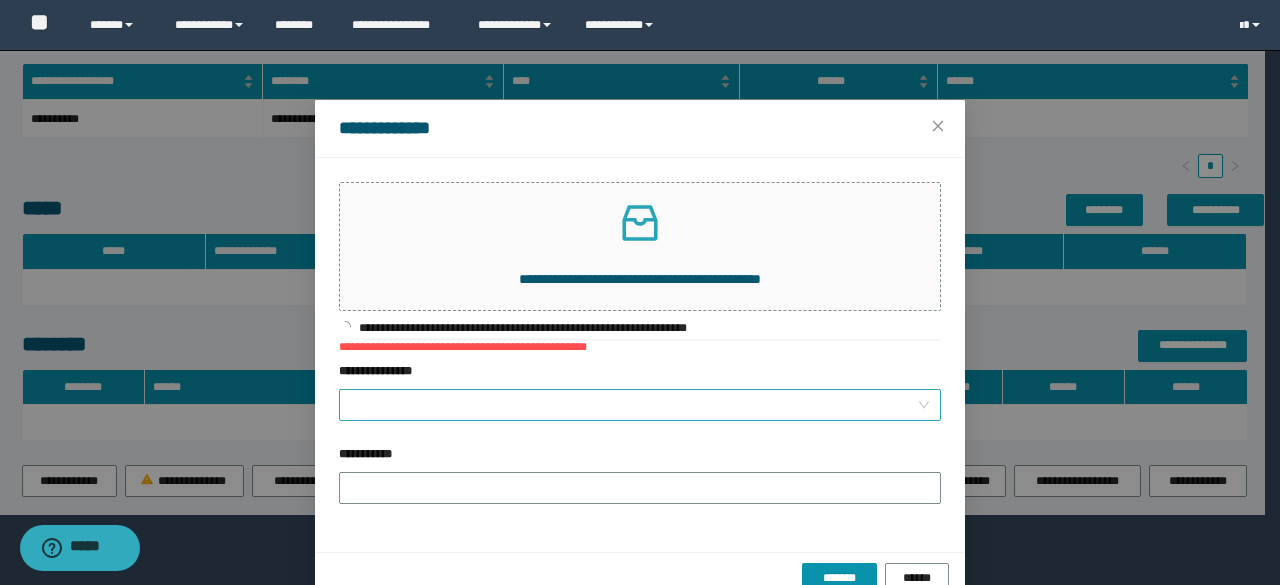 click on "**********" at bounding box center (634, 405) 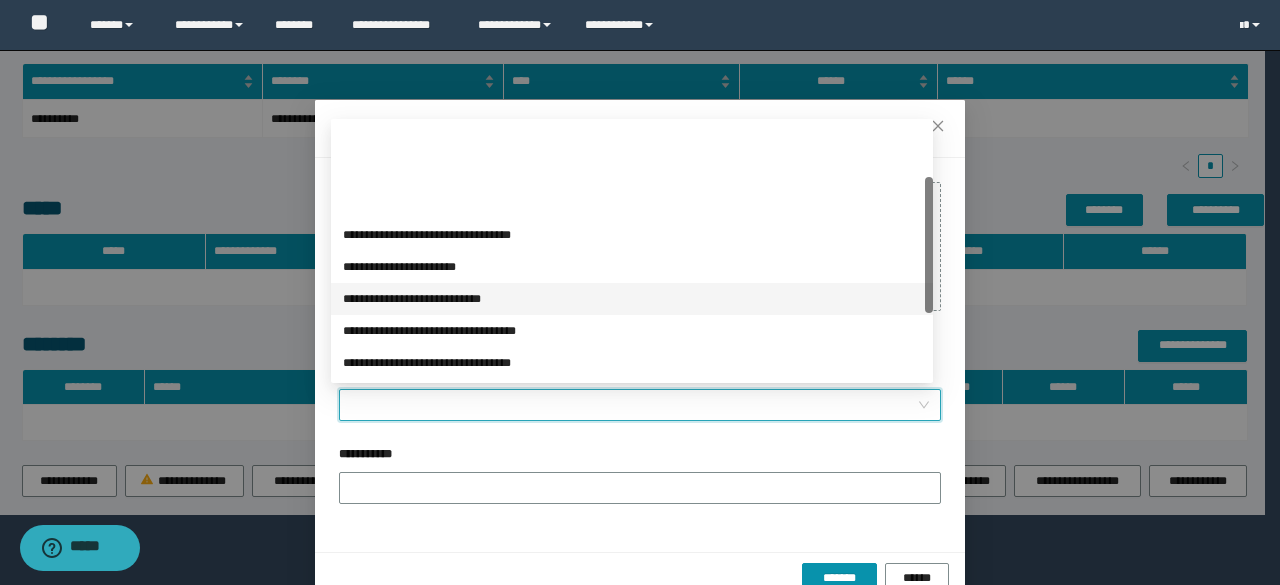 scroll, scrollTop: 224, scrollLeft: 0, axis: vertical 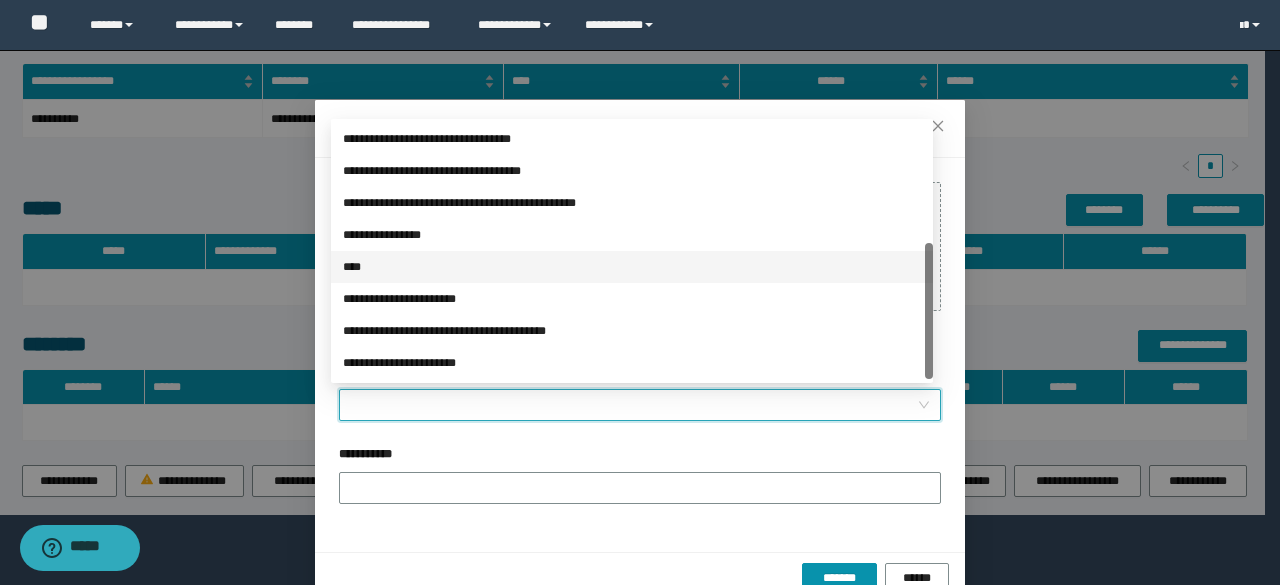 click on "****" at bounding box center [632, 267] 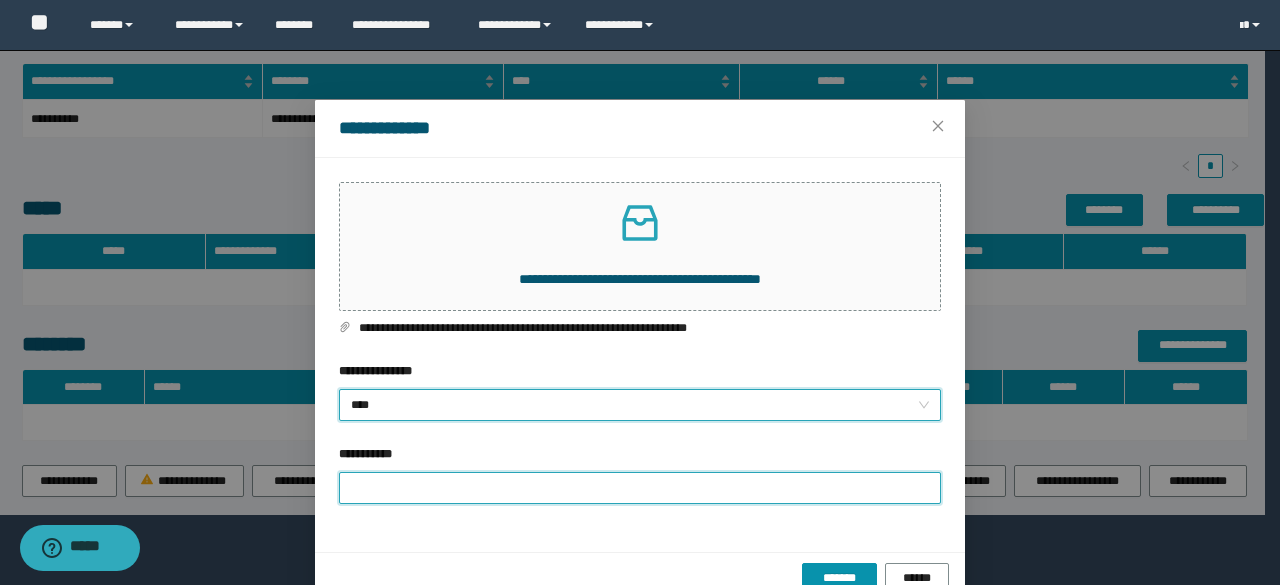 click on "**********" at bounding box center [640, 488] 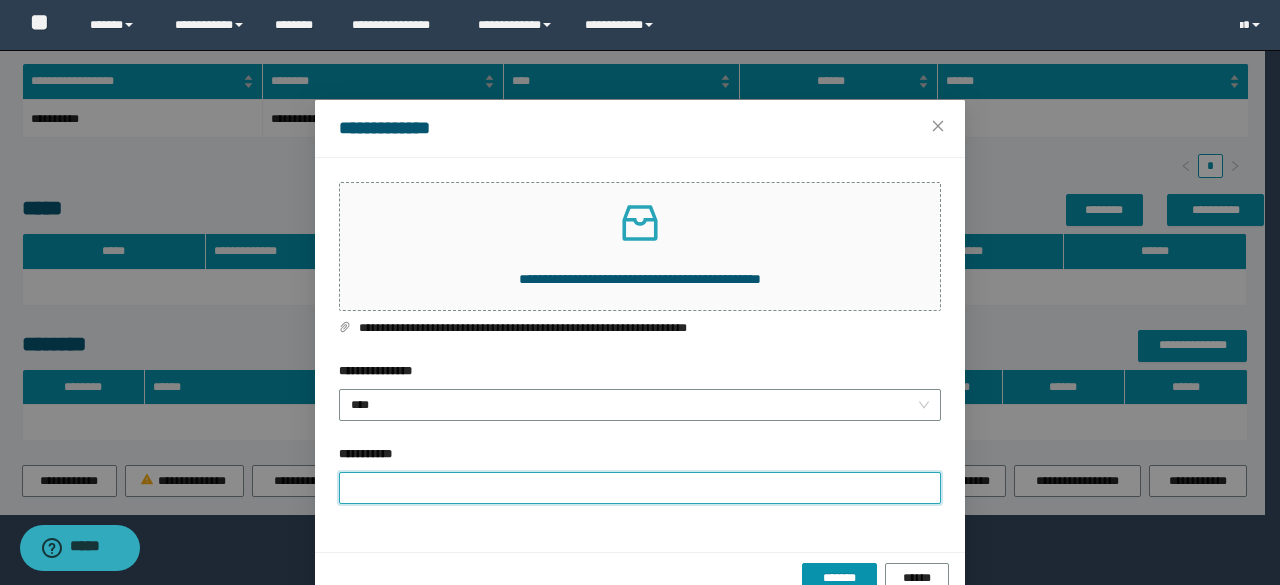 type on "**********" 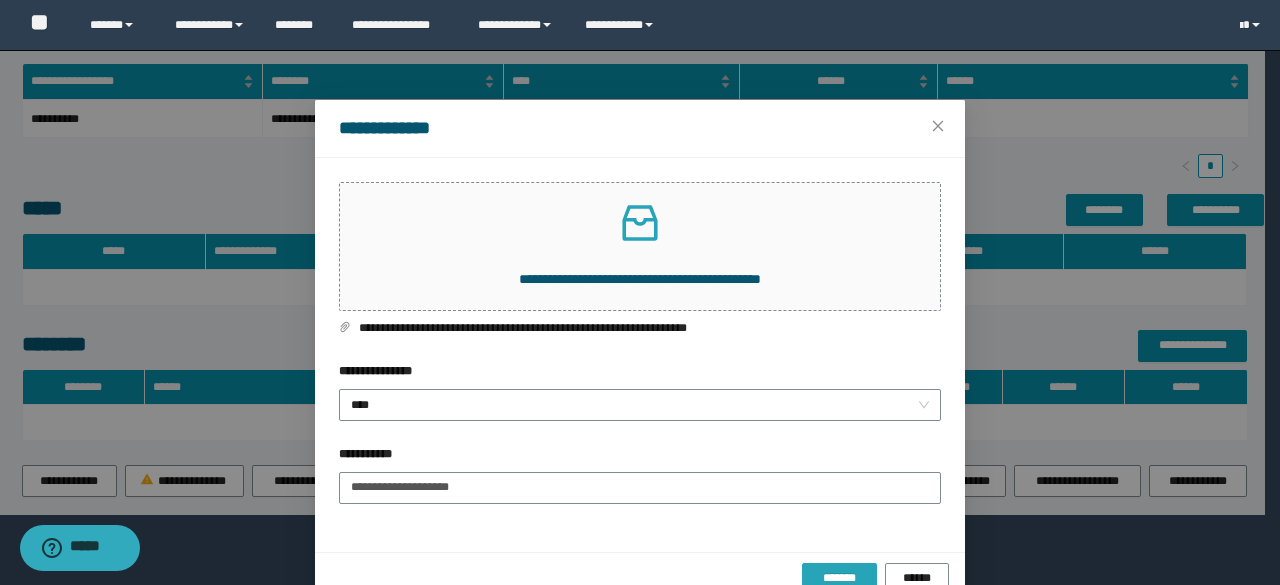 click on "*******" at bounding box center [839, 579] 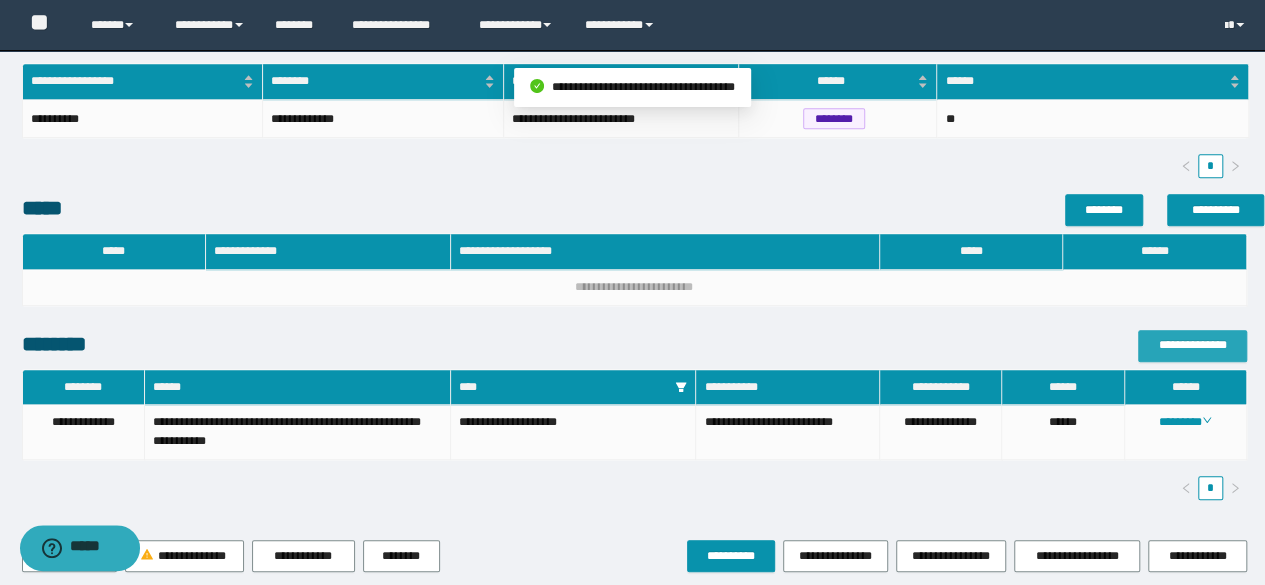 click on "**********" at bounding box center (1192, 345) 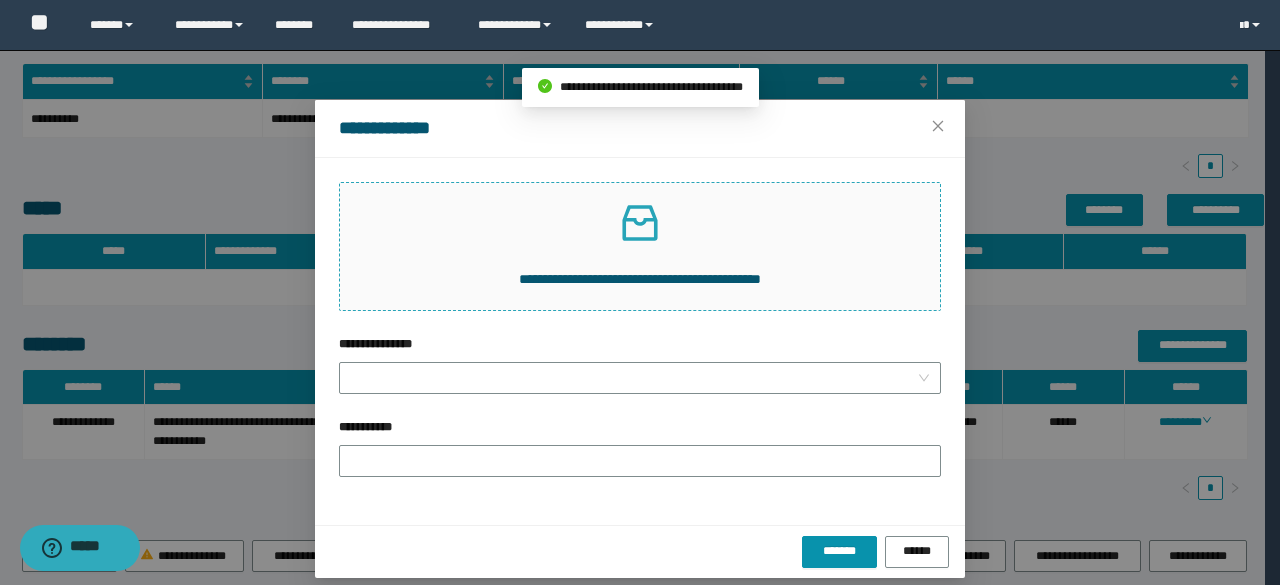 click at bounding box center (640, 223) 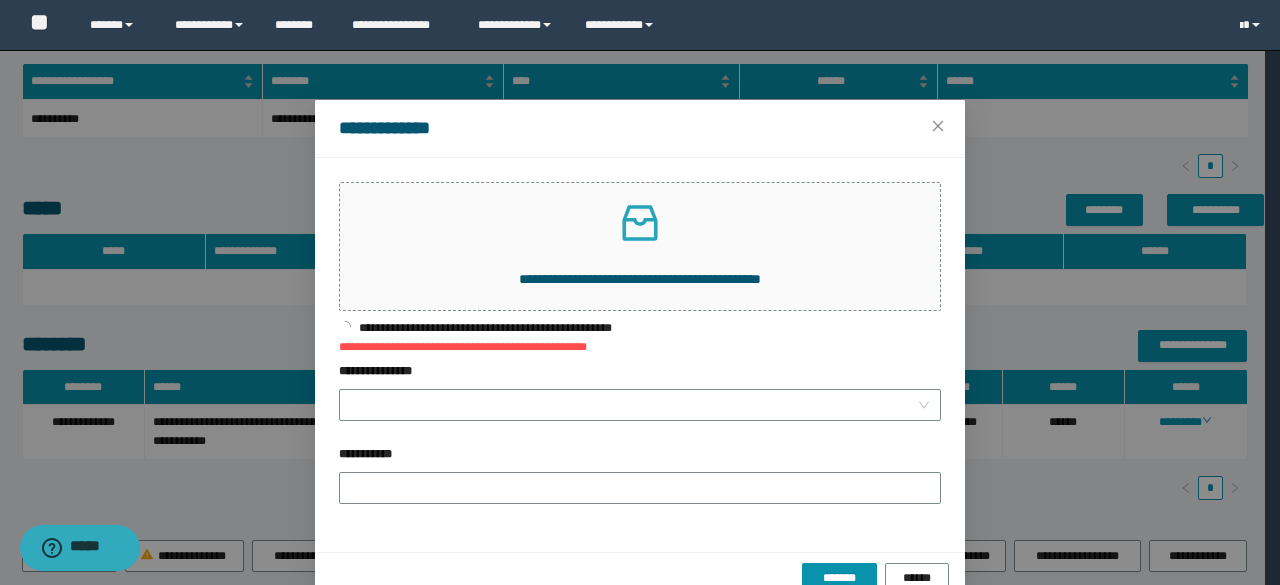 click on "**********" at bounding box center (640, 375) 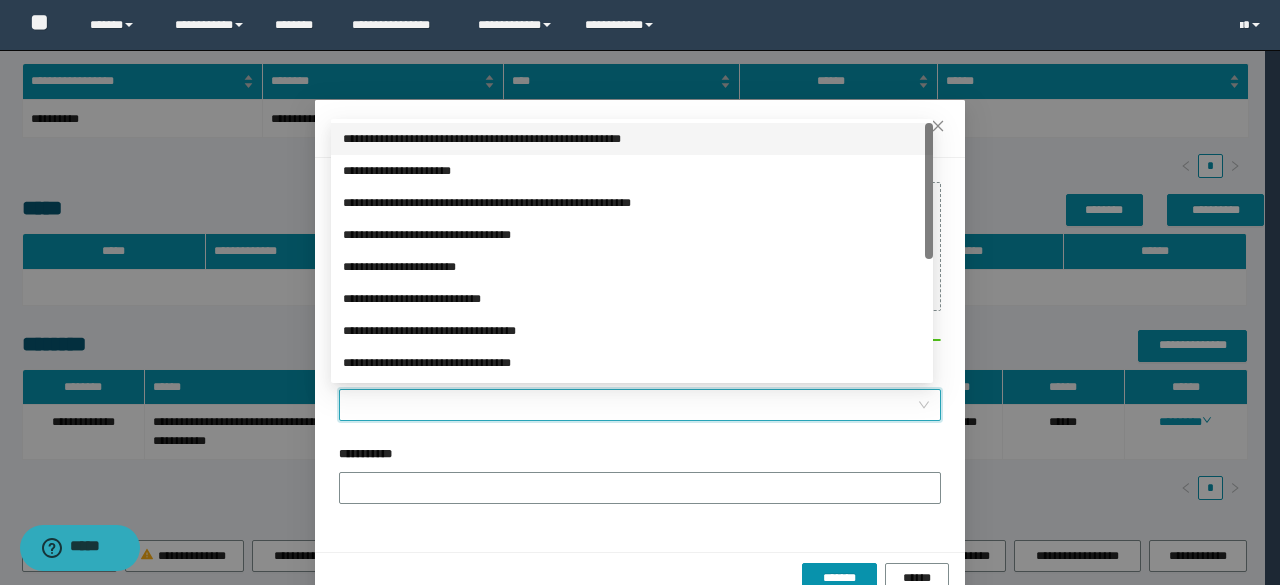 click on "**********" at bounding box center [634, 405] 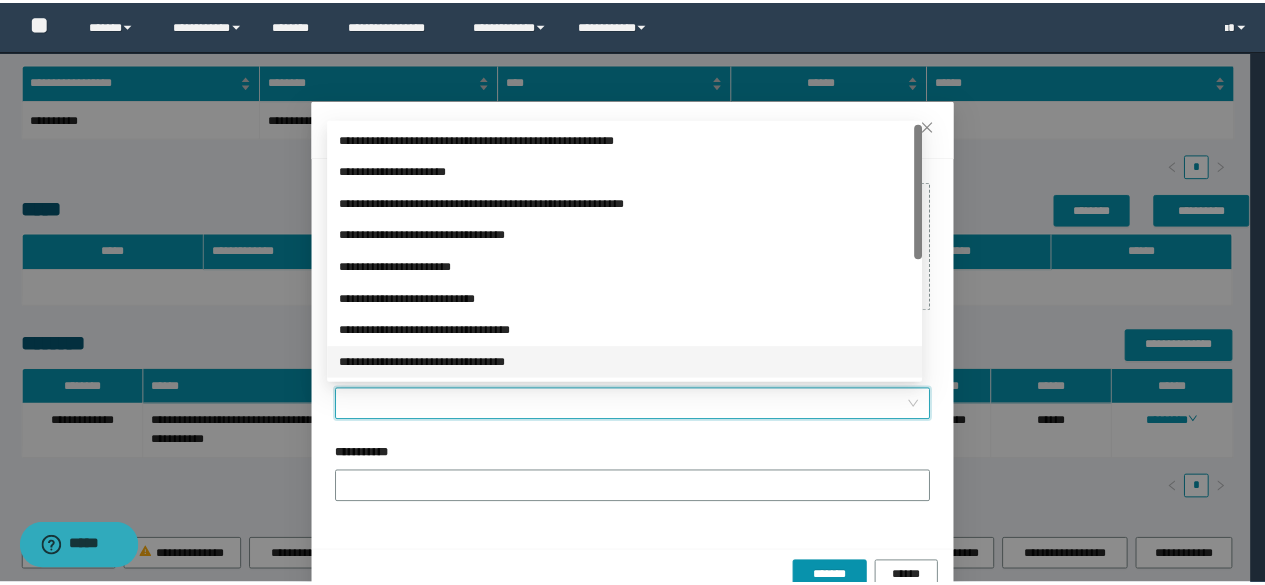 scroll, scrollTop: 224, scrollLeft: 0, axis: vertical 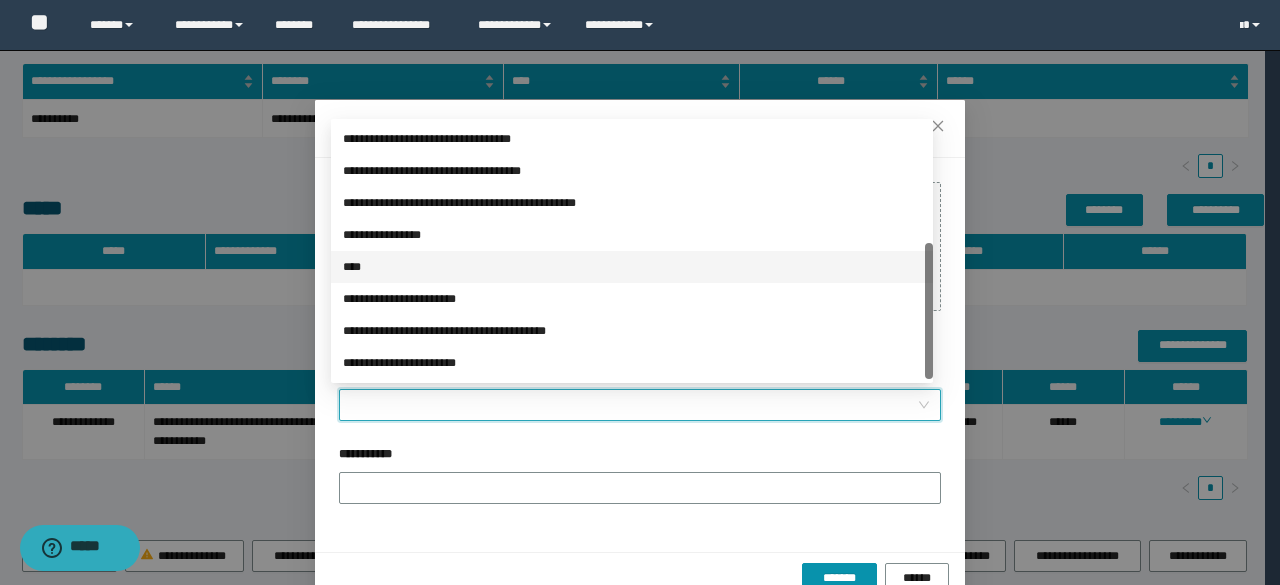 click on "****" at bounding box center [632, 267] 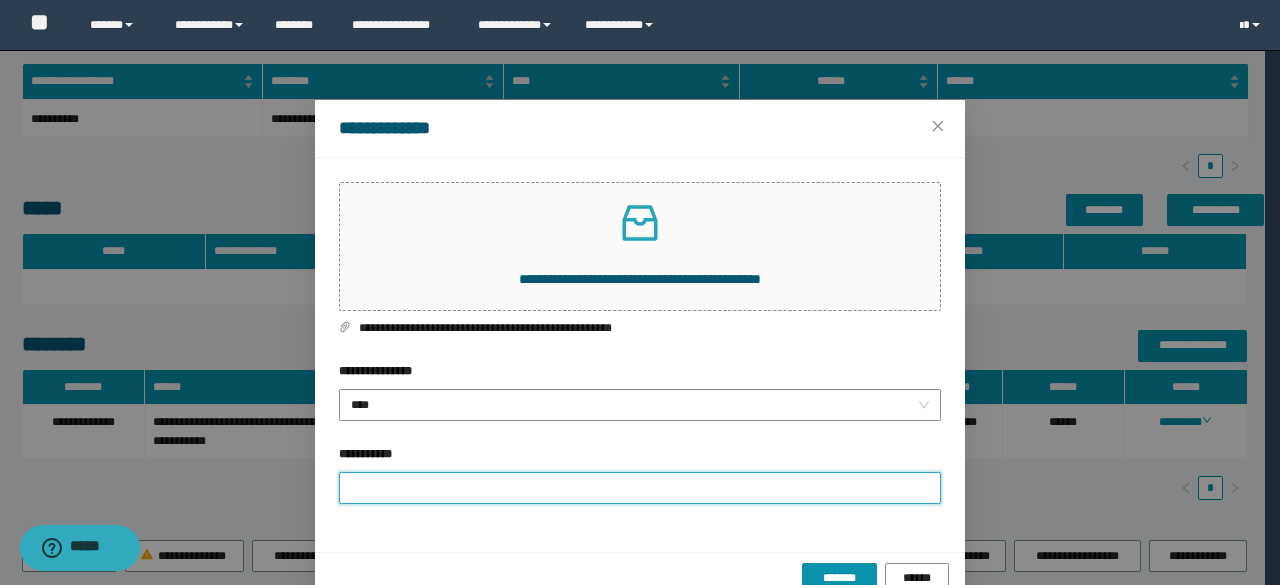 click on "**********" at bounding box center (640, 488) 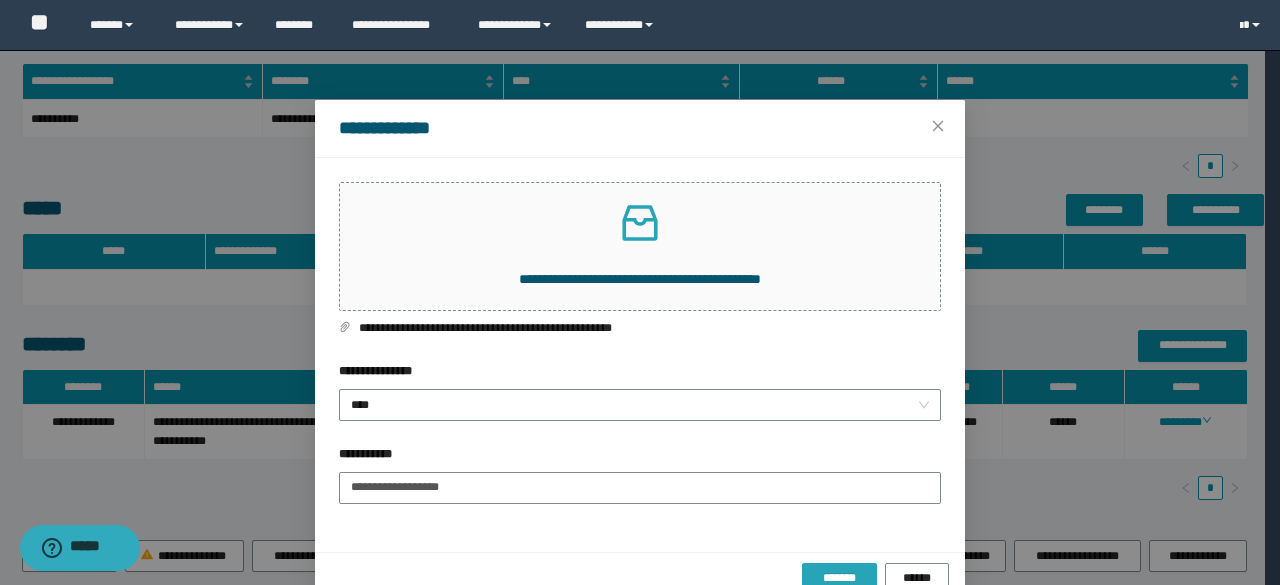 click on "*******" at bounding box center [839, 578] 